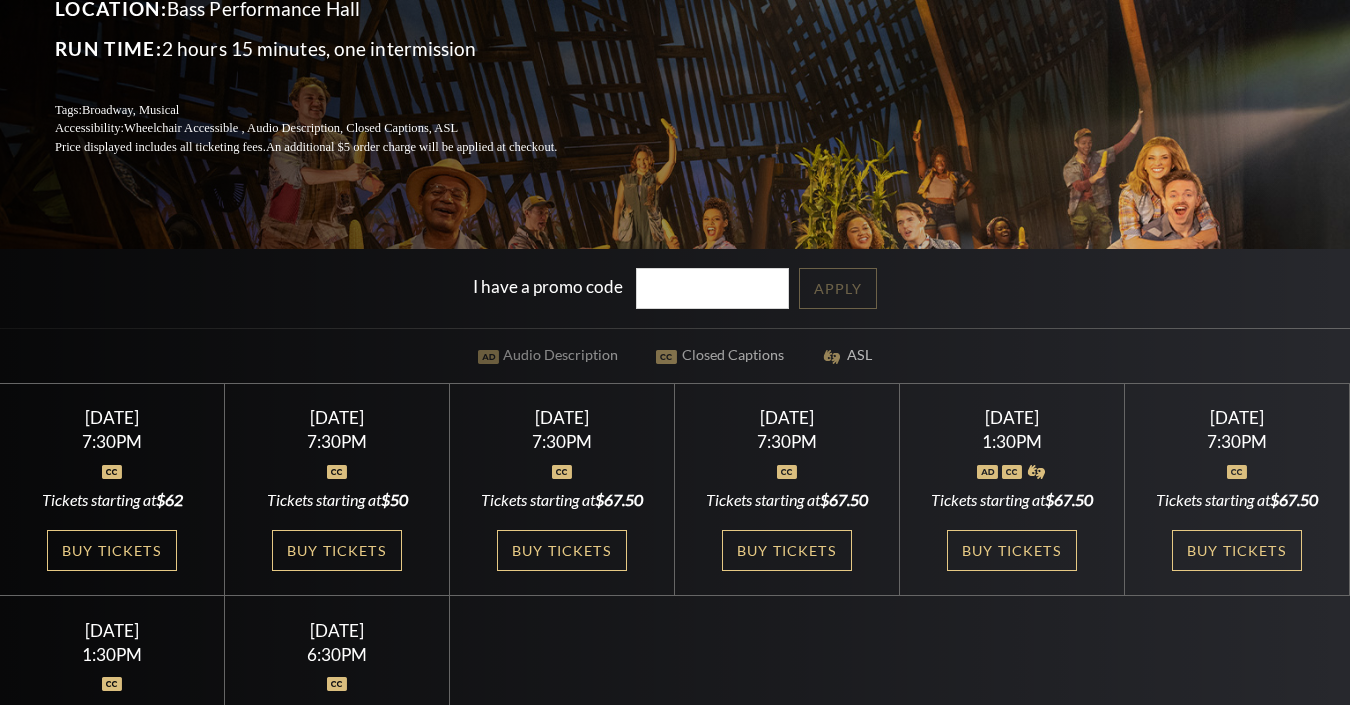 scroll, scrollTop: 303, scrollLeft: 0, axis: vertical 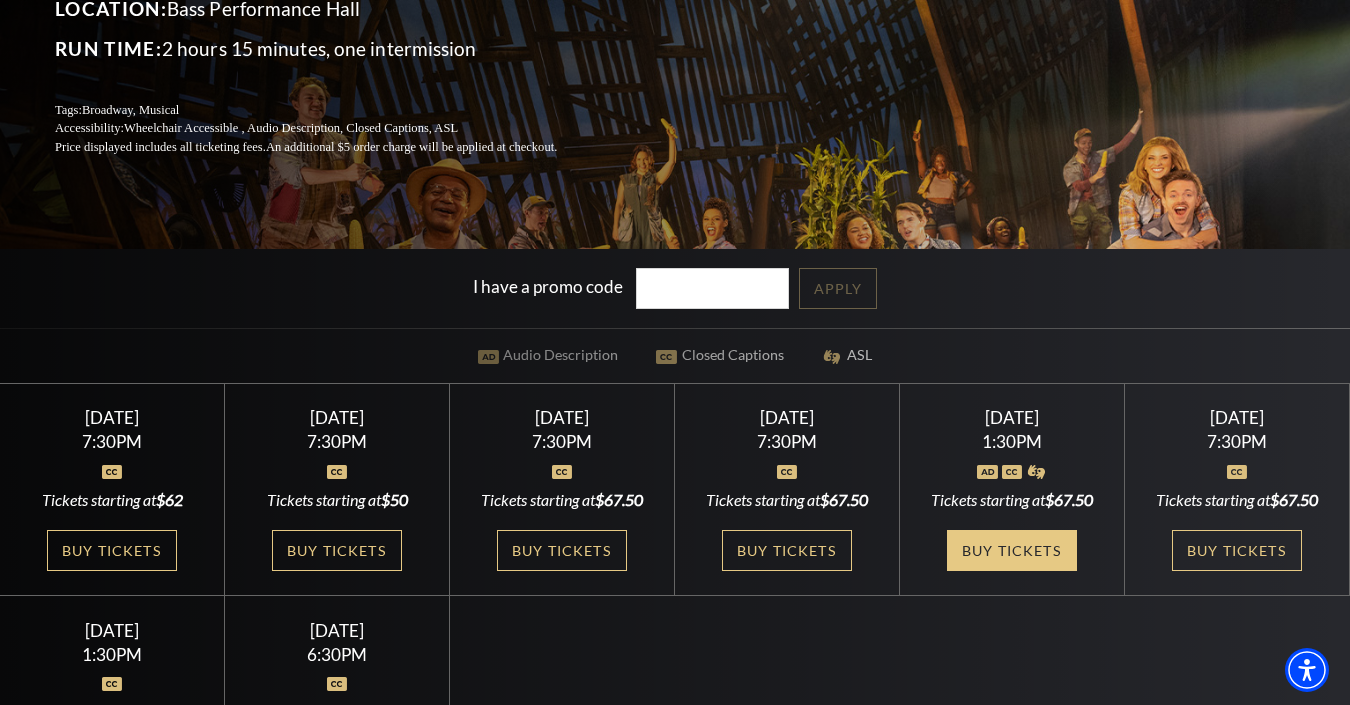 click on "Buy Tickets" at bounding box center [1012, 550] 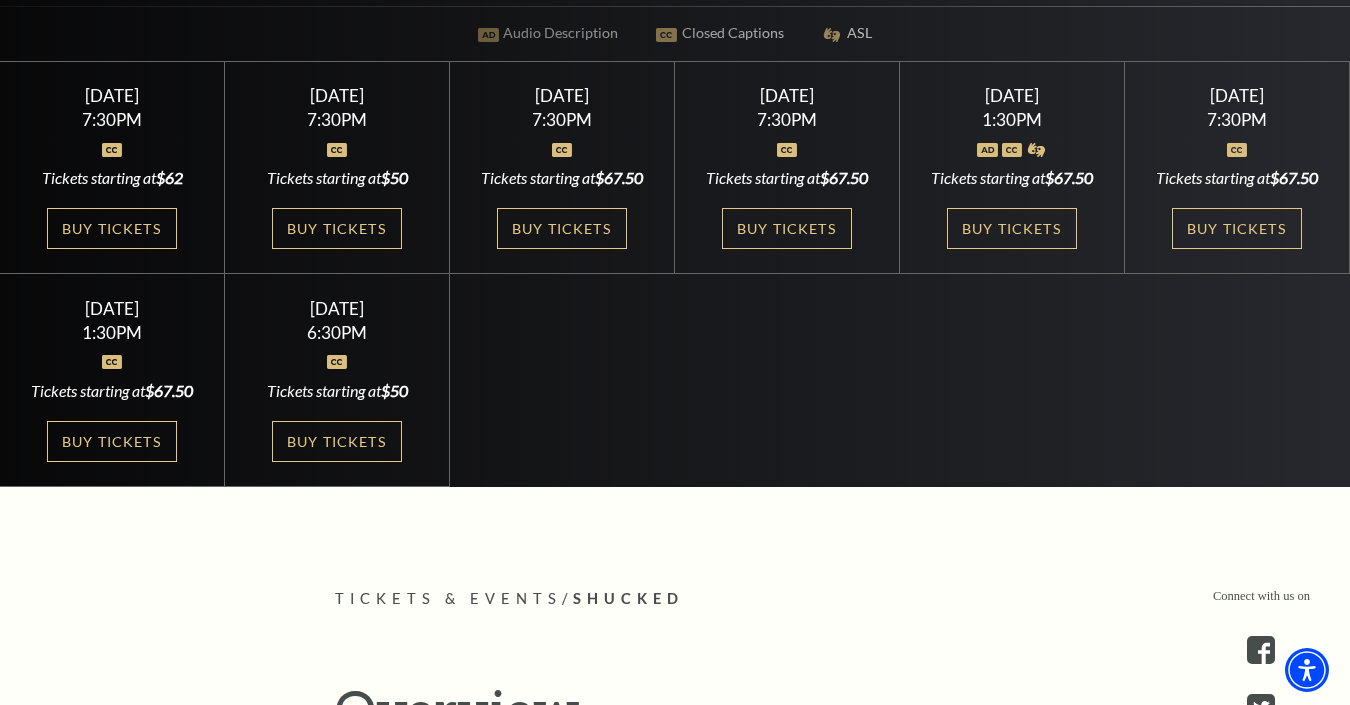scroll, scrollTop: 626, scrollLeft: 0, axis: vertical 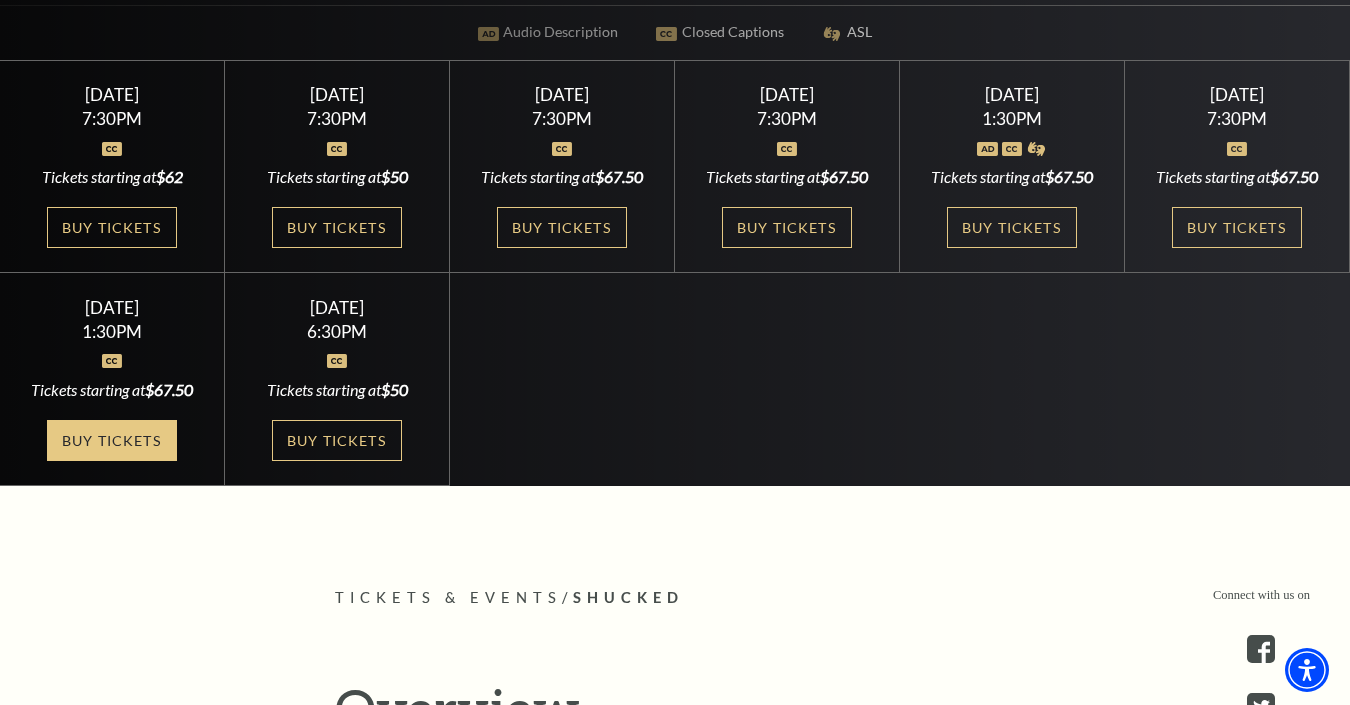 click on "Buy Tickets" at bounding box center [112, 440] 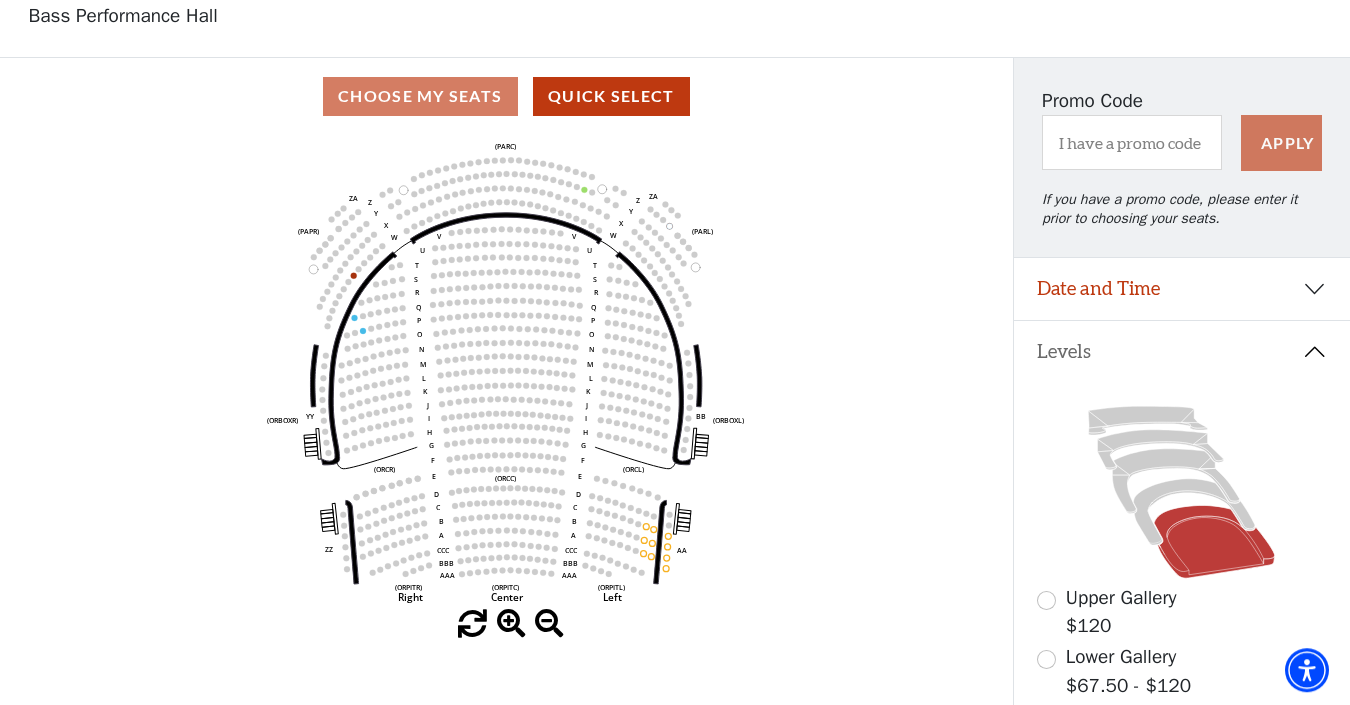 scroll, scrollTop: 0, scrollLeft: 0, axis: both 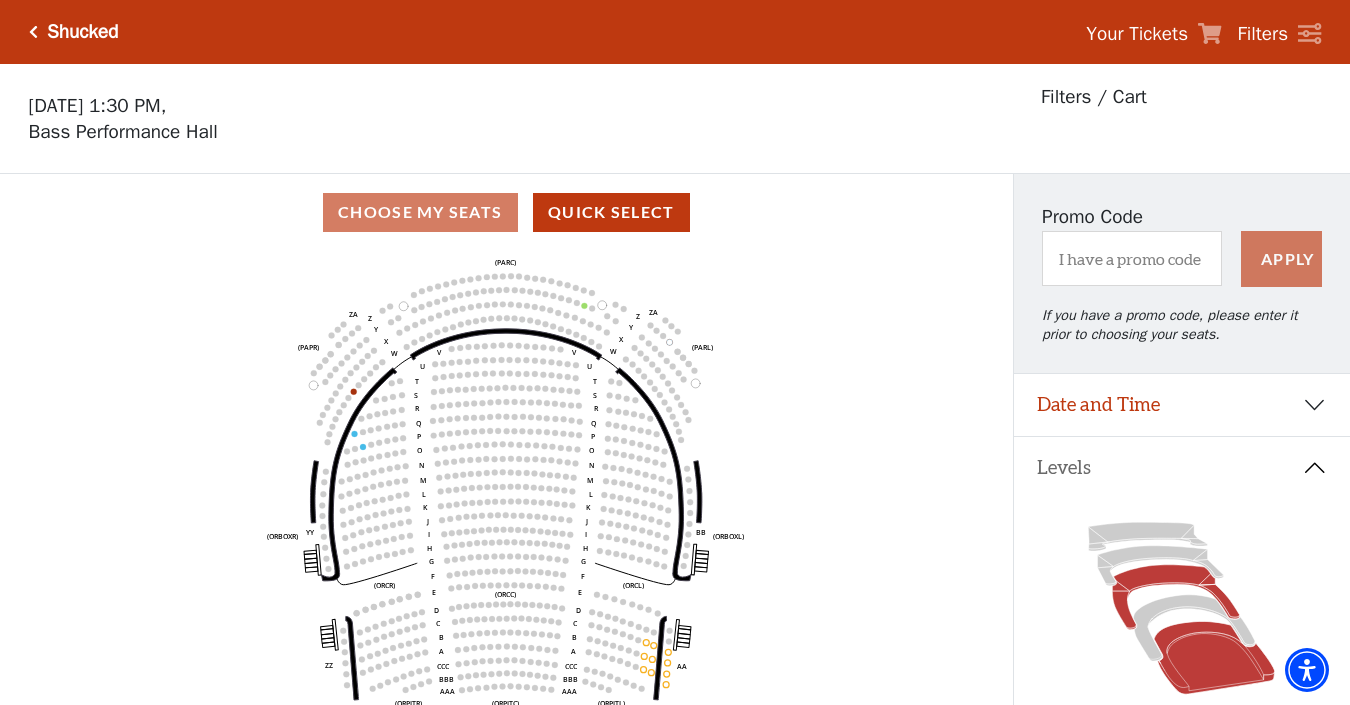 click 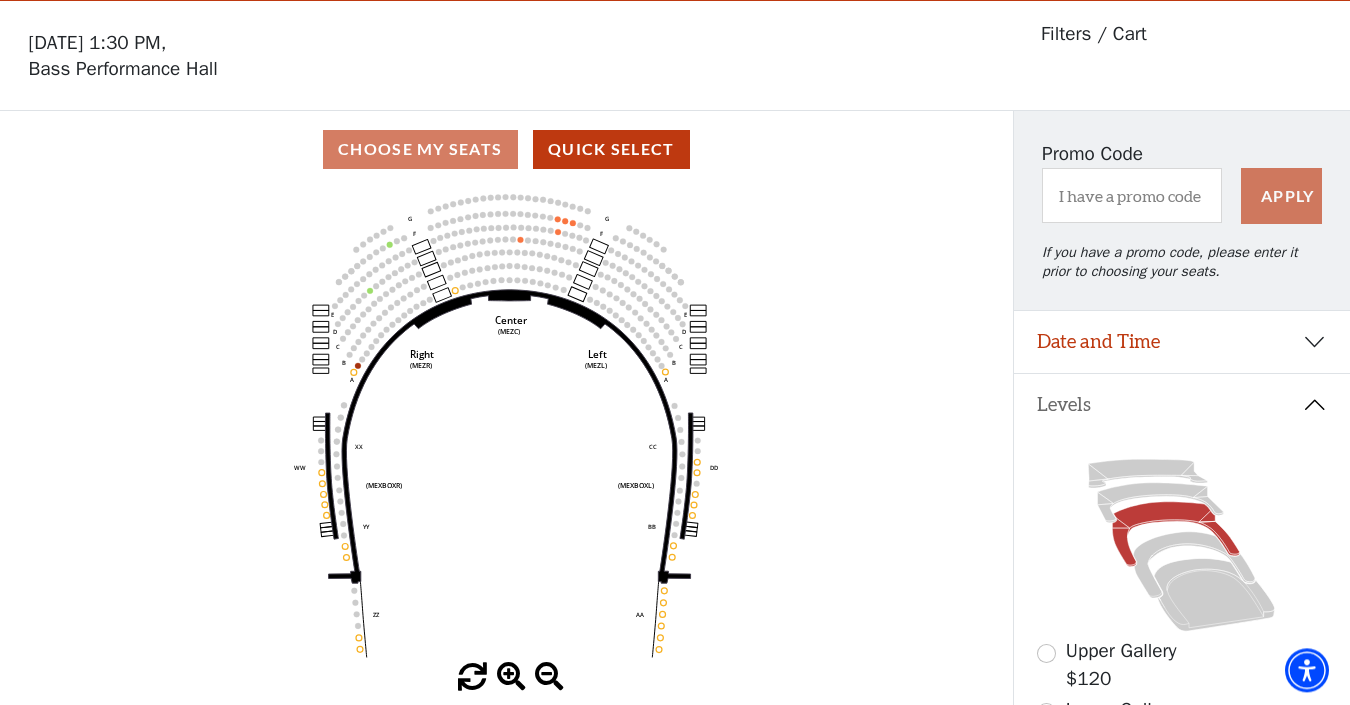 scroll, scrollTop: 67, scrollLeft: 0, axis: vertical 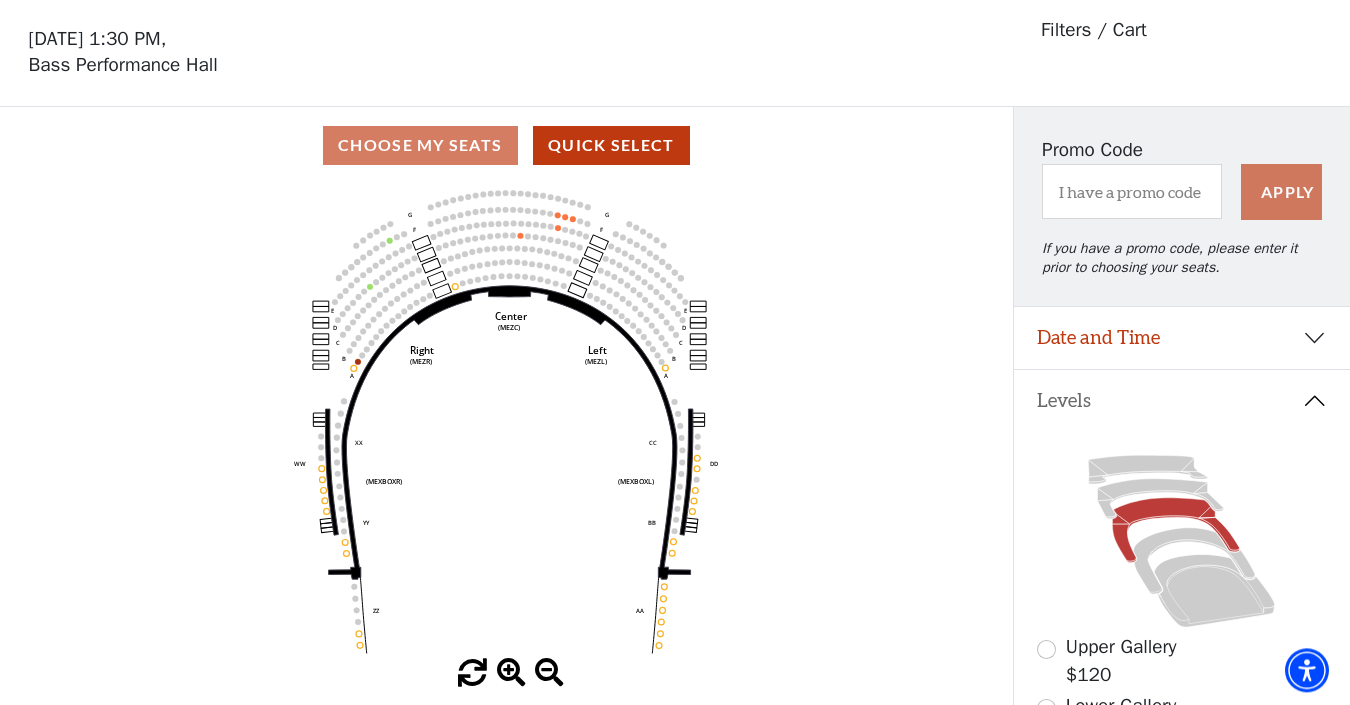 click on "Choose My Seats
Quick Select" at bounding box center (506, 145) 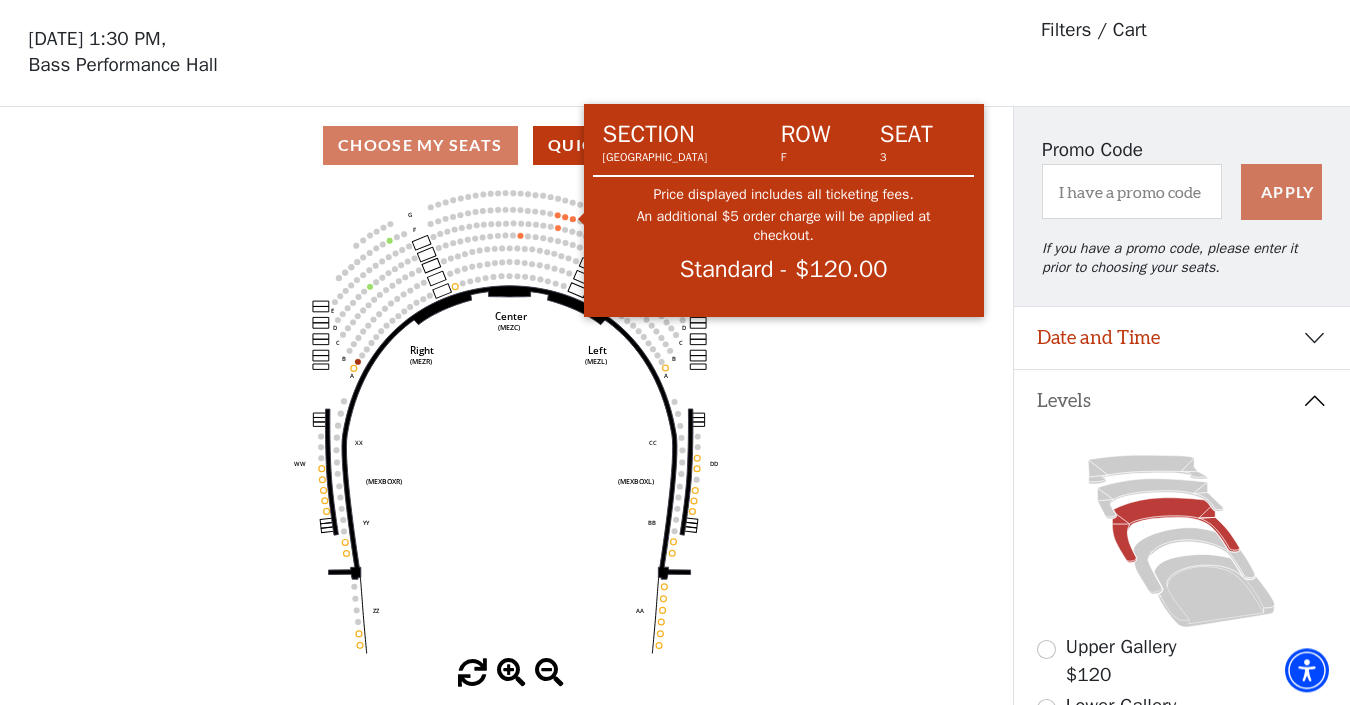 click at bounding box center (580, 219) 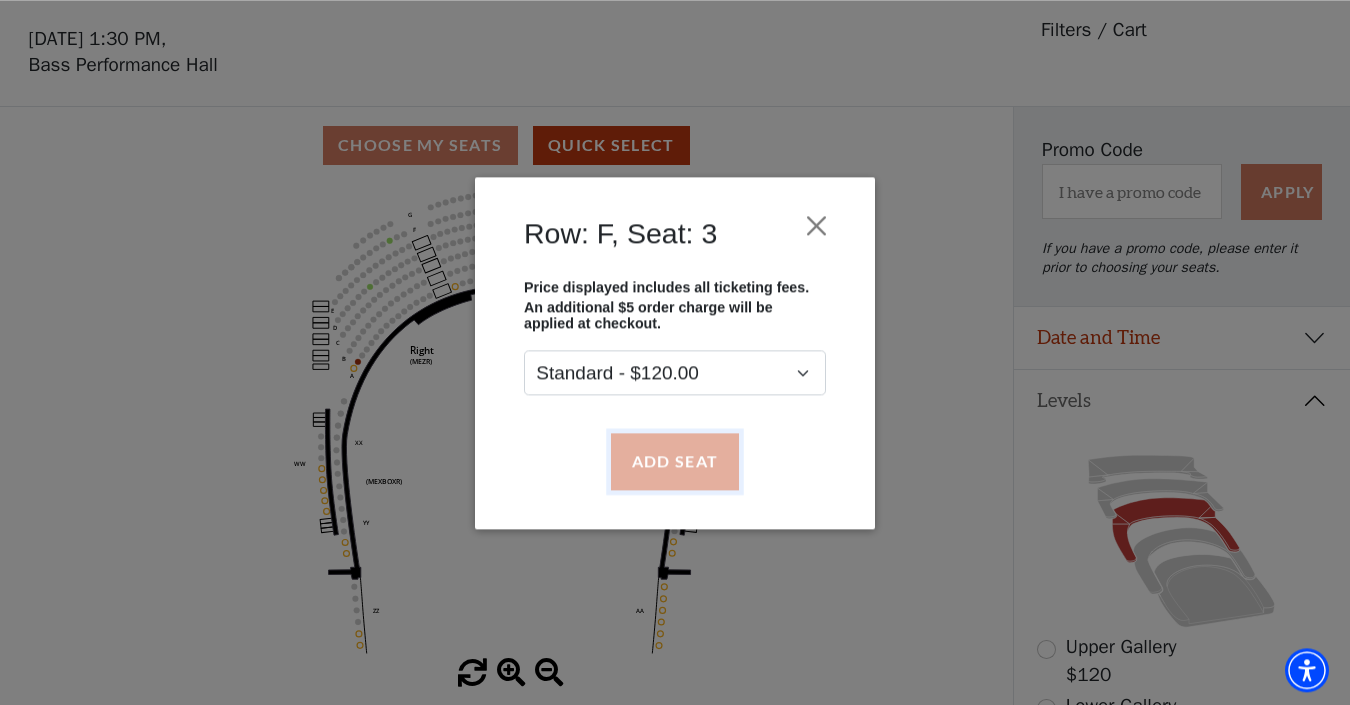 click on "Add Seat" at bounding box center [675, 461] 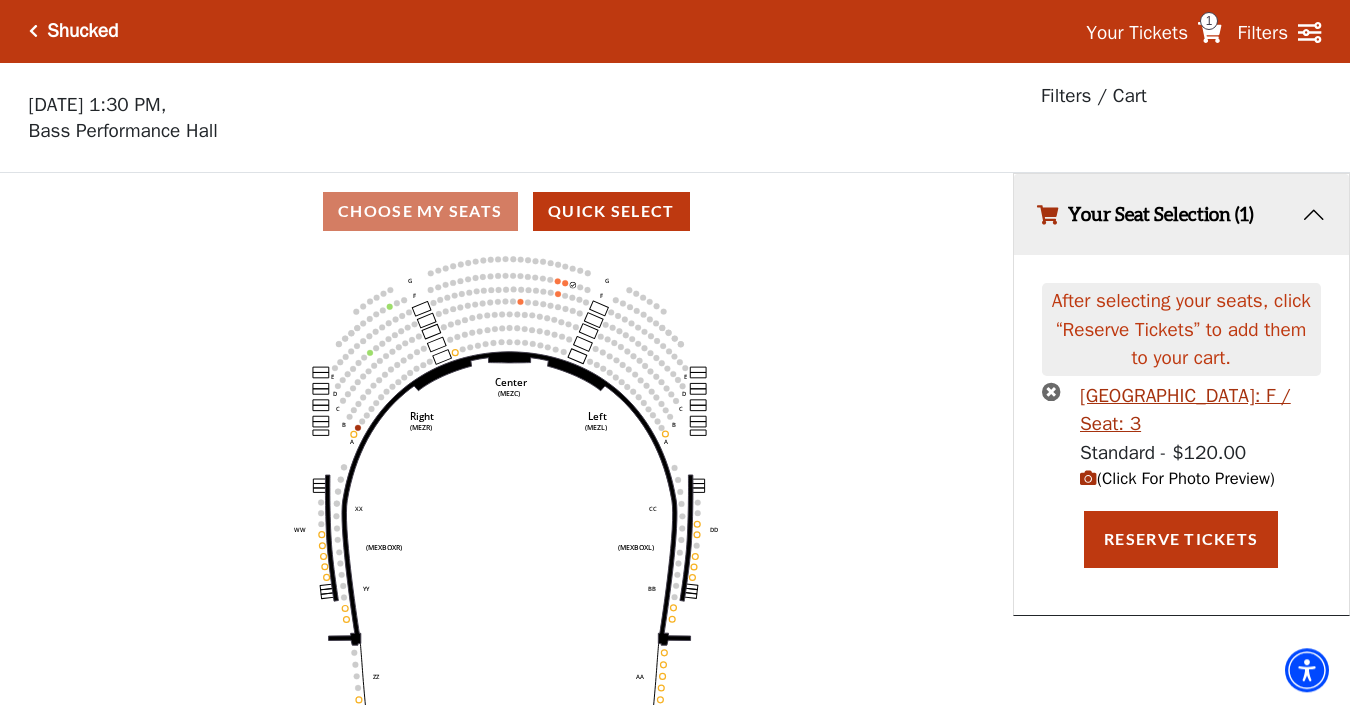scroll, scrollTop: 0, scrollLeft: 0, axis: both 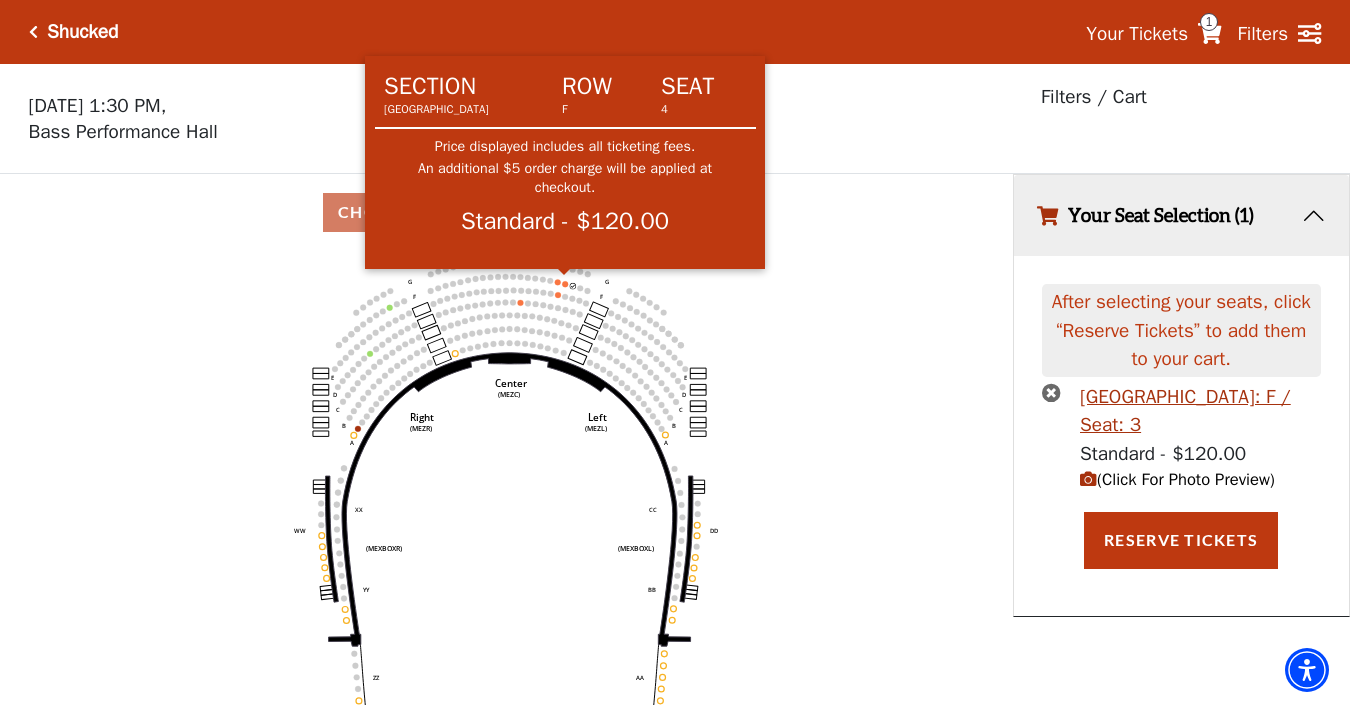 click 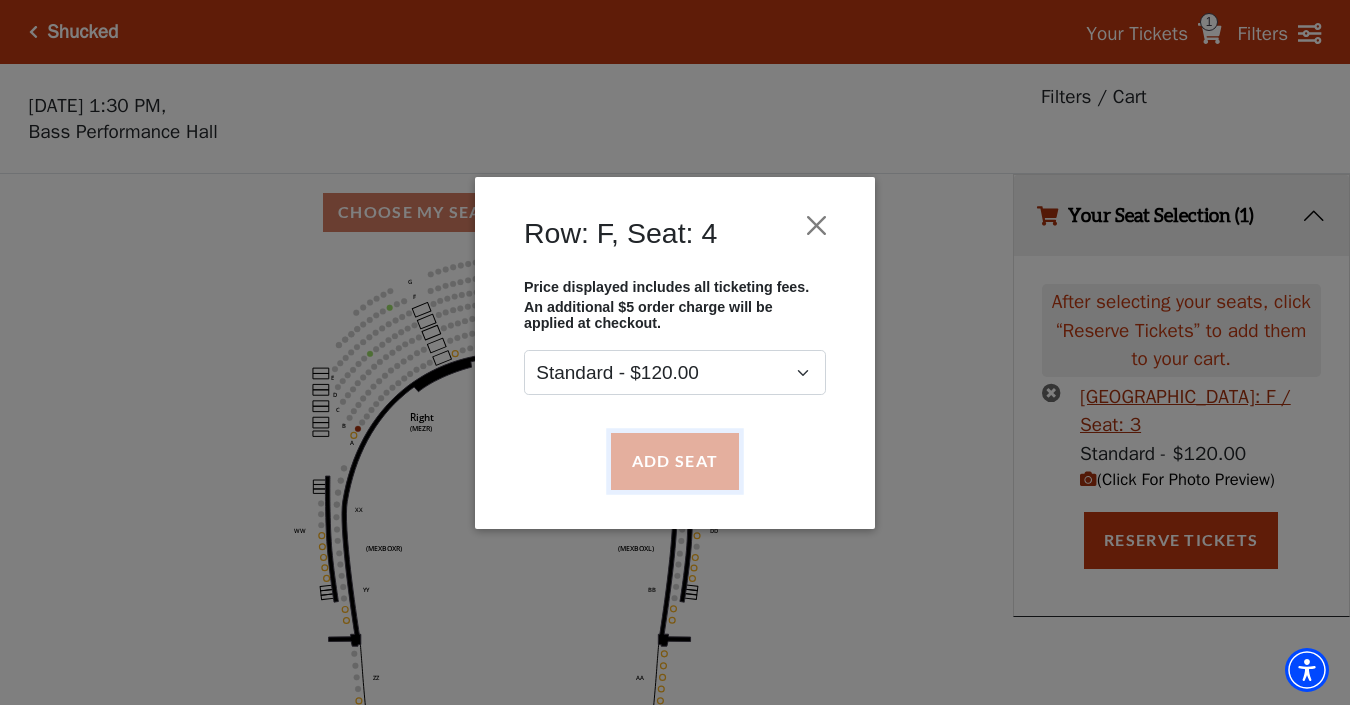 click on "Add Seat" at bounding box center (675, 461) 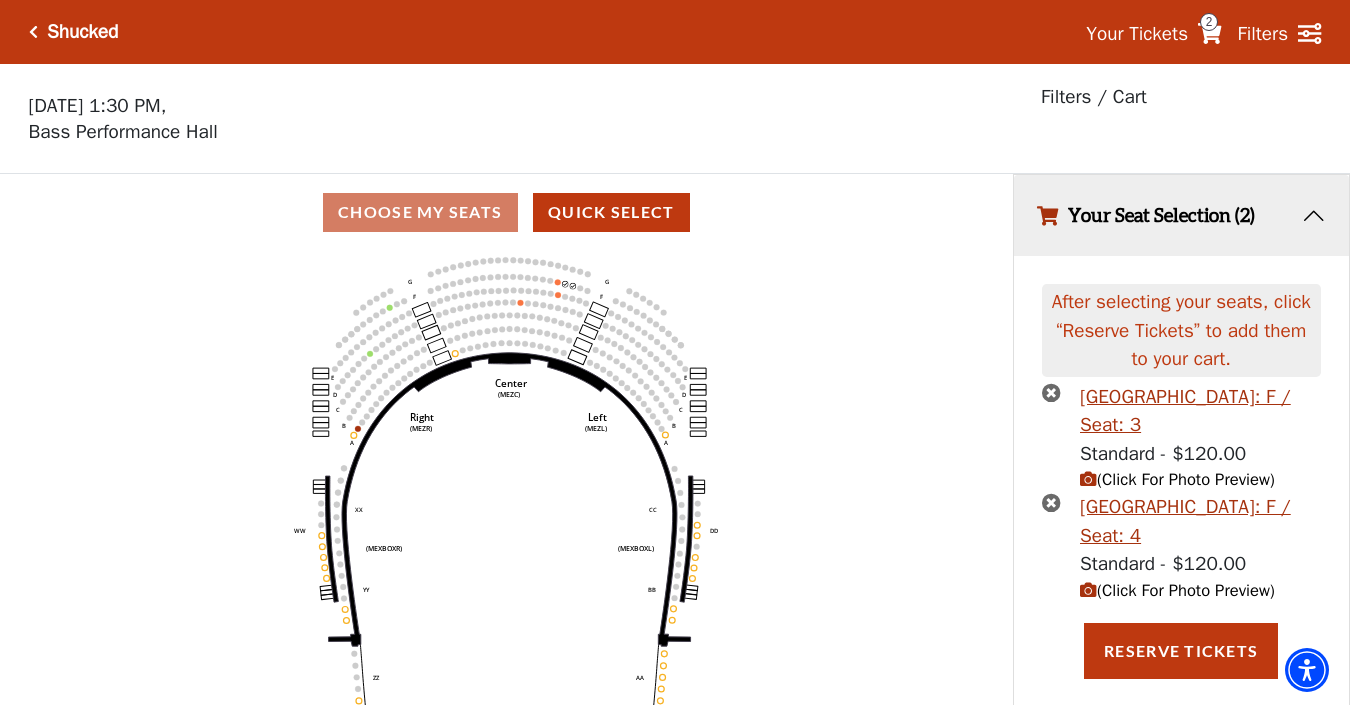 scroll, scrollTop: 45, scrollLeft: 0, axis: vertical 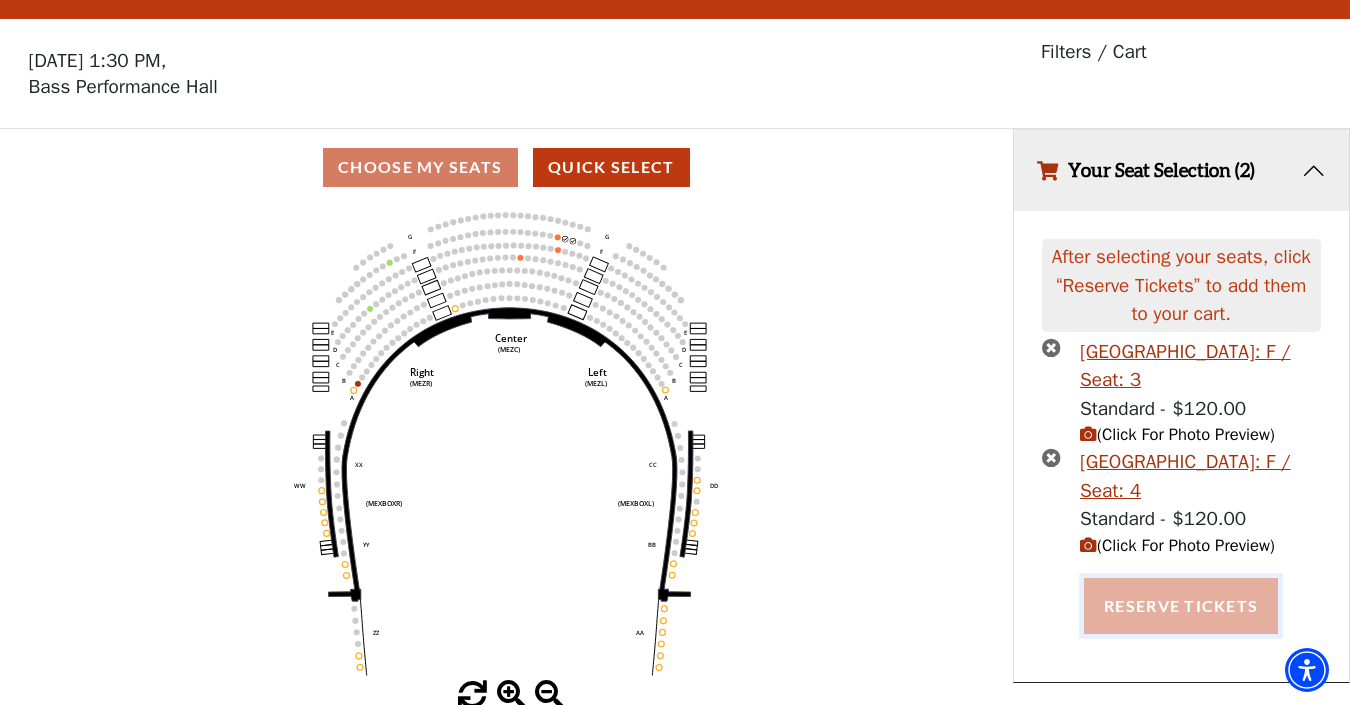 click on "Reserve Tickets" at bounding box center (1181, 606) 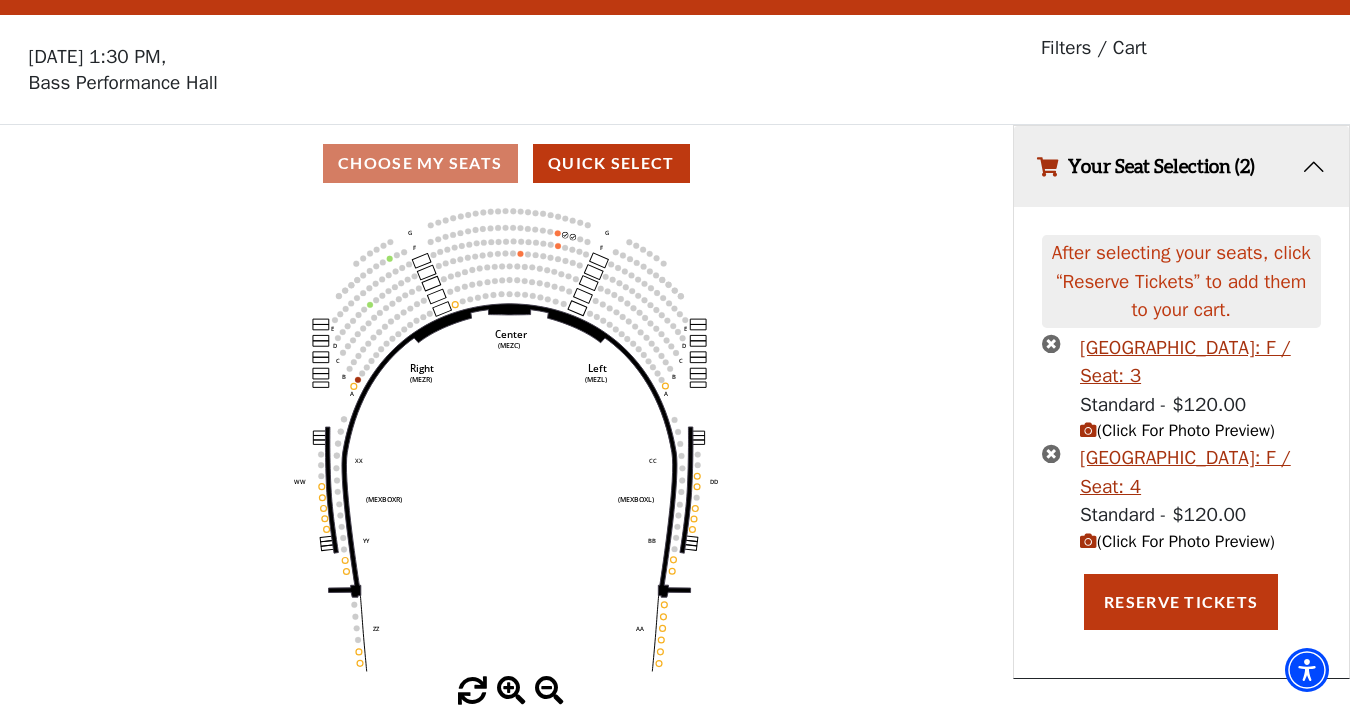 scroll, scrollTop: 0, scrollLeft: 0, axis: both 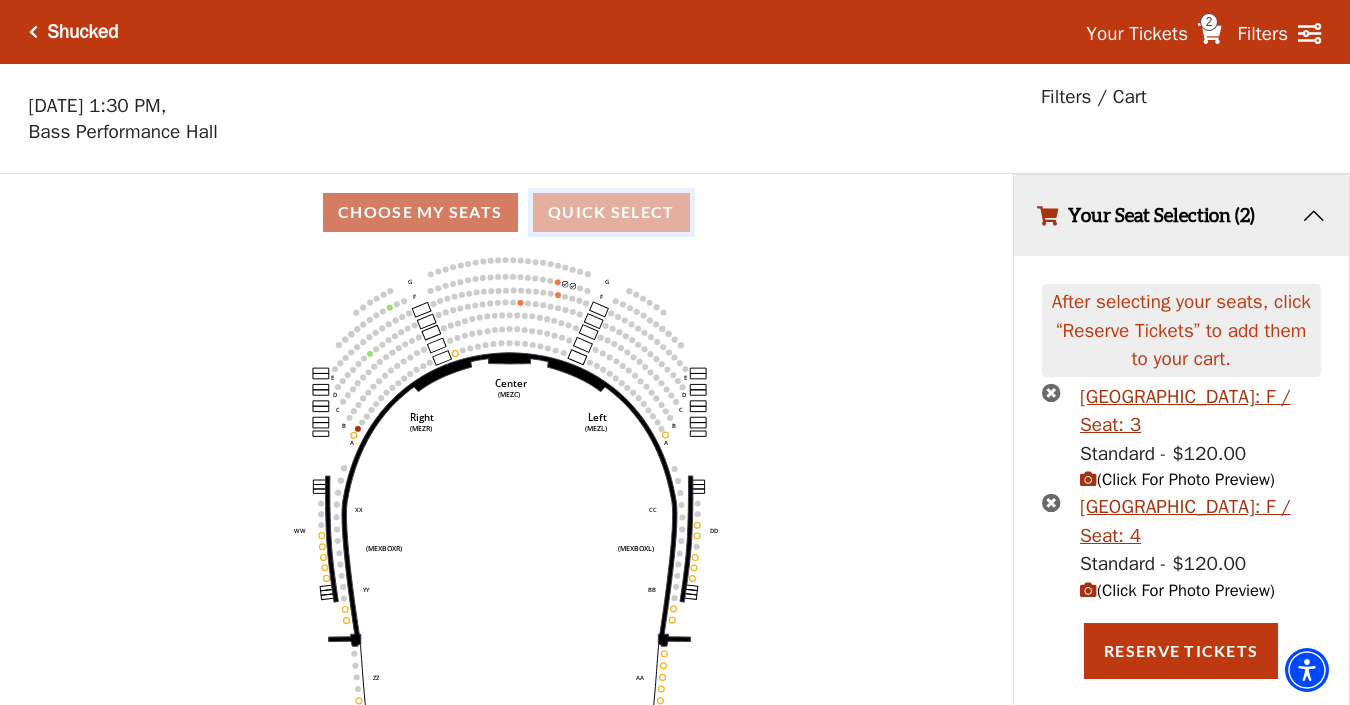 click on "Quick Select" at bounding box center [611, 212] 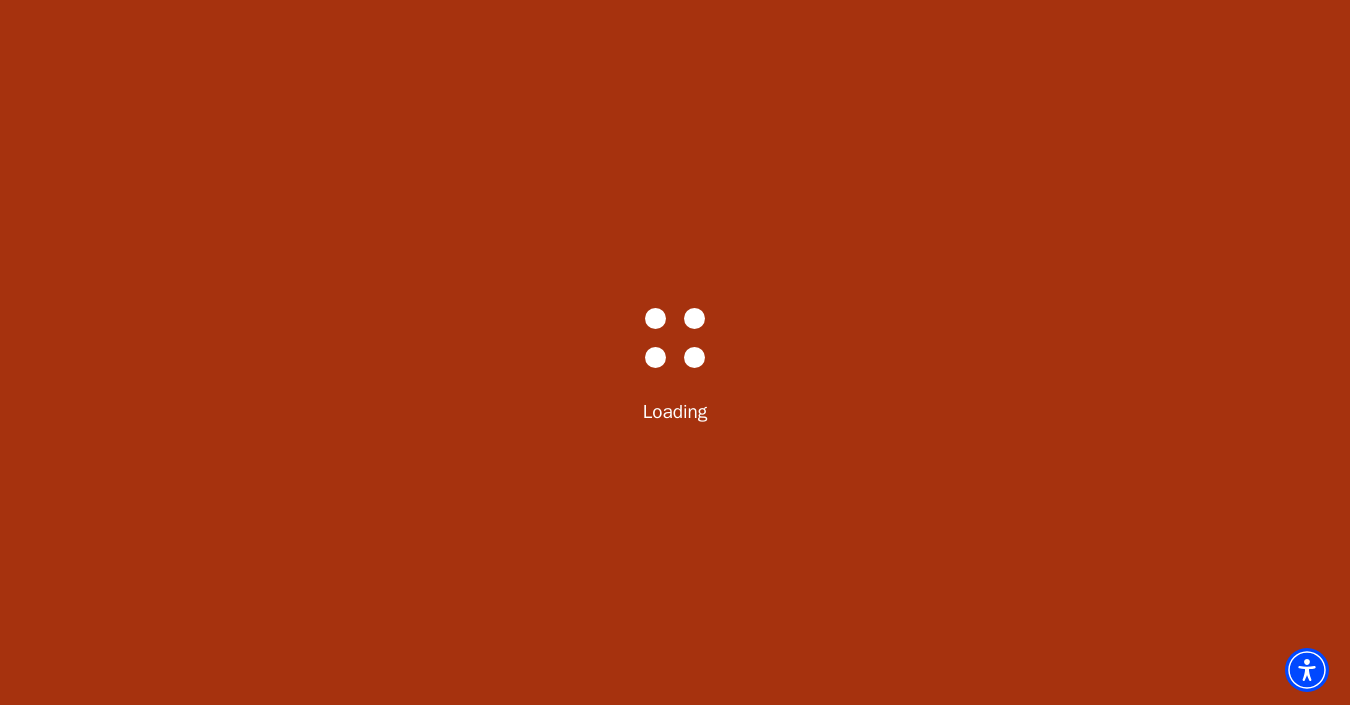 select on "5415" 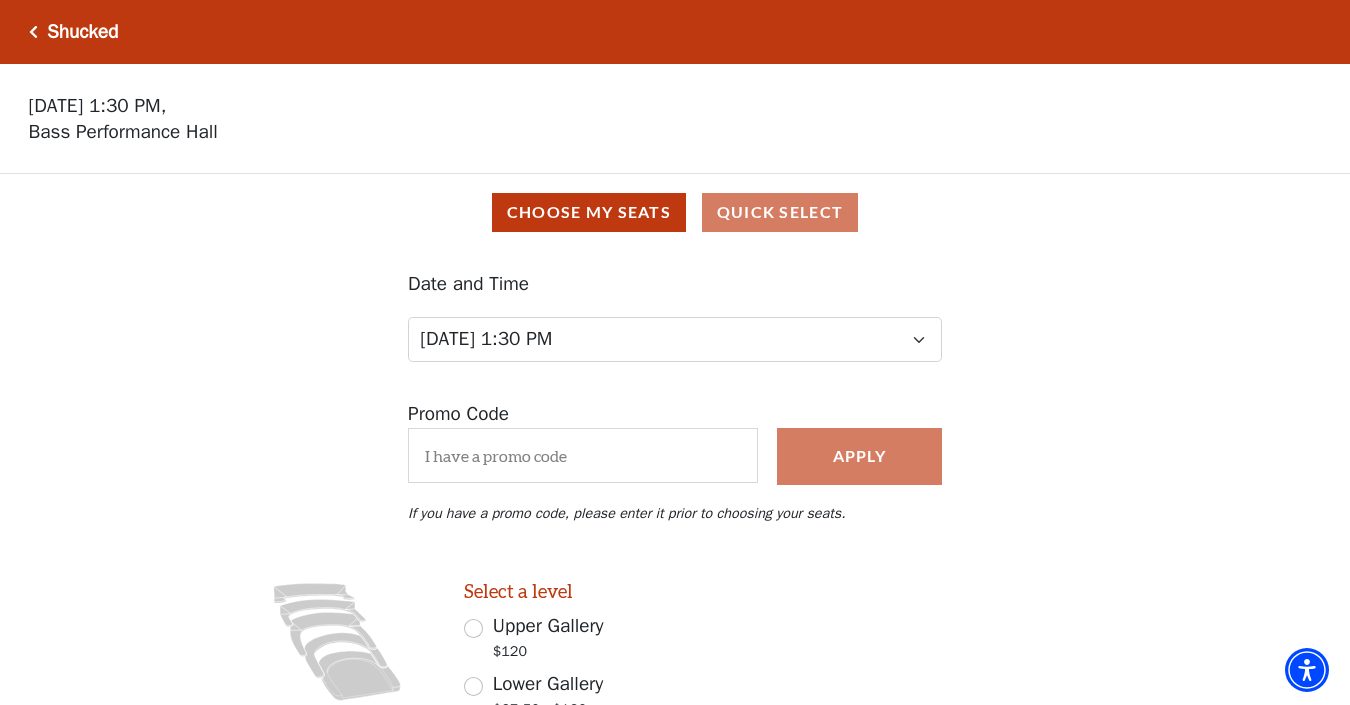 scroll, scrollTop: 233, scrollLeft: 0, axis: vertical 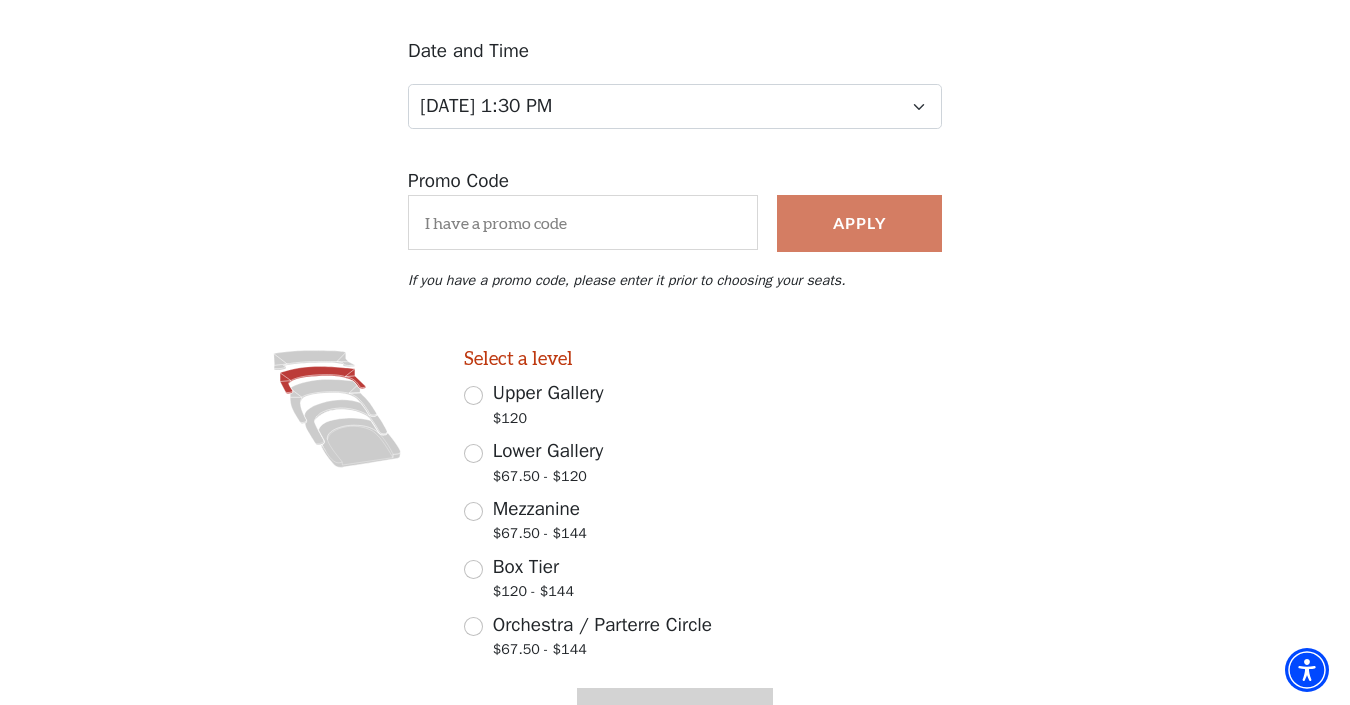 click 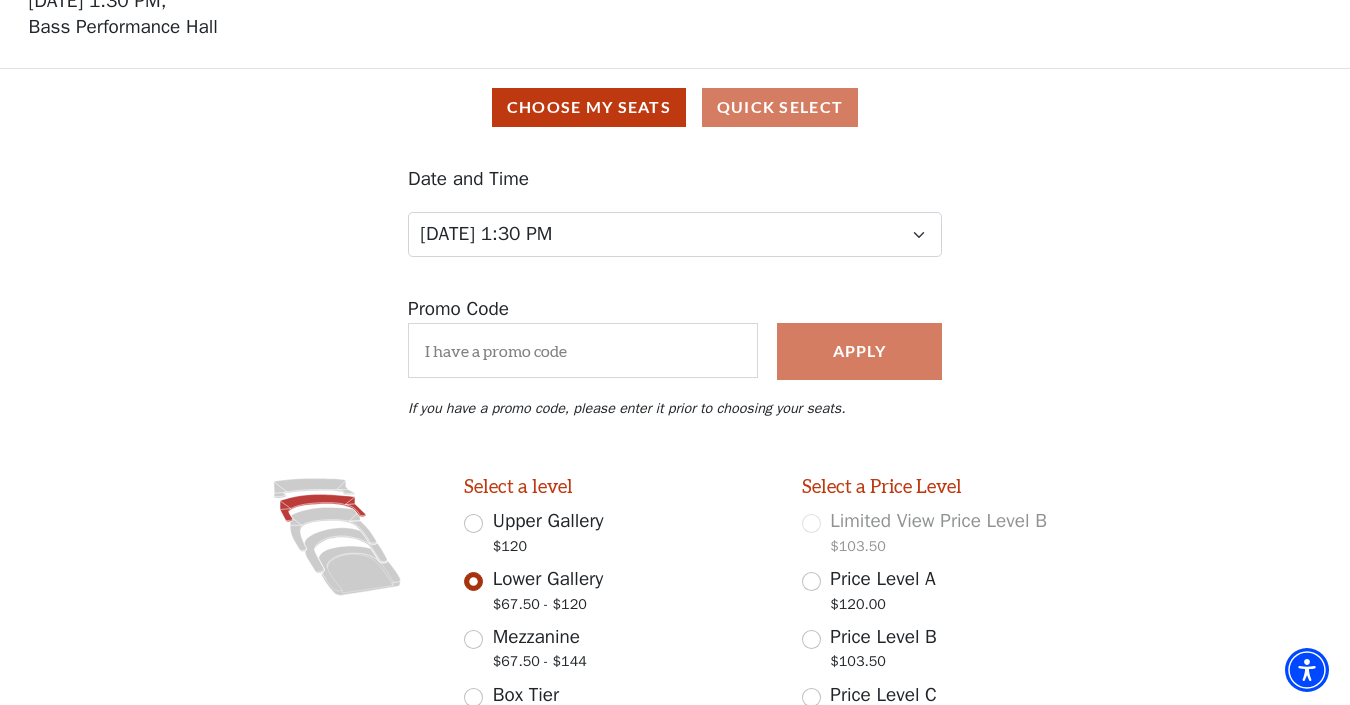 scroll, scrollTop: 71, scrollLeft: 0, axis: vertical 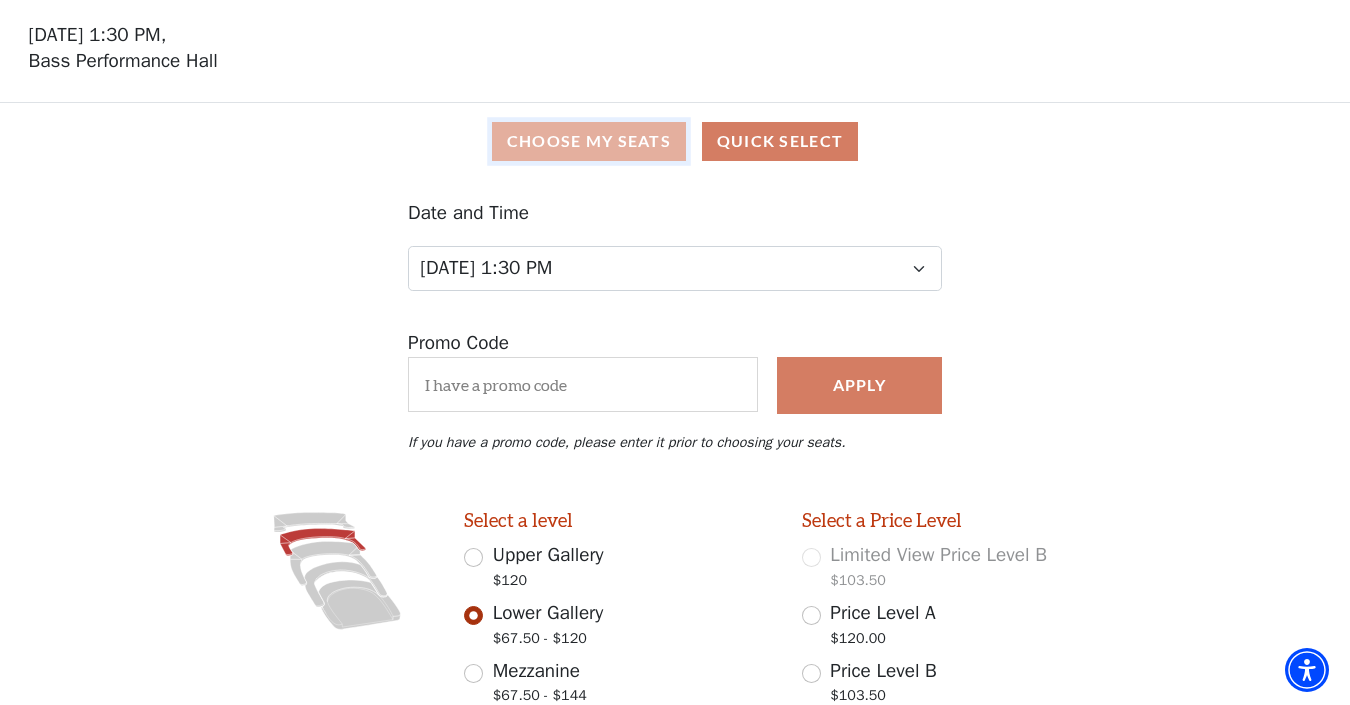 click on "Choose My Seats" at bounding box center (589, 141) 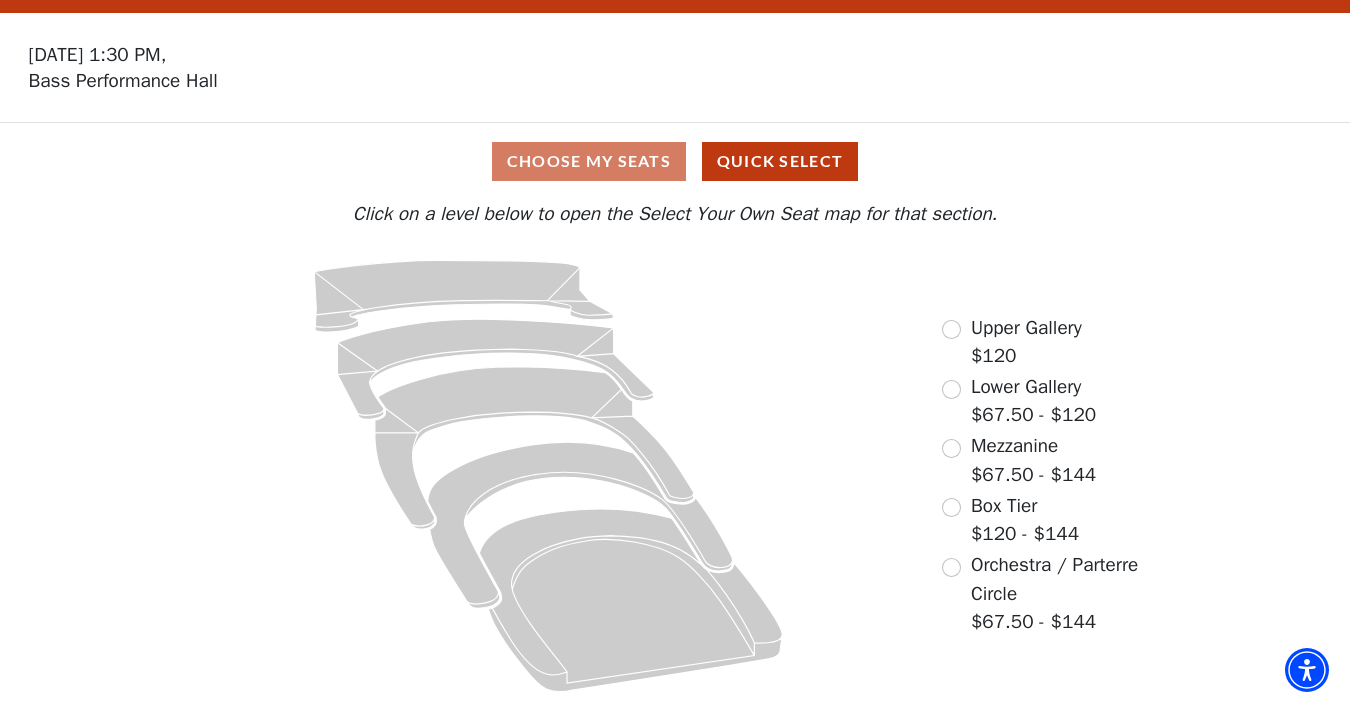 scroll, scrollTop: 47, scrollLeft: 0, axis: vertical 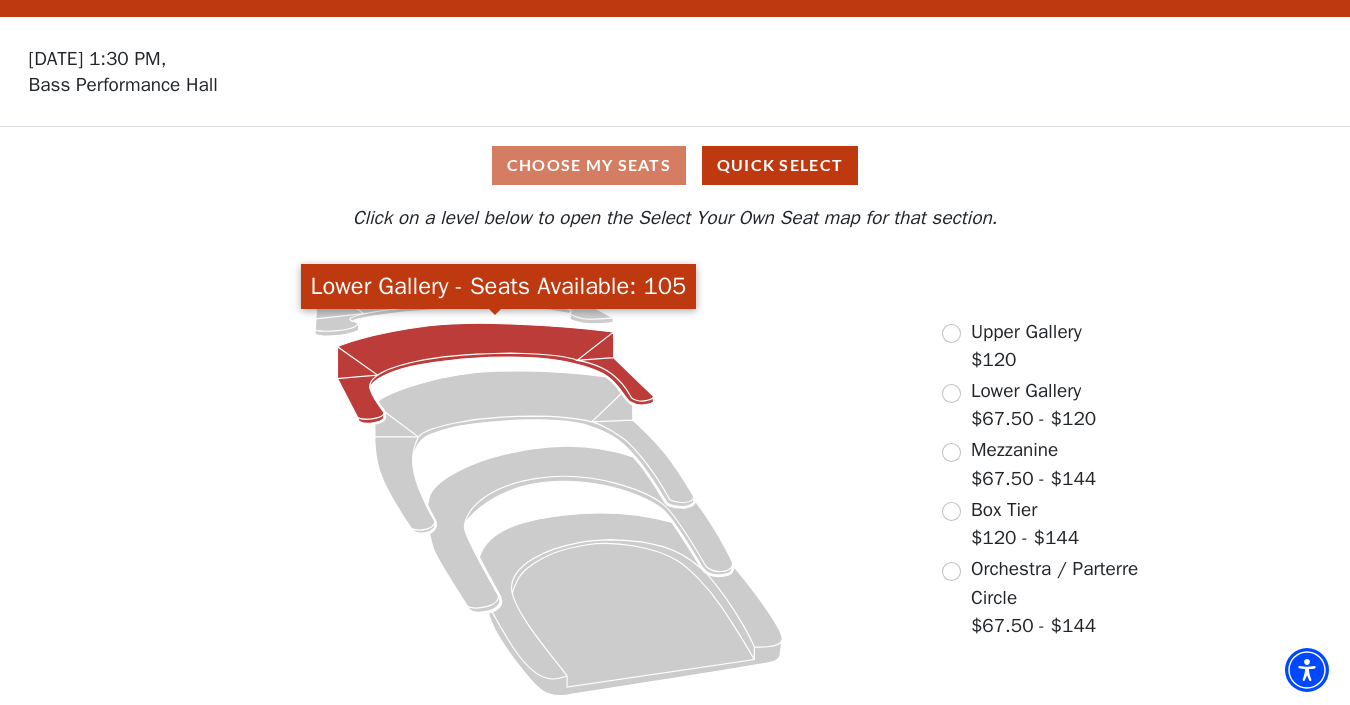 click 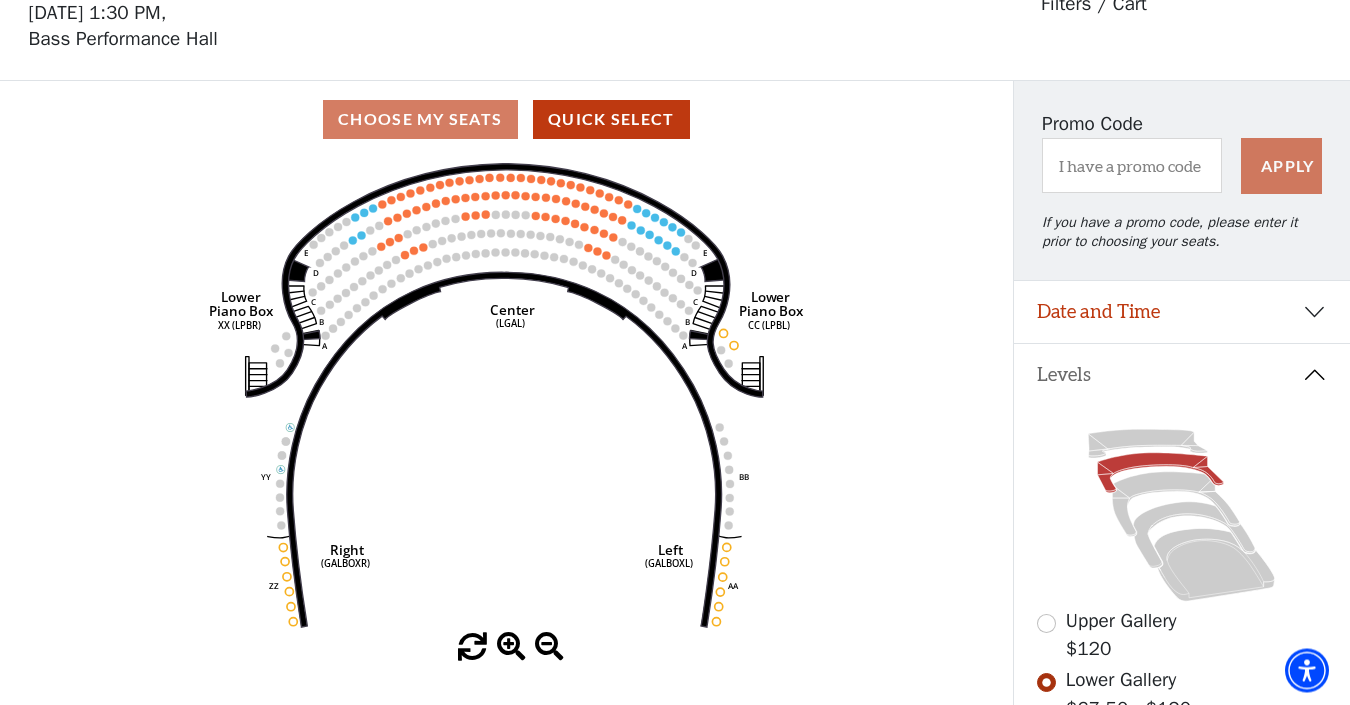 scroll, scrollTop: 0, scrollLeft: 0, axis: both 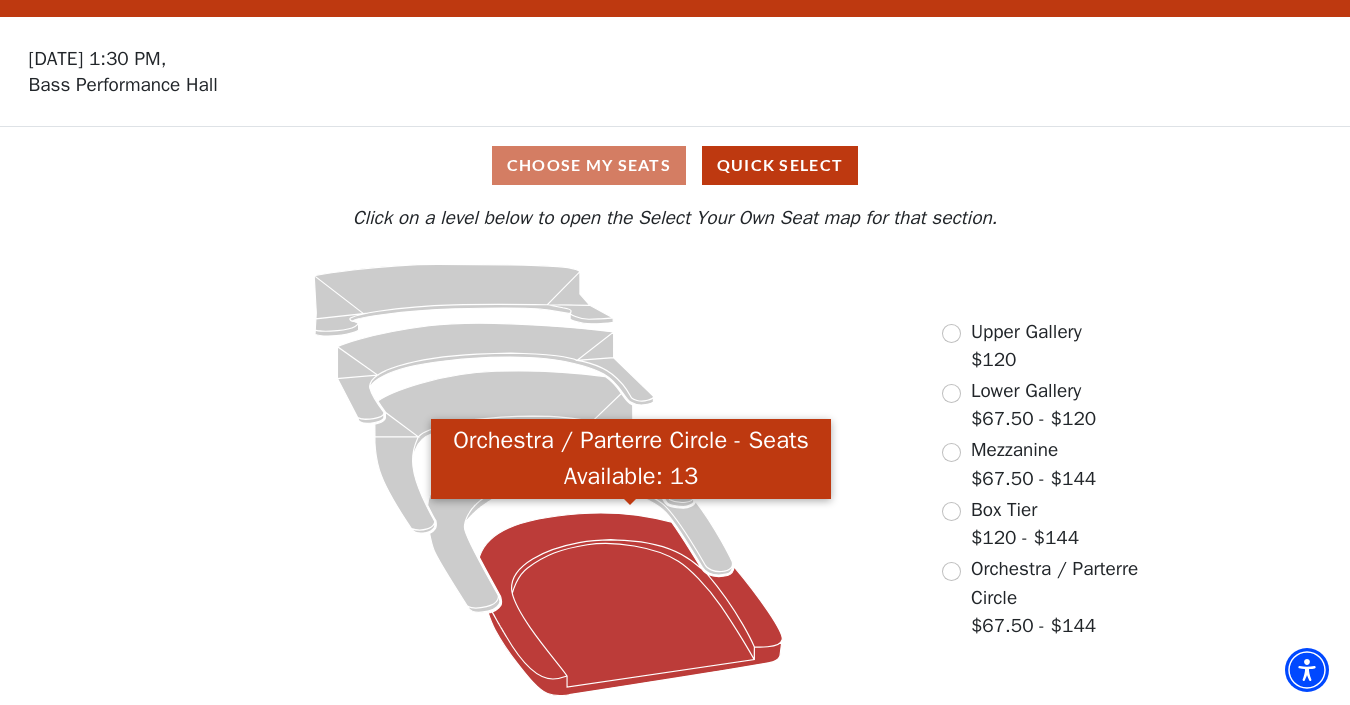 click 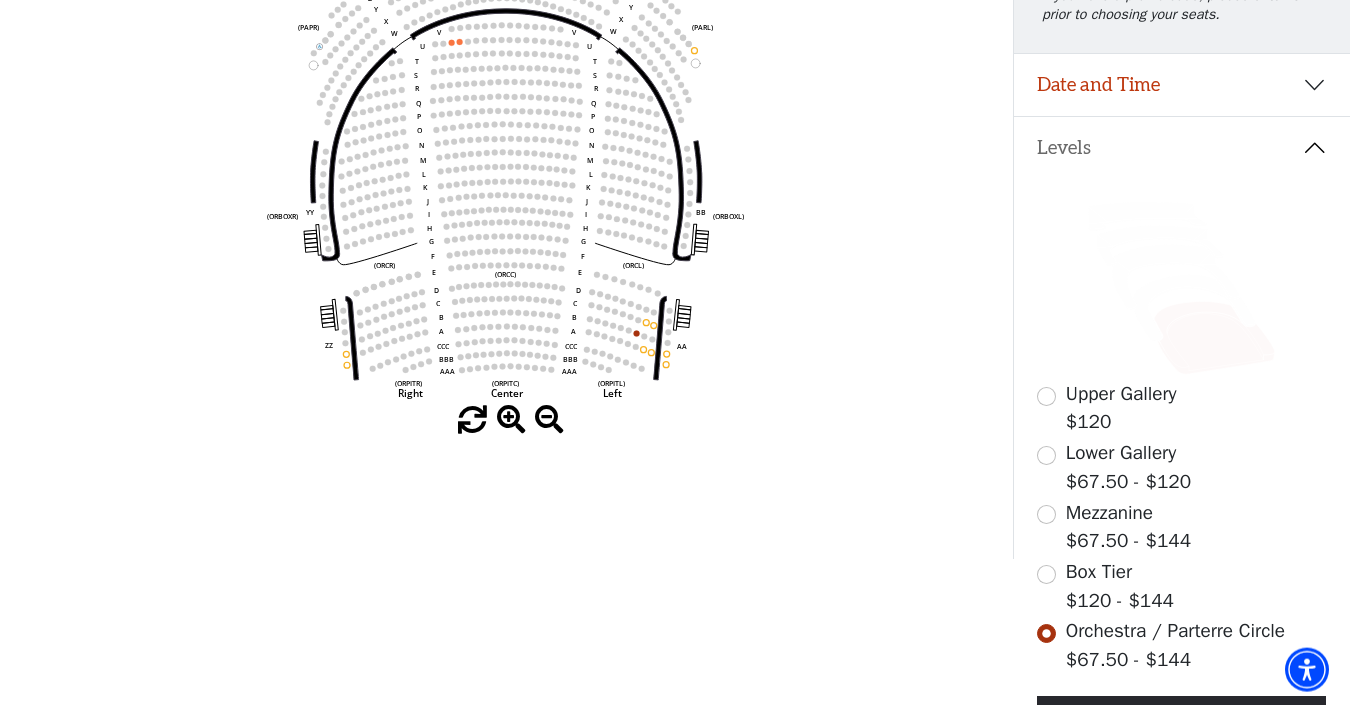 scroll, scrollTop: 326, scrollLeft: 0, axis: vertical 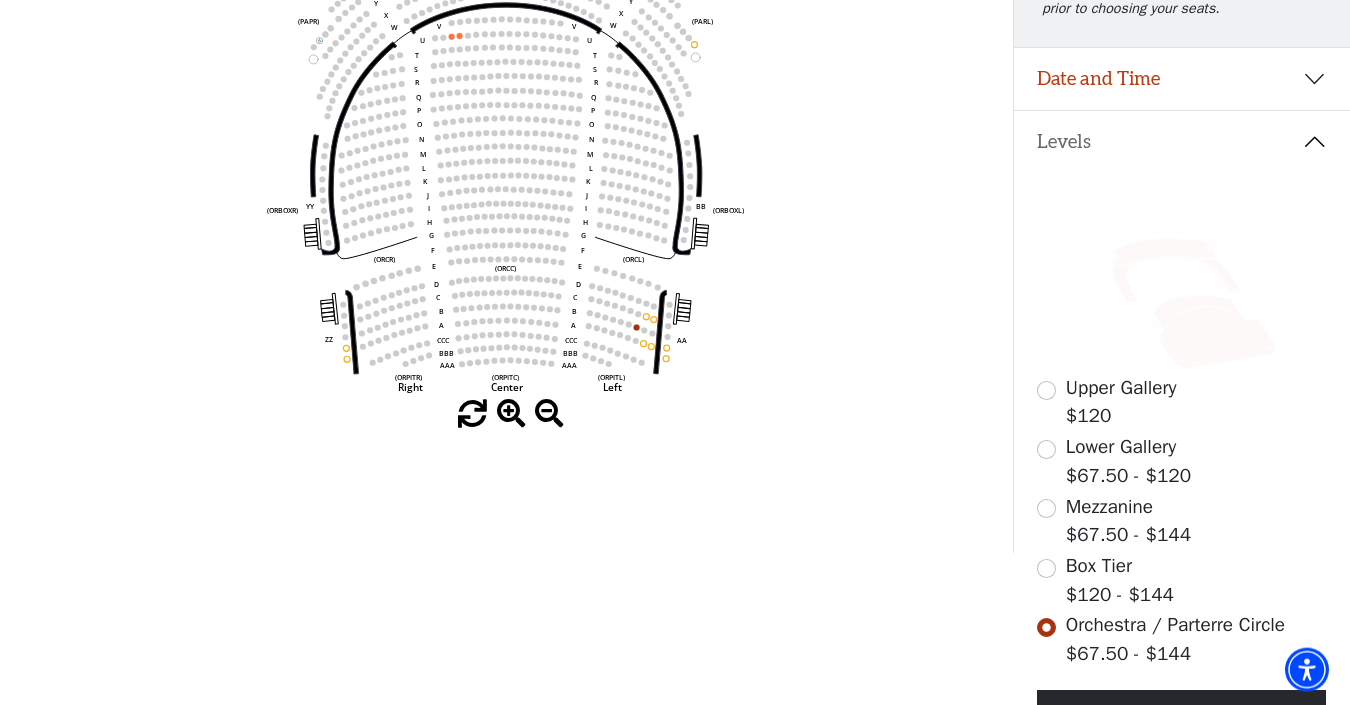 click 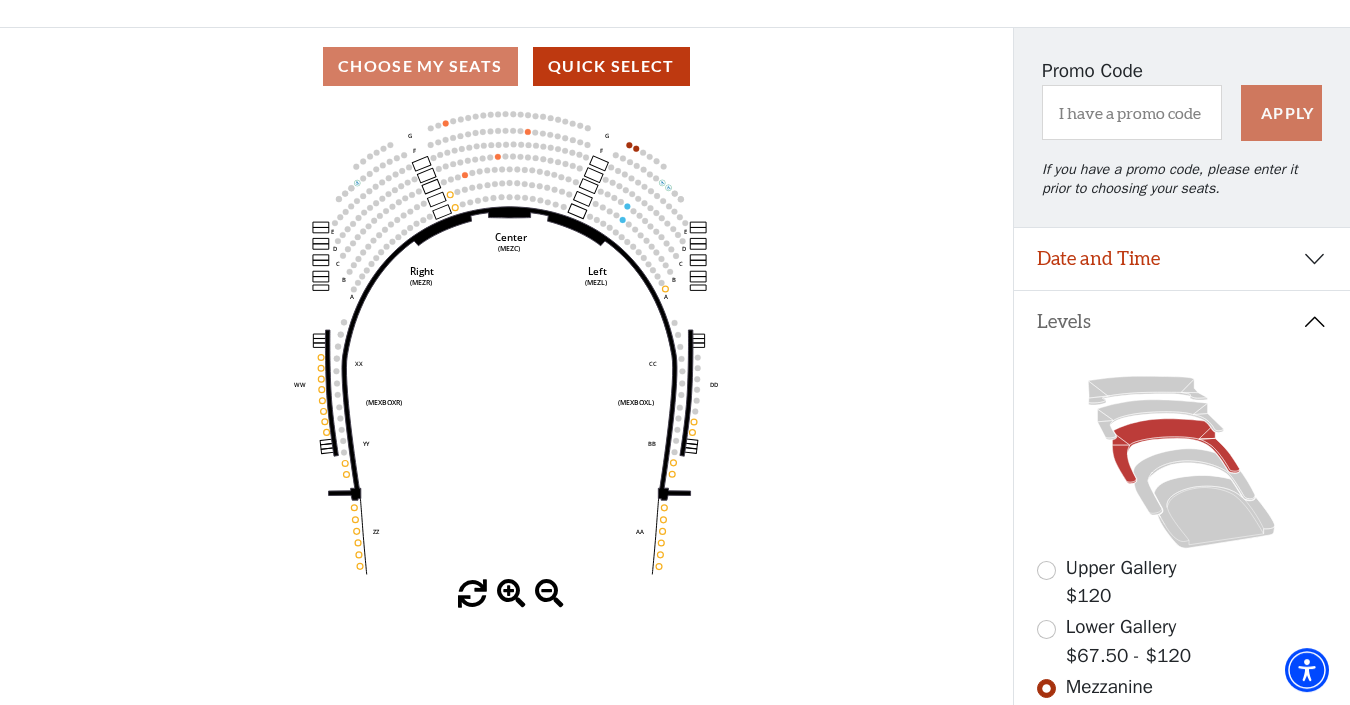 scroll, scrollTop: 172, scrollLeft: 0, axis: vertical 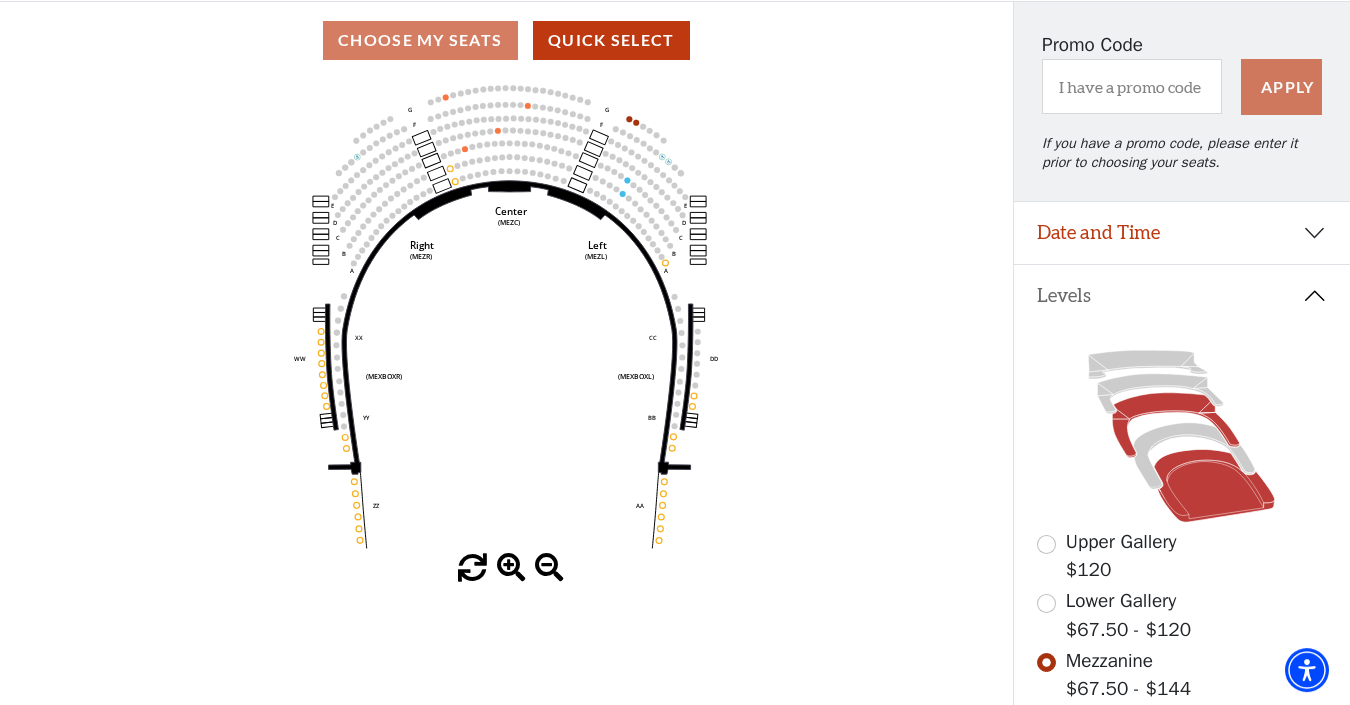 click 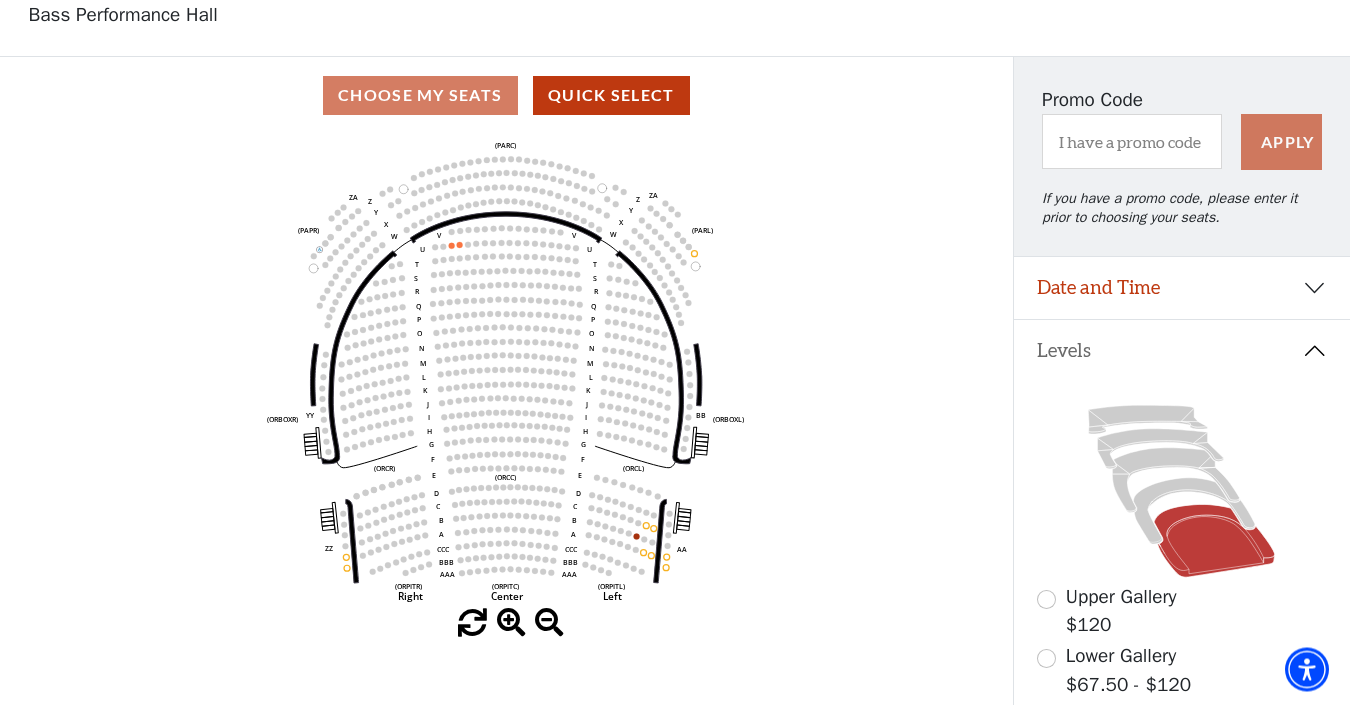 scroll, scrollTop: 110, scrollLeft: 0, axis: vertical 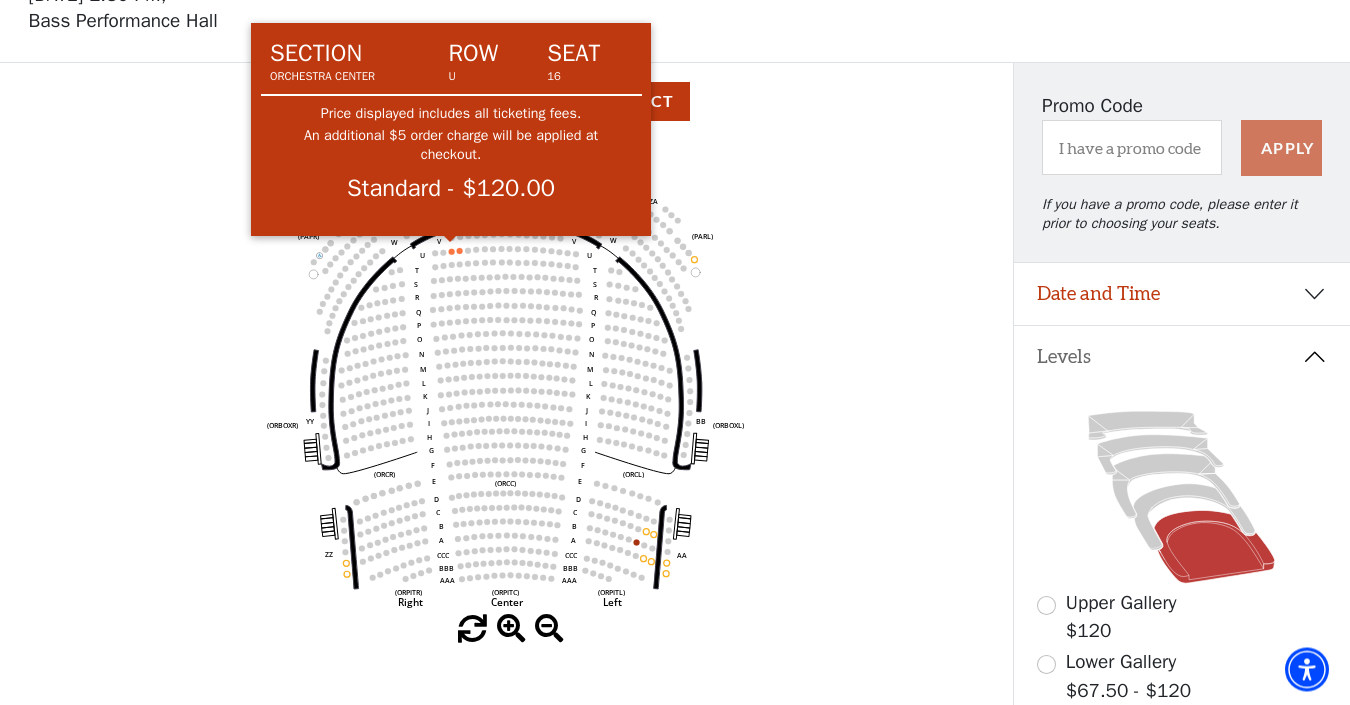 click 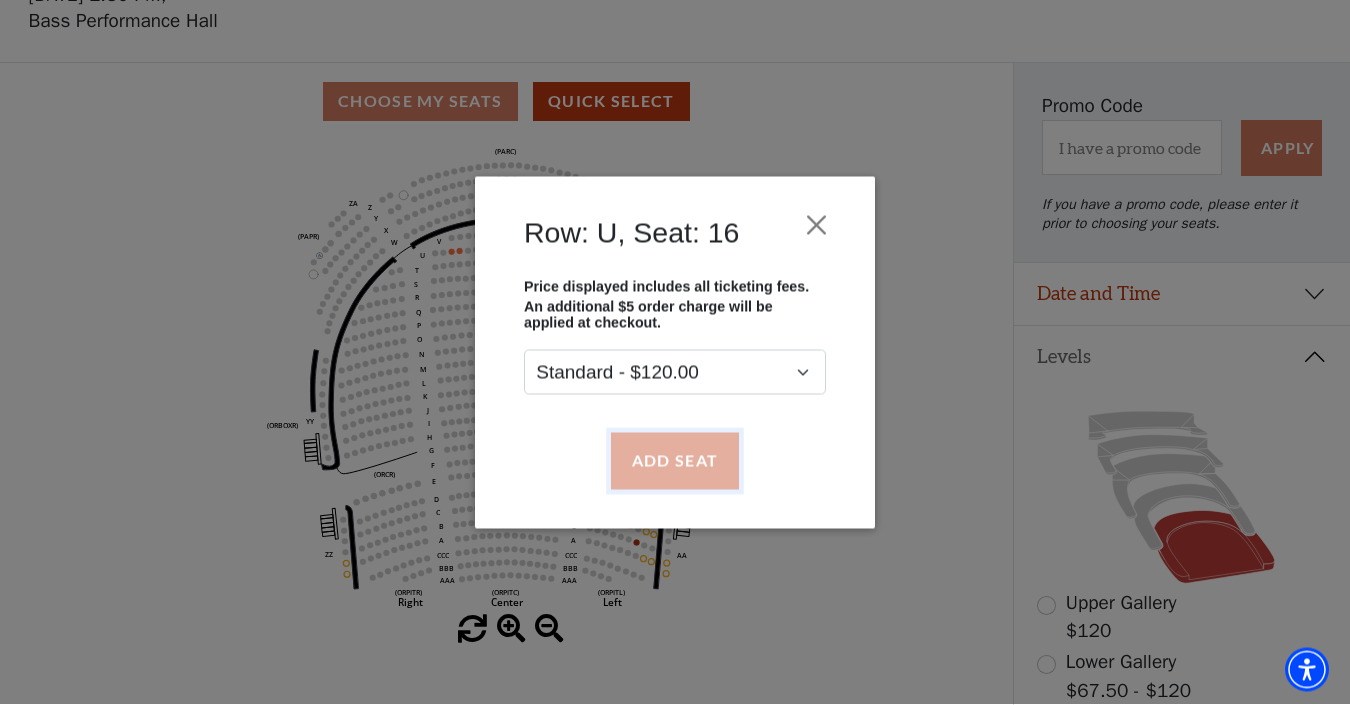 click on "Add Seat" at bounding box center (675, 461) 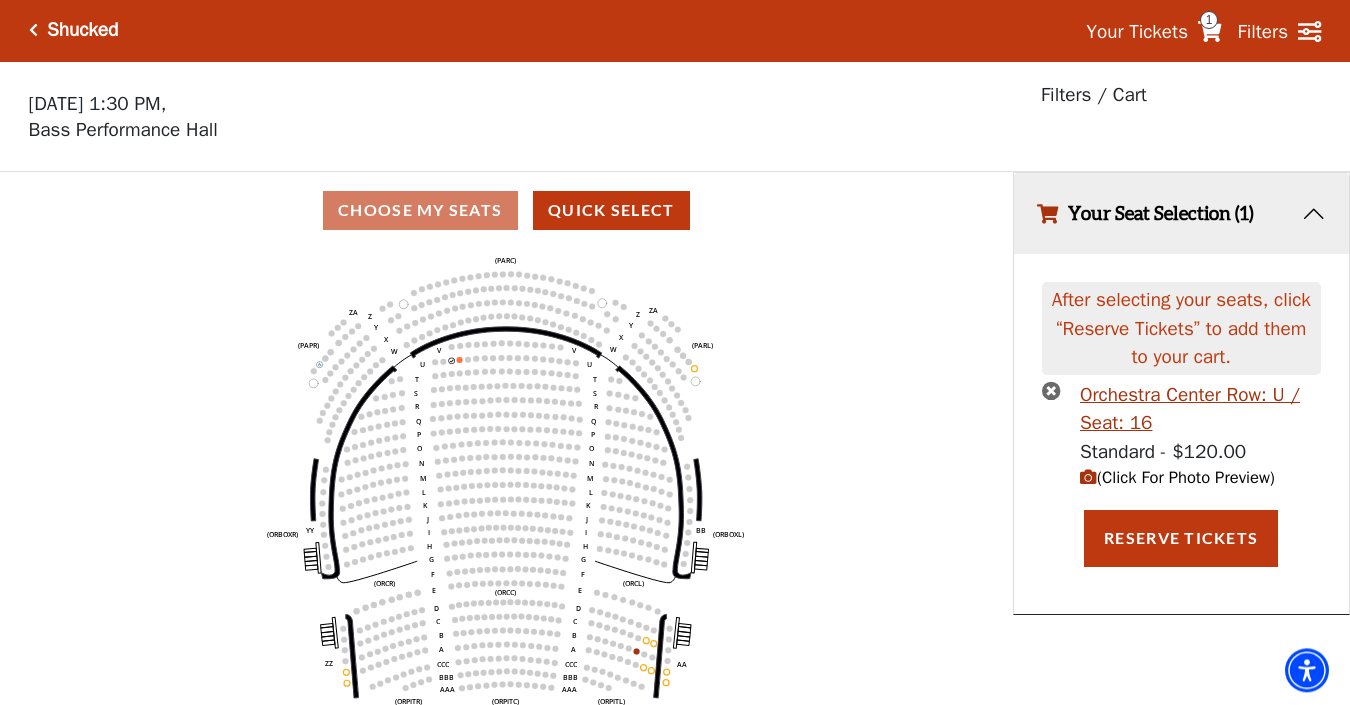 scroll, scrollTop: 0, scrollLeft: 0, axis: both 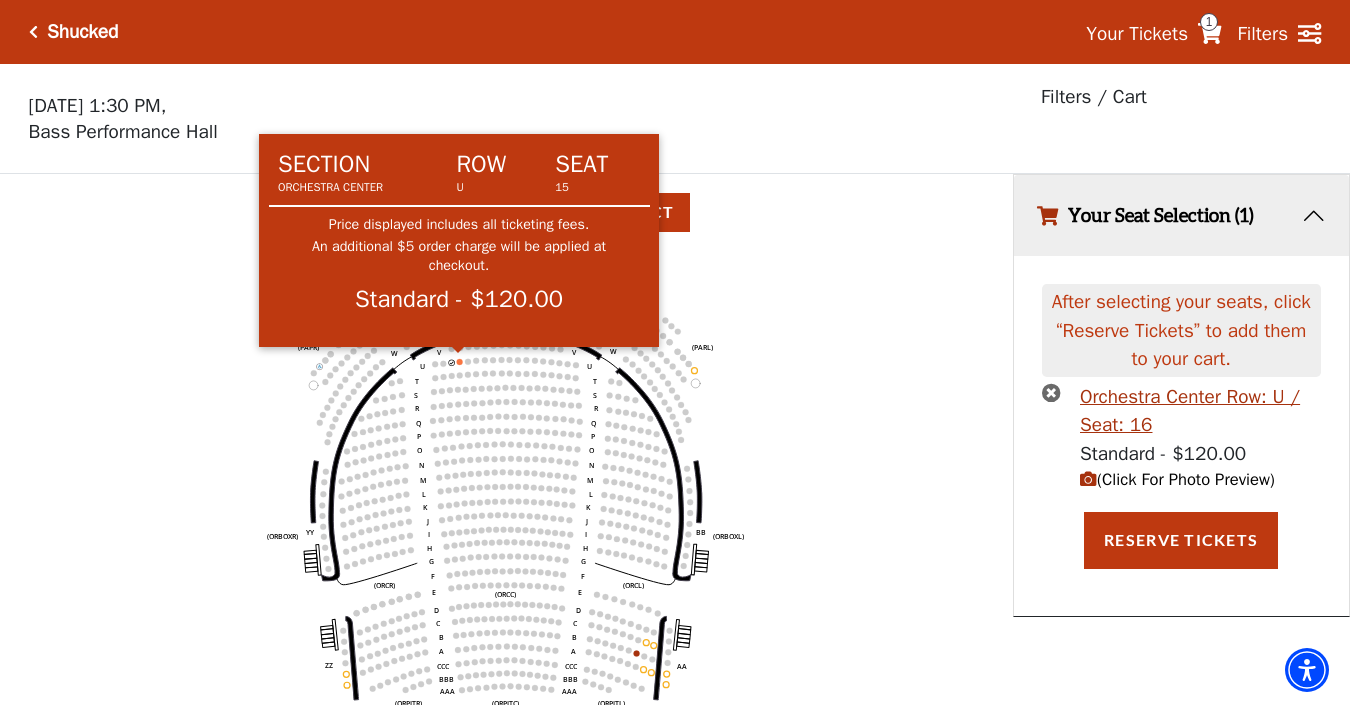 click 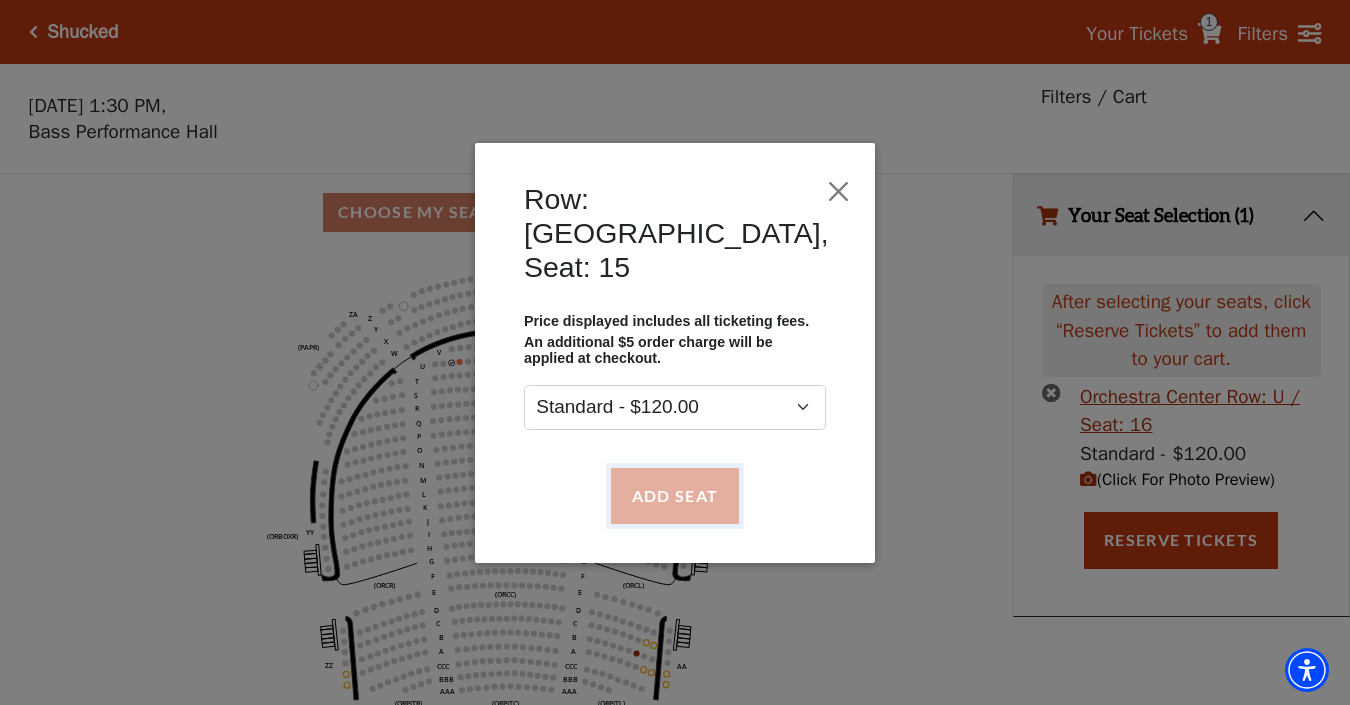 click on "Add Seat" at bounding box center [675, 495] 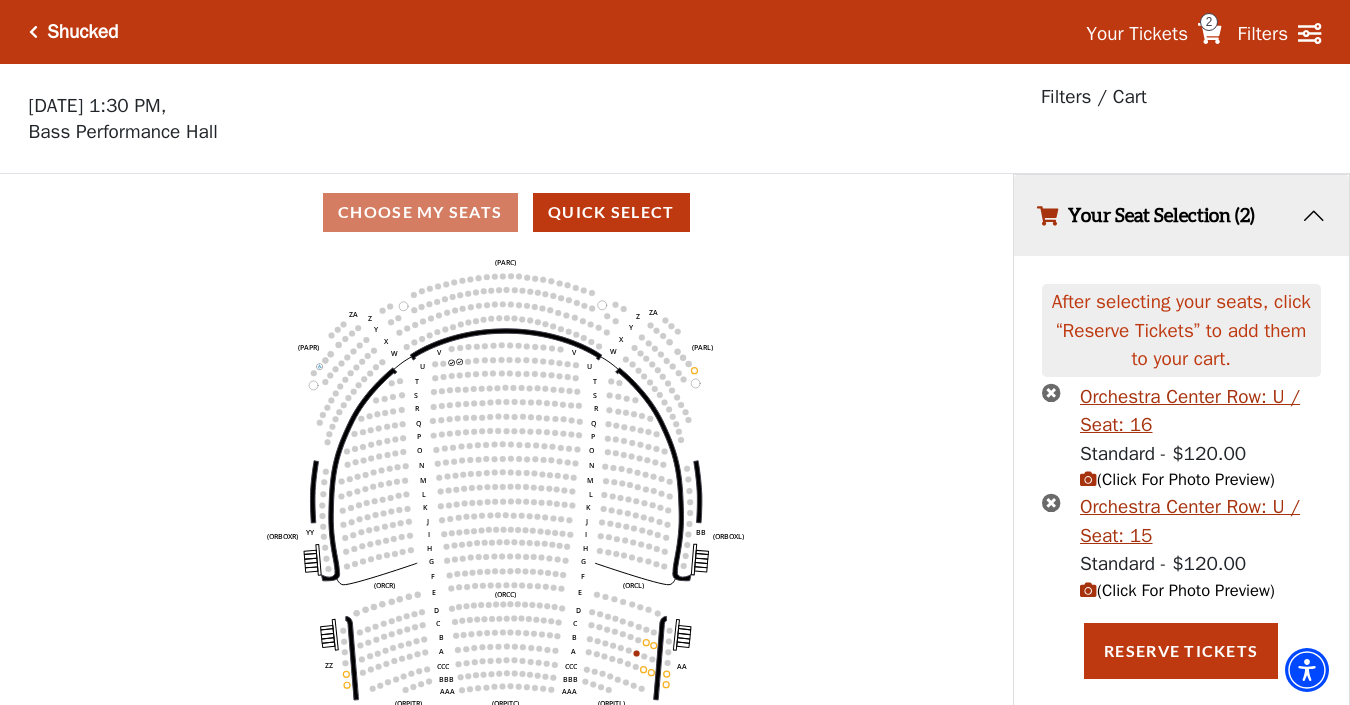 scroll, scrollTop: 45, scrollLeft: 0, axis: vertical 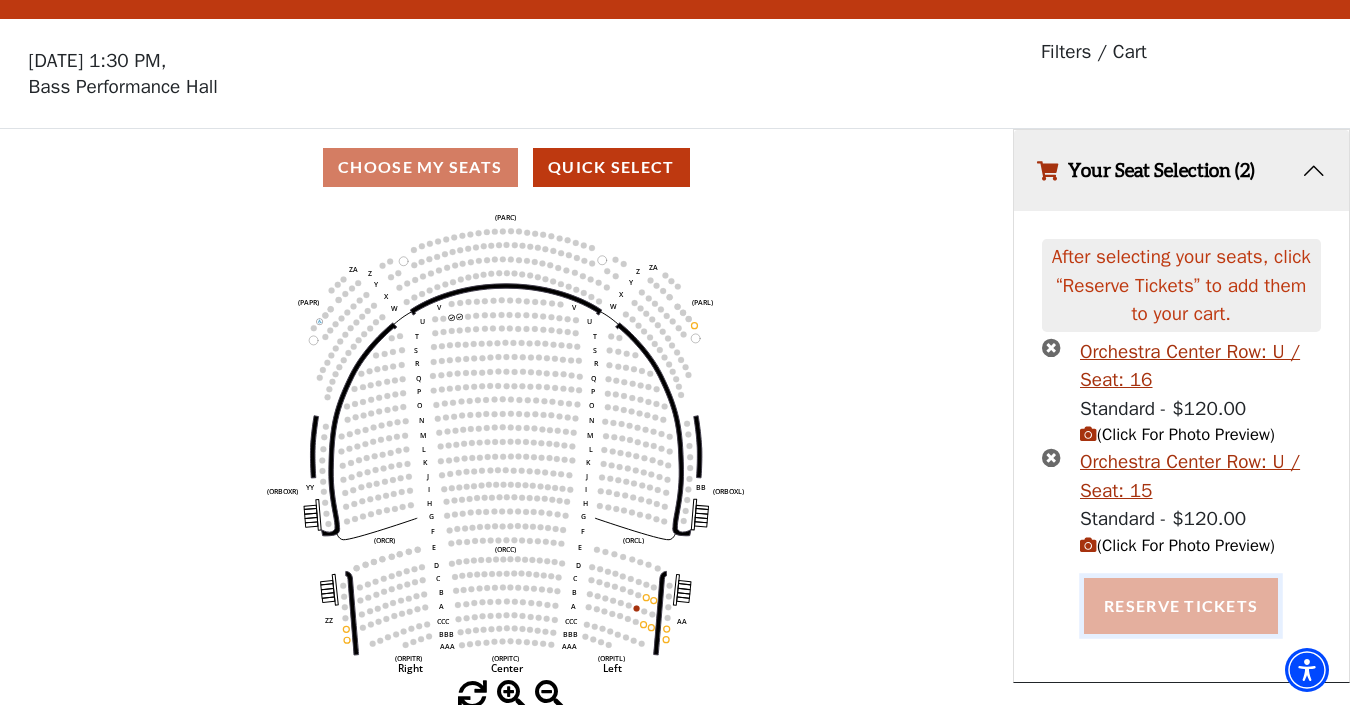 click on "Reserve Tickets" at bounding box center (1181, 606) 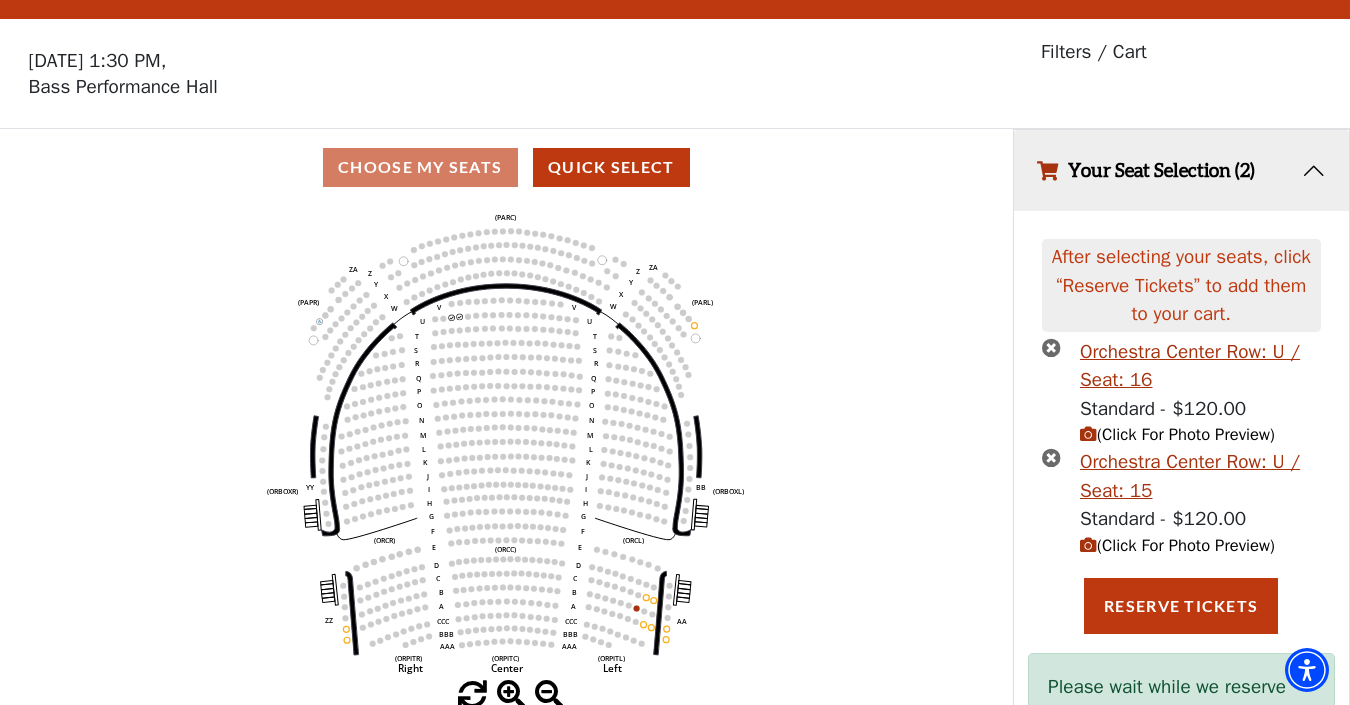 scroll, scrollTop: 135, scrollLeft: 0, axis: vertical 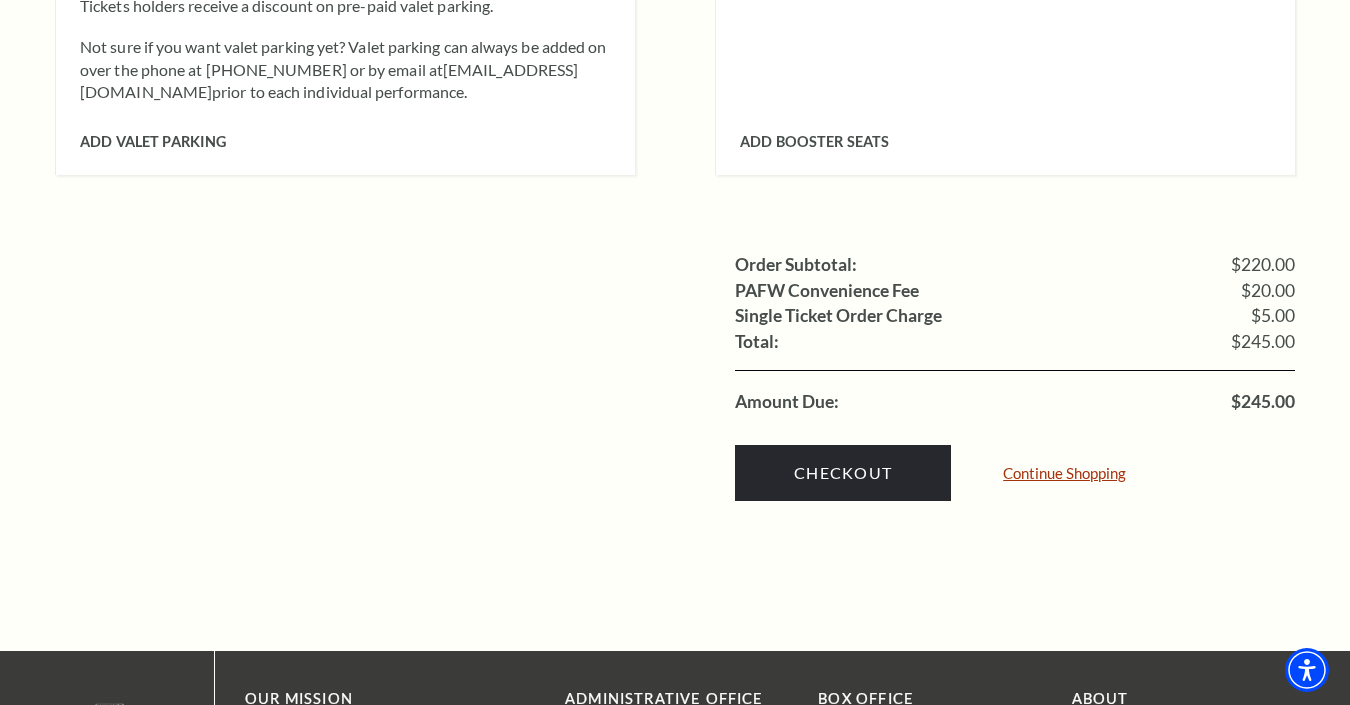 click on "Continue Shopping" at bounding box center [1064, 473] 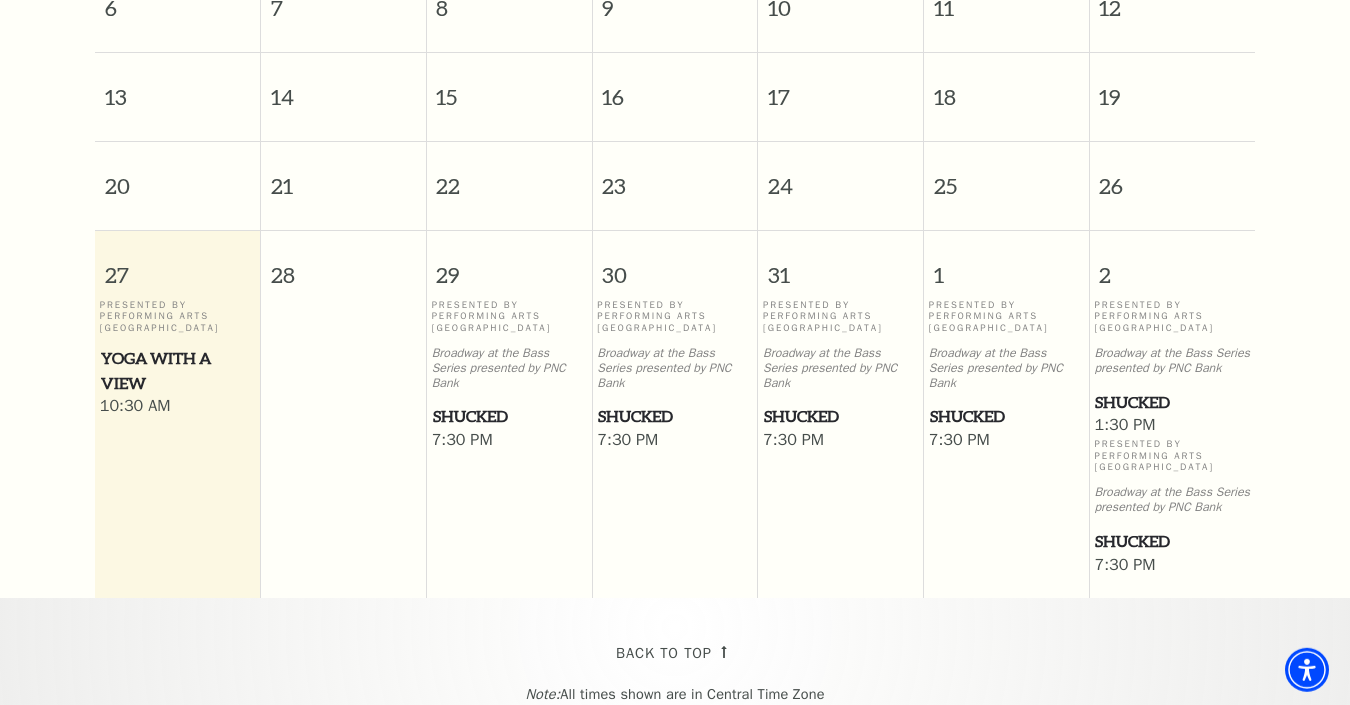 scroll, scrollTop: 755, scrollLeft: 0, axis: vertical 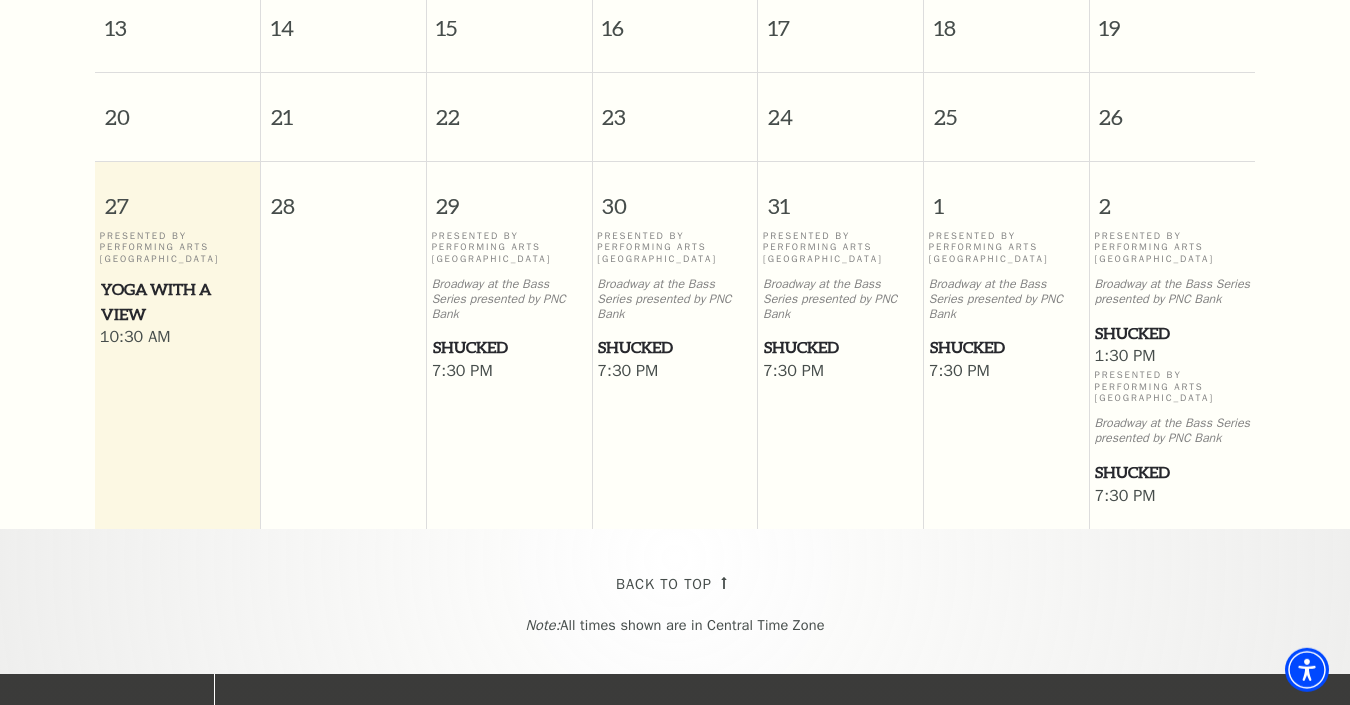 click on "1:30 PM" at bounding box center [1172, 357] 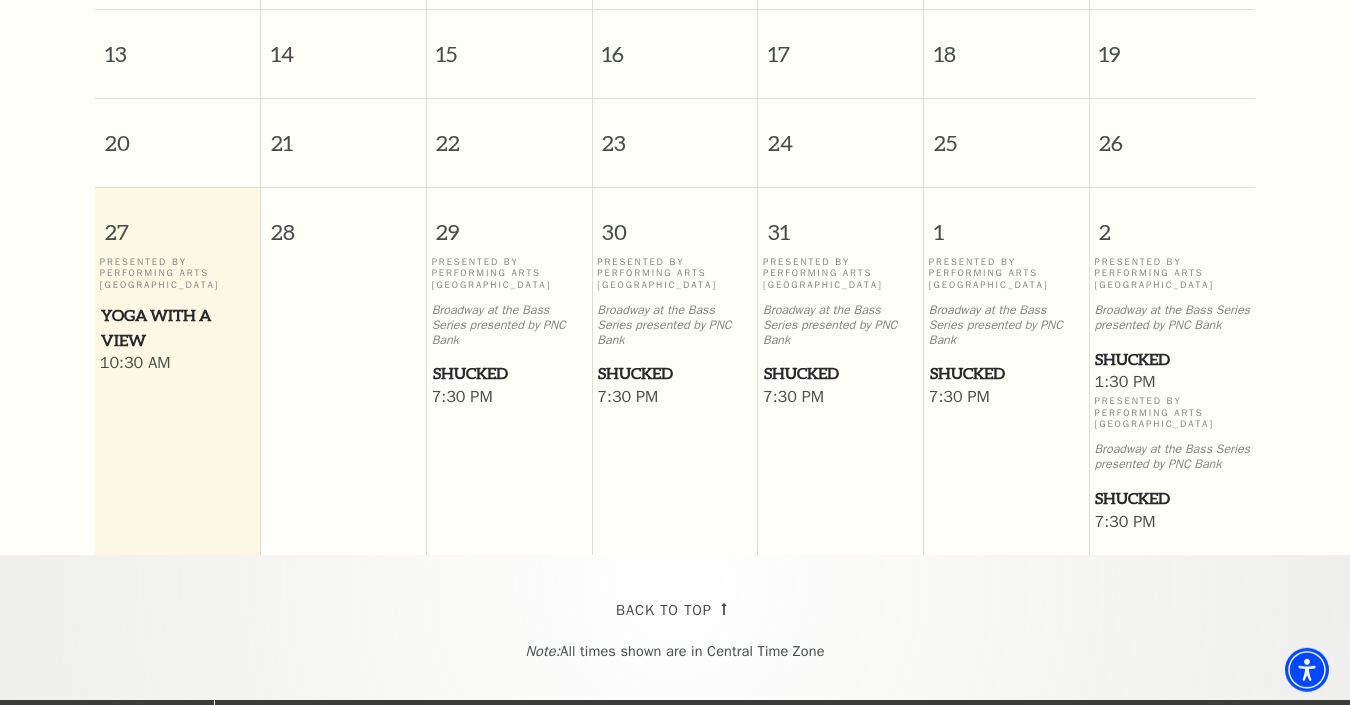 scroll, scrollTop: 728, scrollLeft: 0, axis: vertical 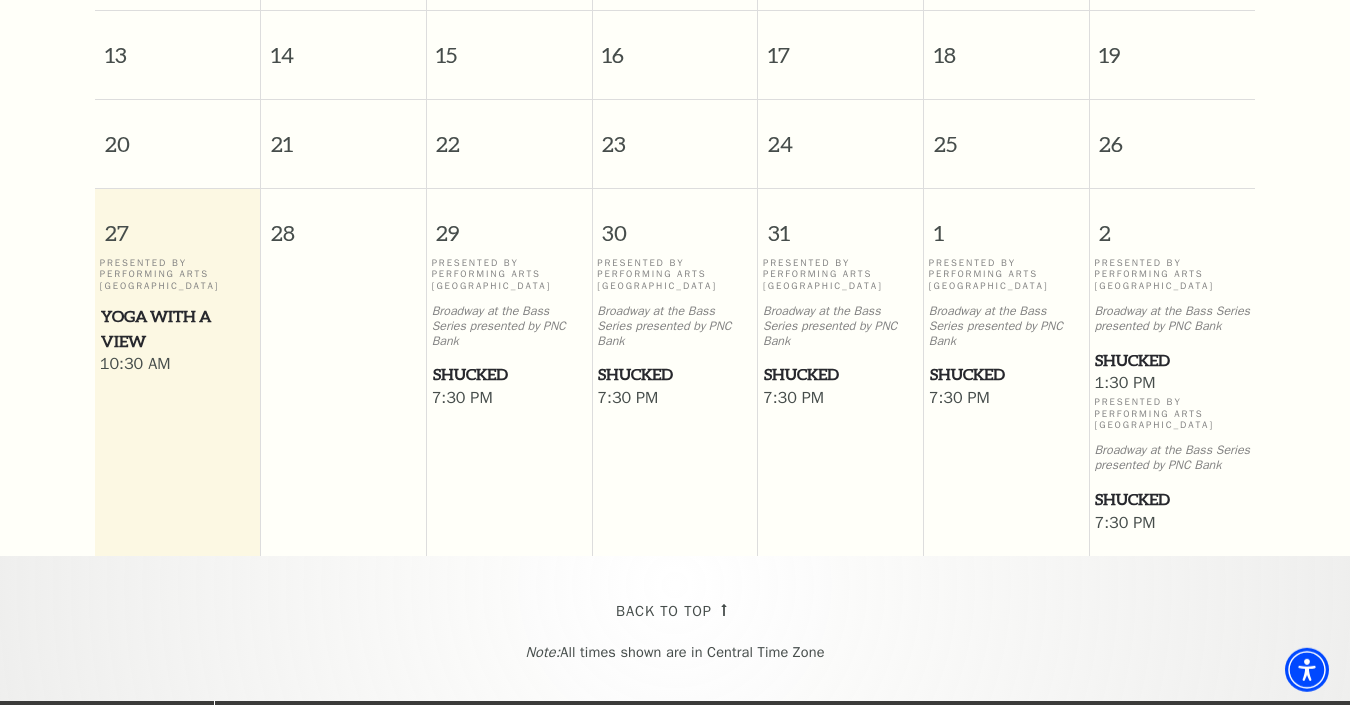 click on "Shucked" at bounding box center [1172, 360] 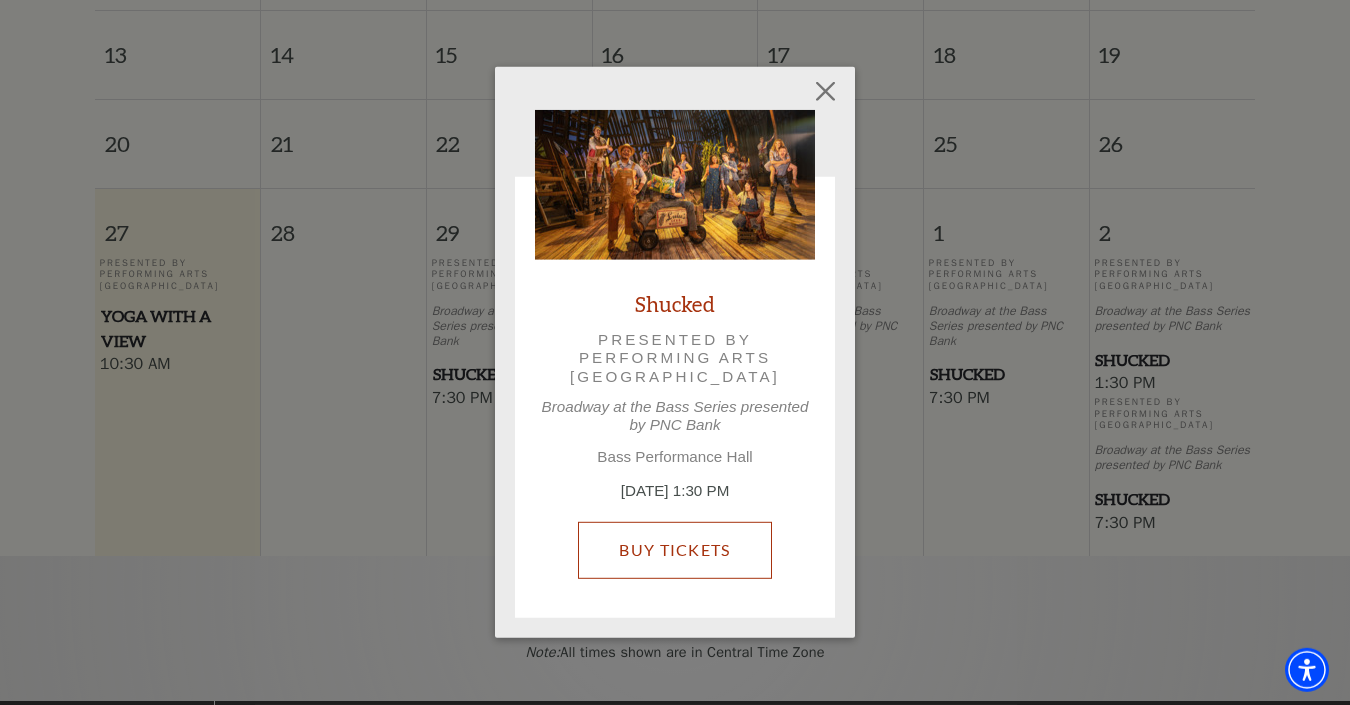 click on "Buy Tickets" at bounding box center [674, 550] 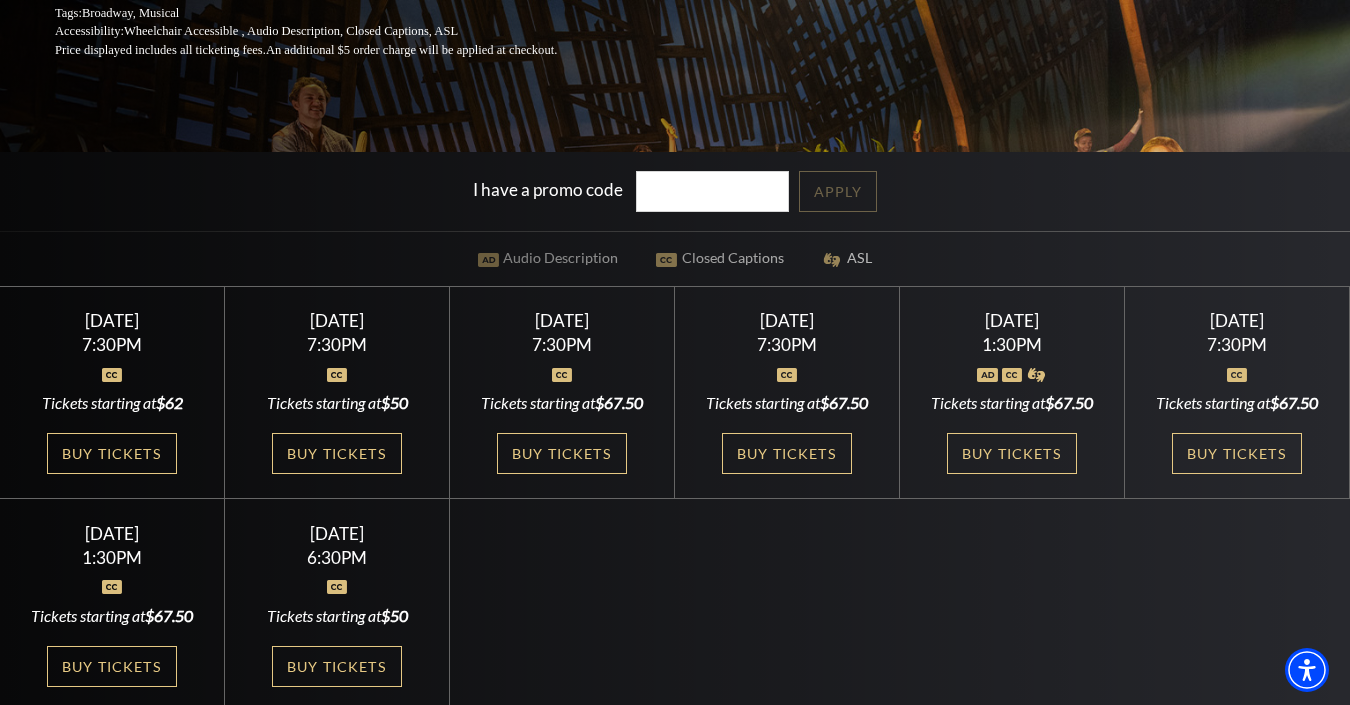 scroll, scrollTop: 409, scrollLeft: 0, axis: vertical 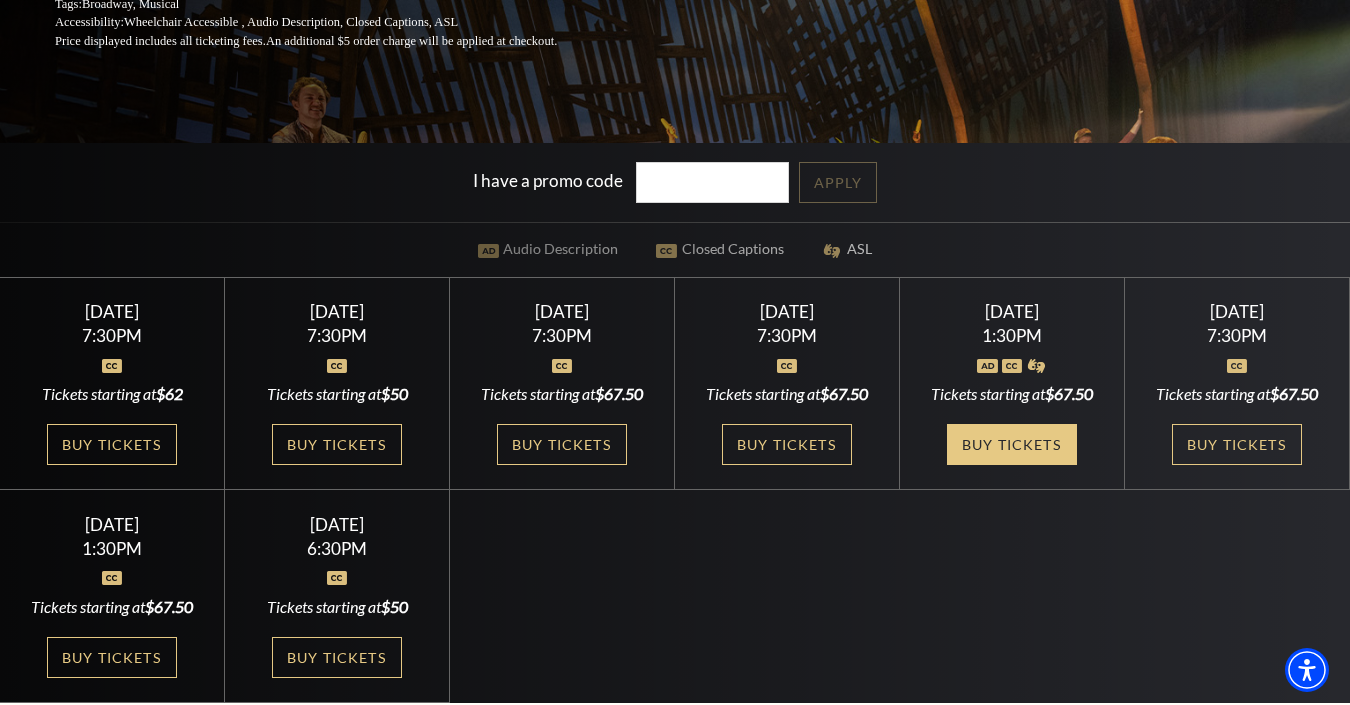 click on "Buy Tickets" at bounding box center [1012, 444] 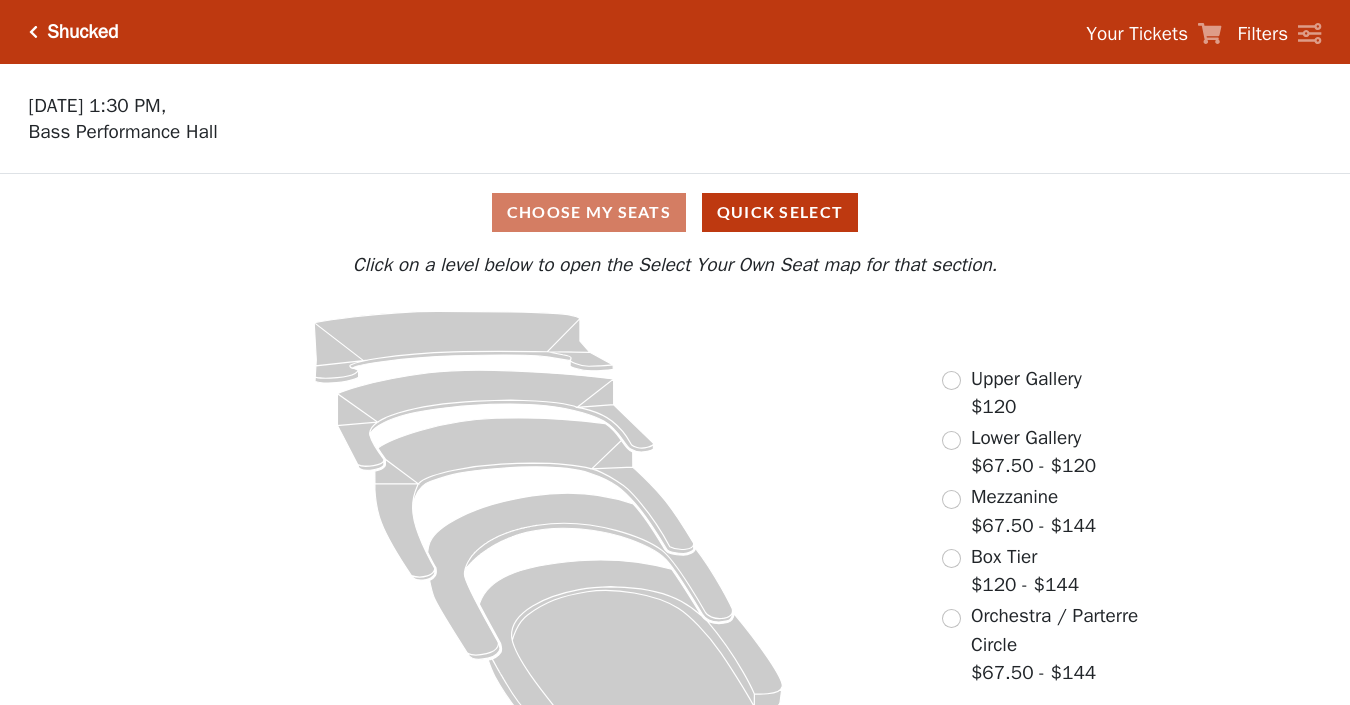 scroll, scrollTop: 0, scrollLeft: 0, axis: both 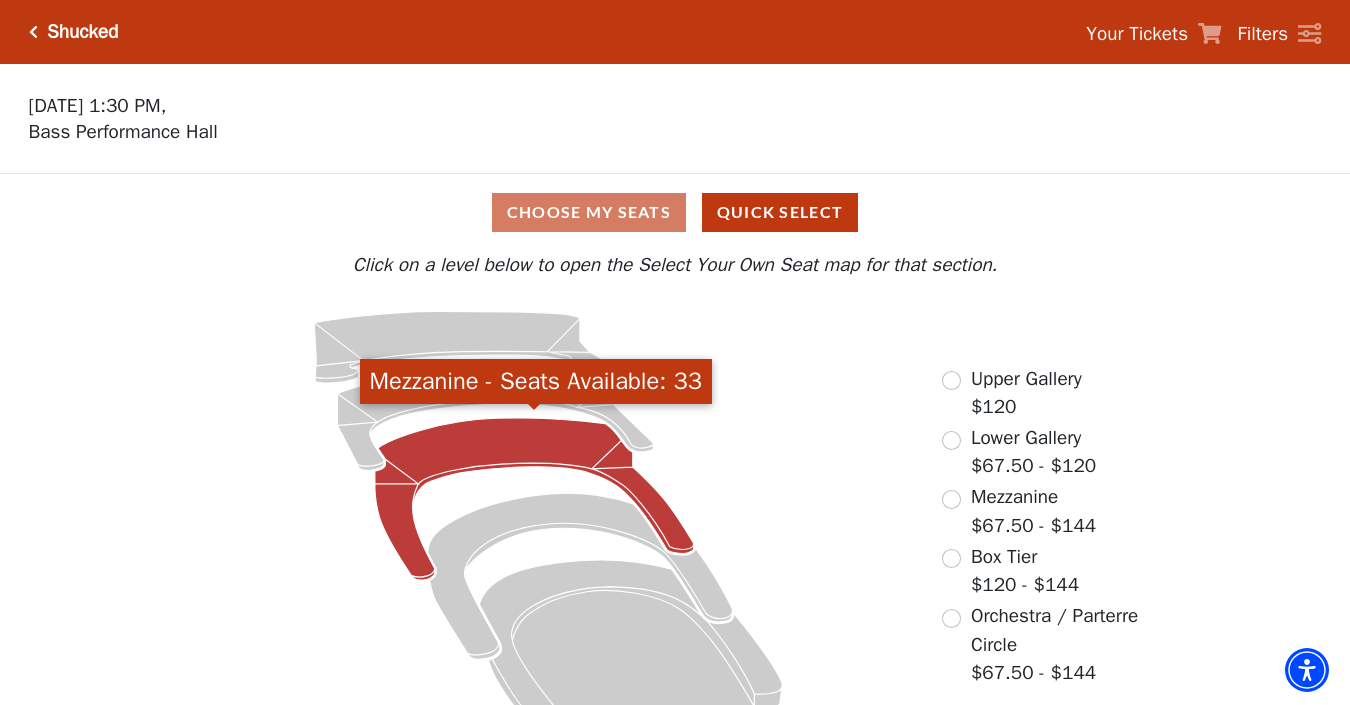 click 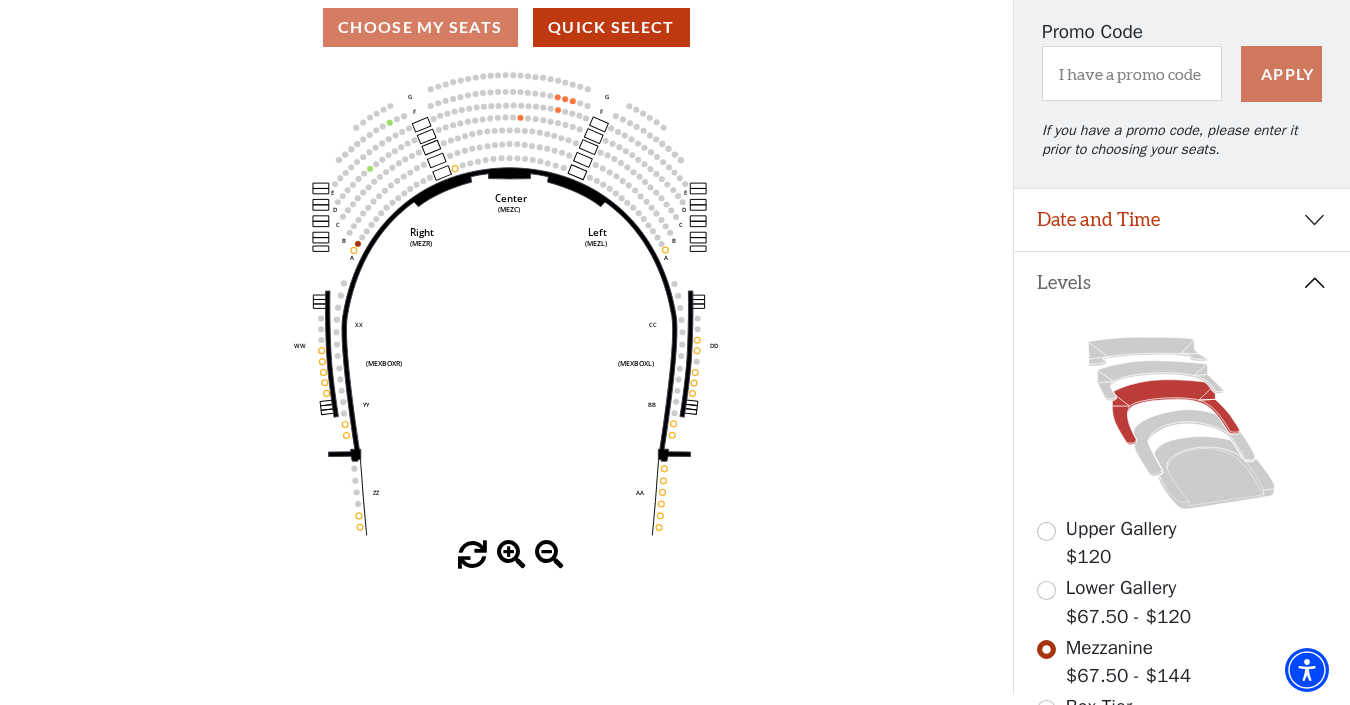 scroll, scrollTop: 167, scrollLeft: 0, axis: vertical 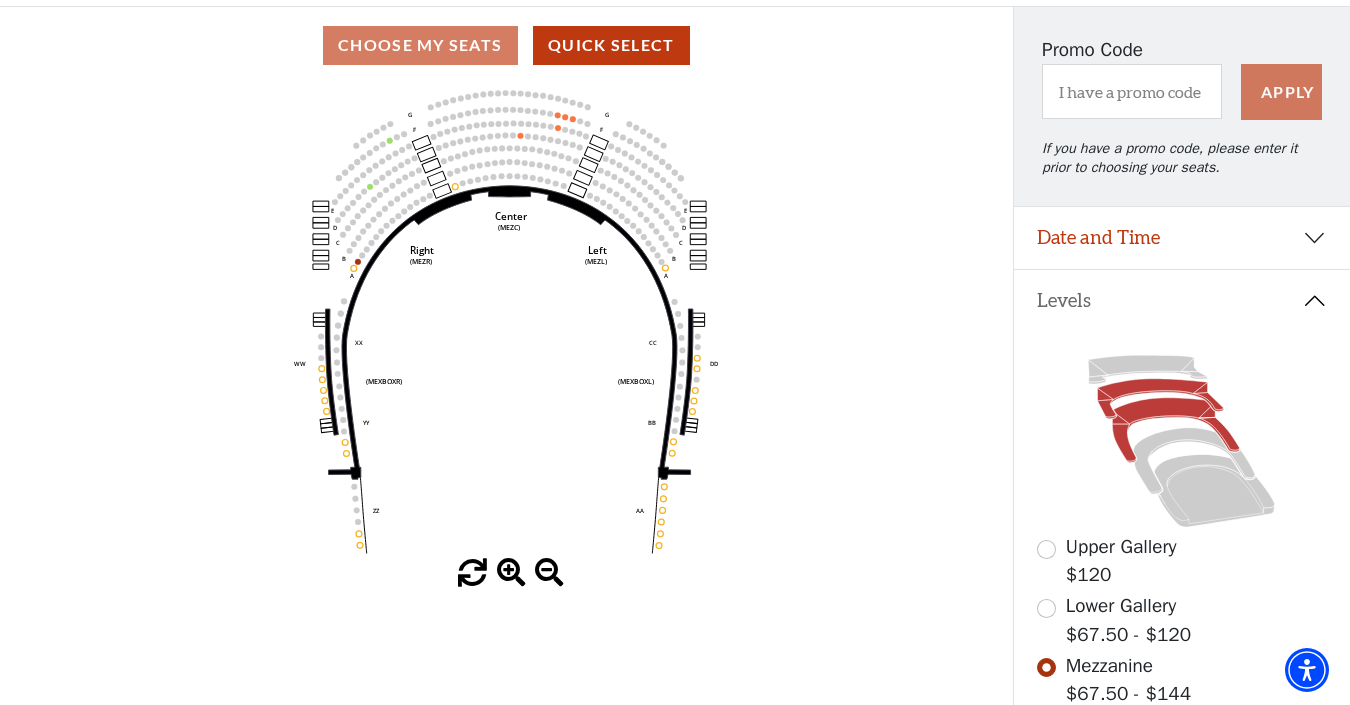 click 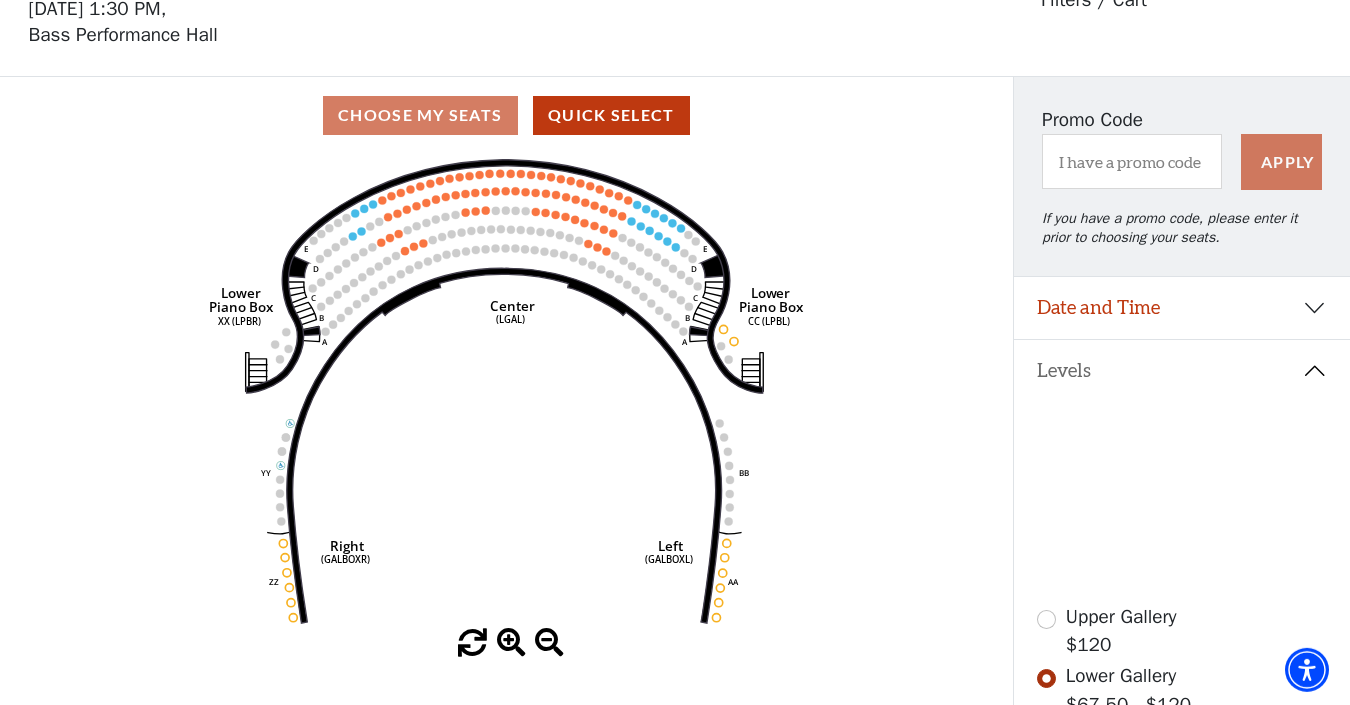 scroll, scrollTop: 0, scrollLeft: 0, axis: both 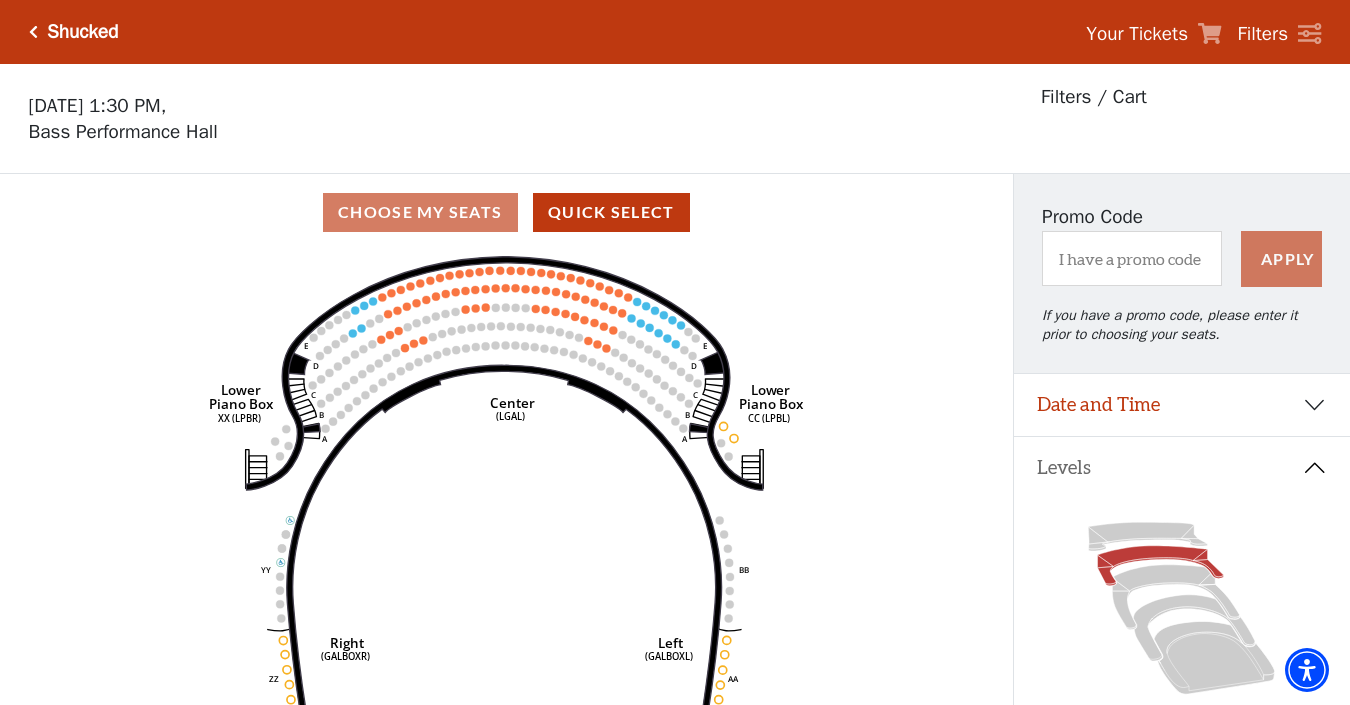 click 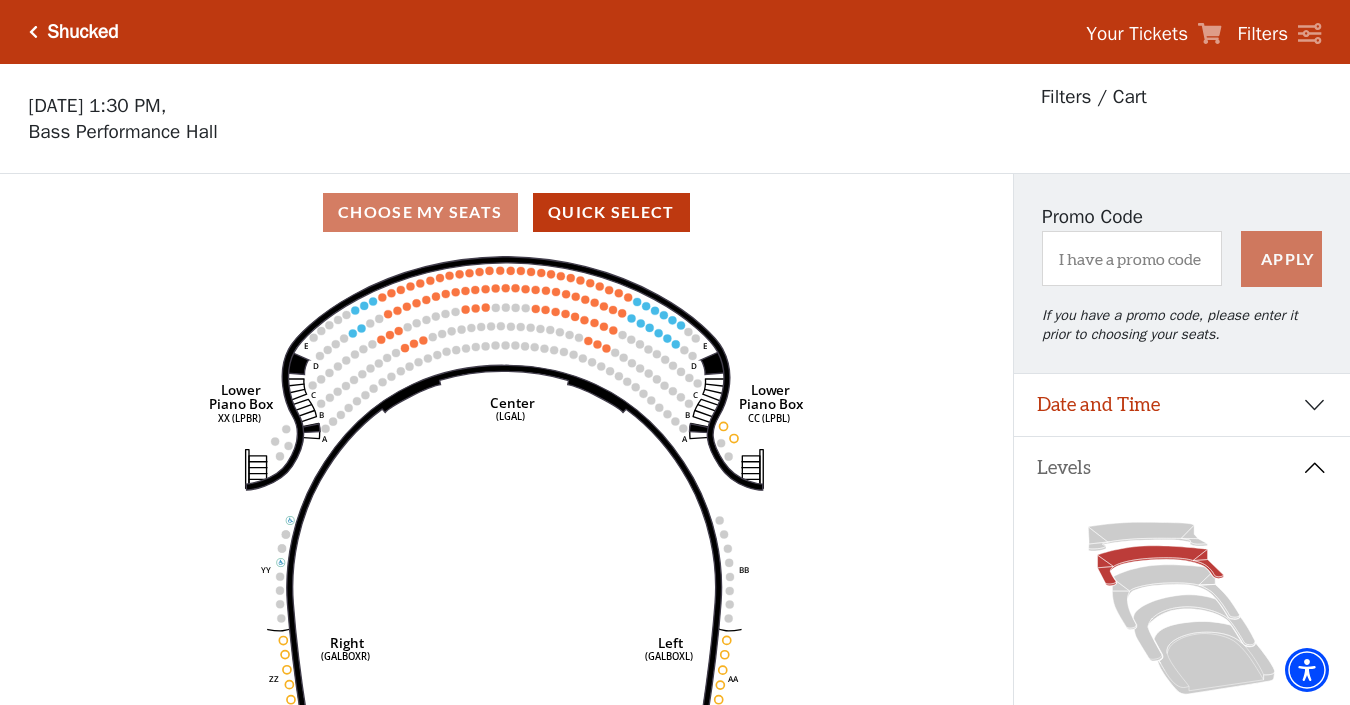 click on "Your Tickets" at bounding box center [1137, 34] 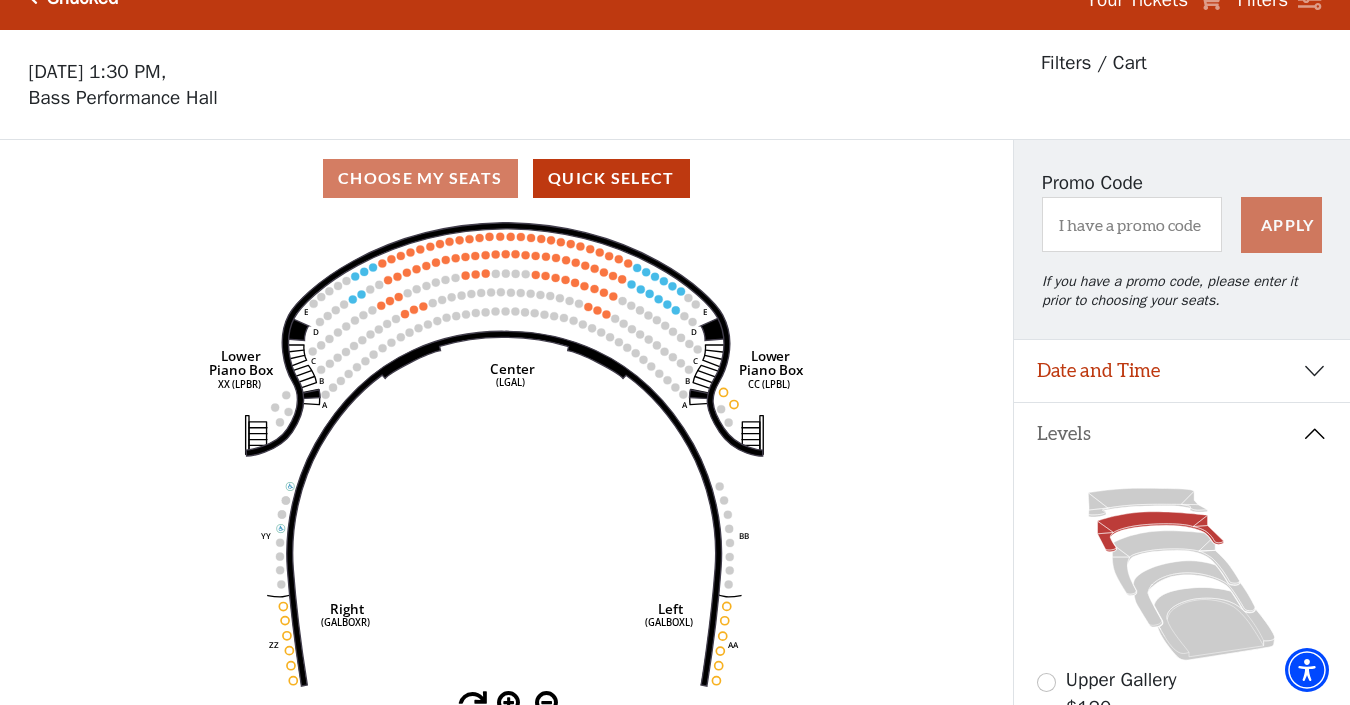 scroll, scrollTop: 0, scrollLeft: 0, axis: both 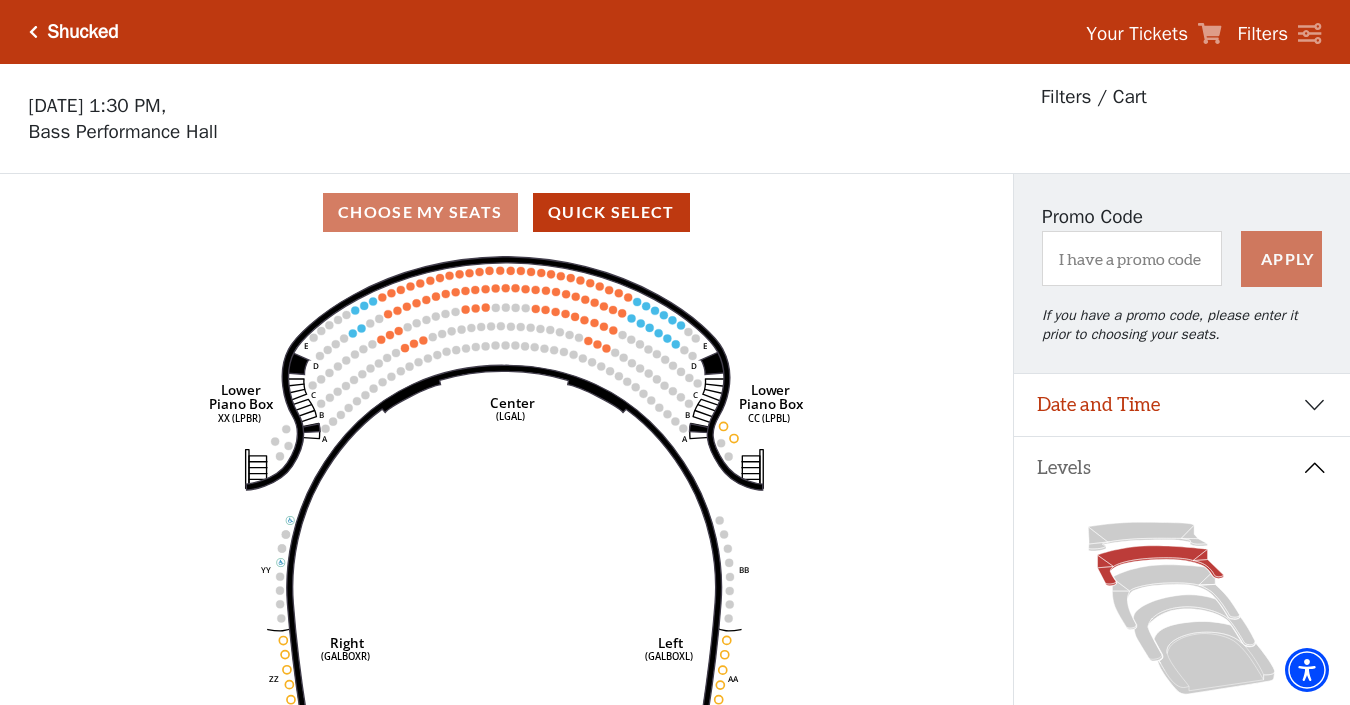 click on "Your Tickets" at bounding box center [1137, 34] 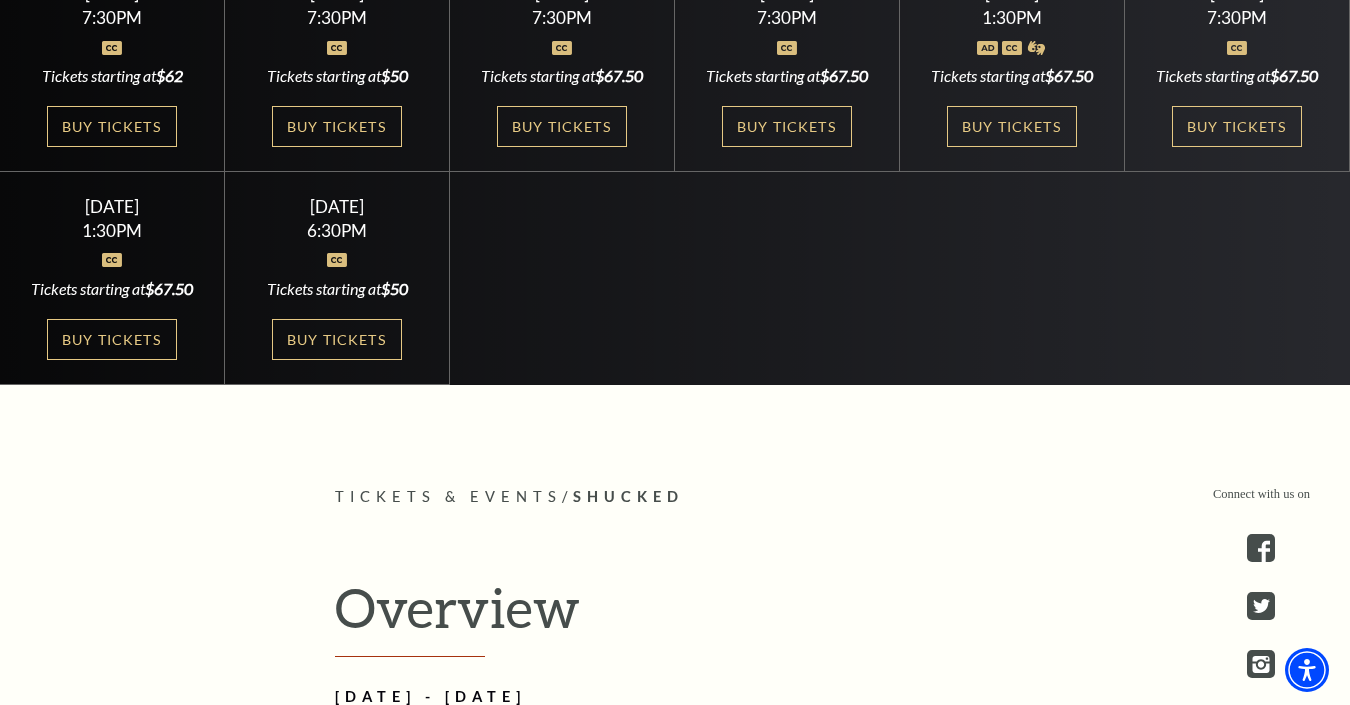 scroll, scrollTop: 718, scrollLeft: 0, axis: vertical 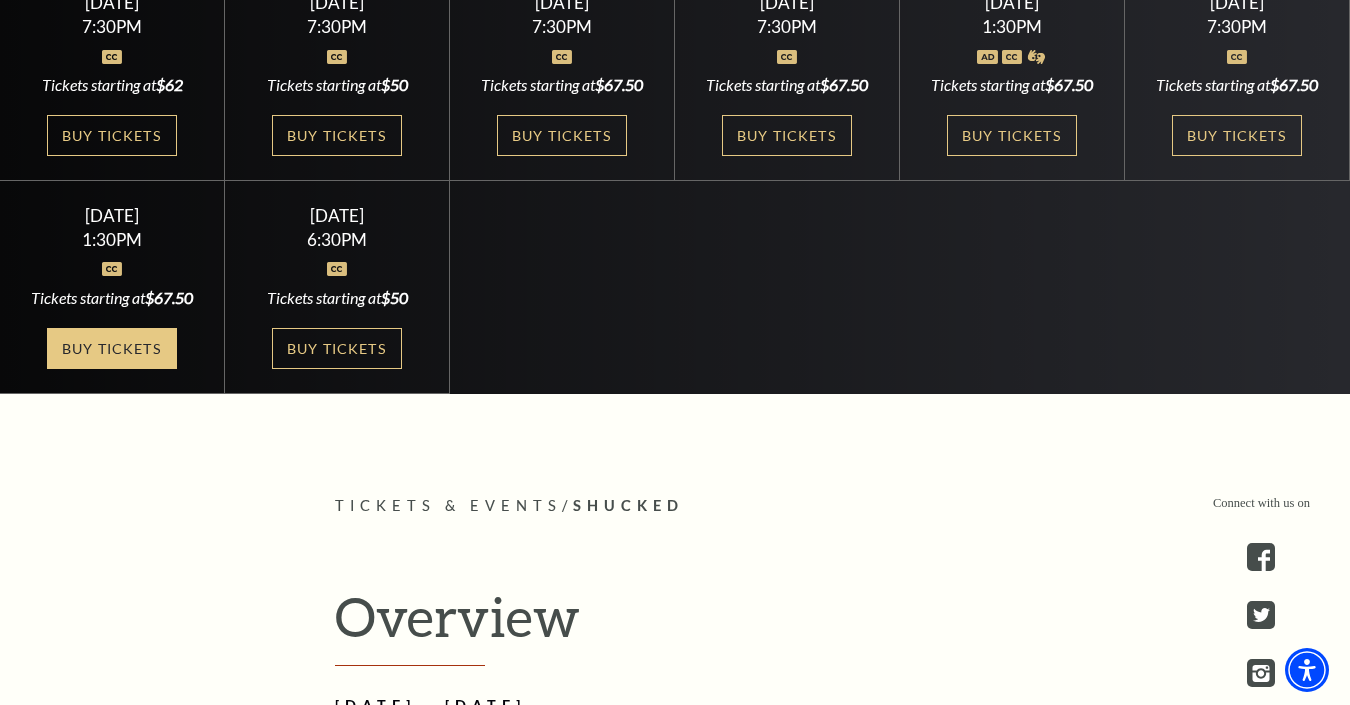 click on "Buy Tickets" at bounding box center [112, 348] 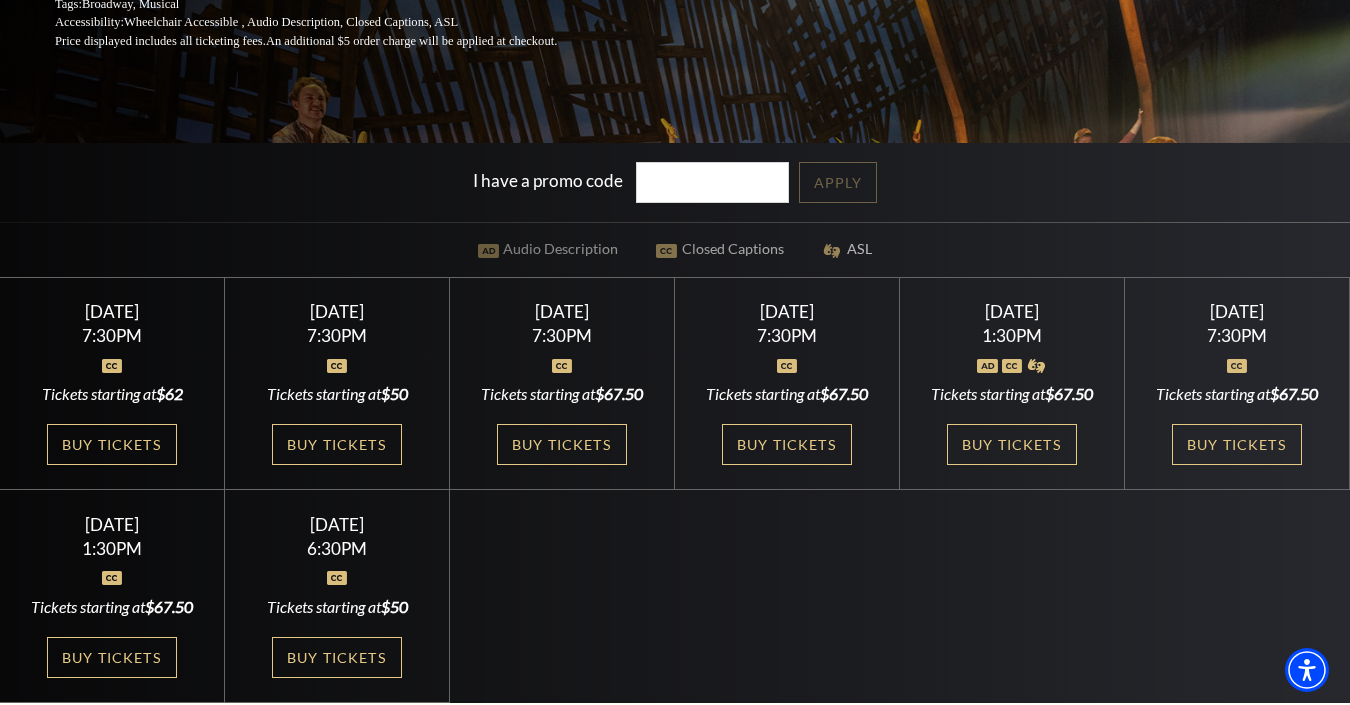 scroll, scrollTop: 0, scrollLeft: 0, axis: both 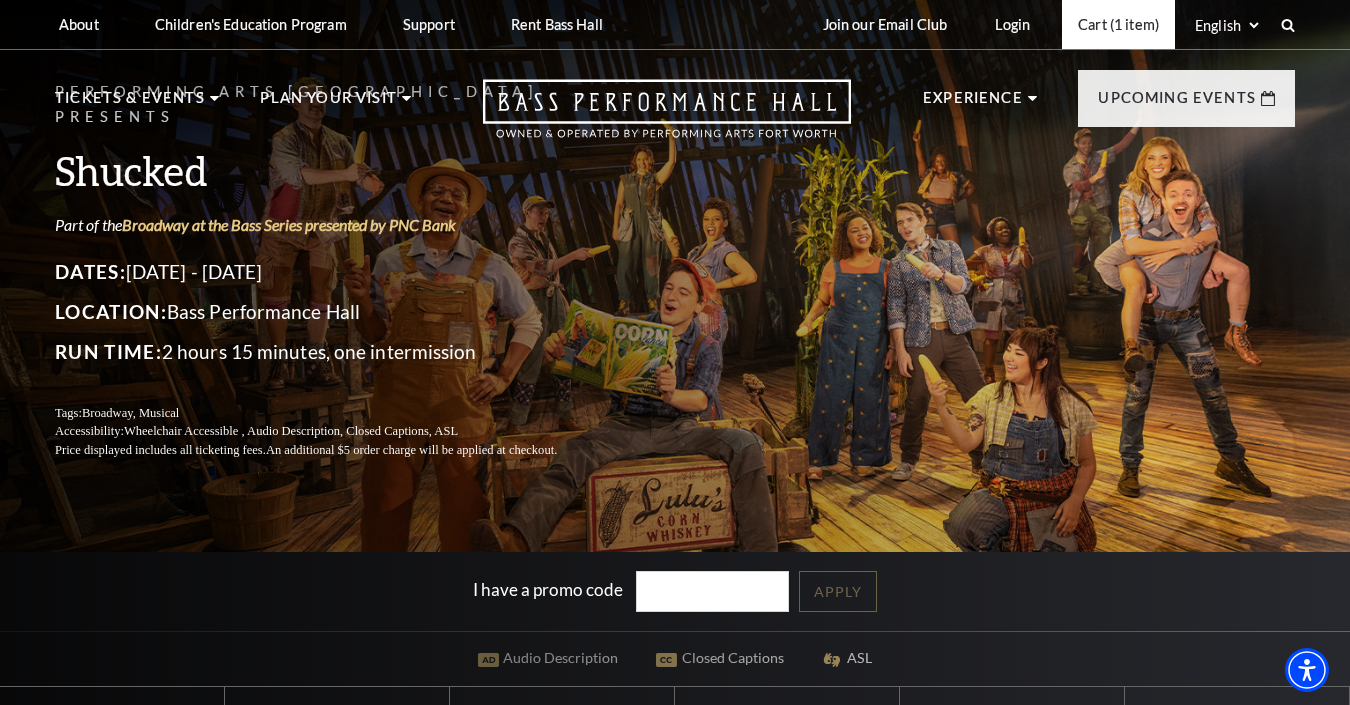 click on "Cart (1 item)" at bounding box center [1118, 24] 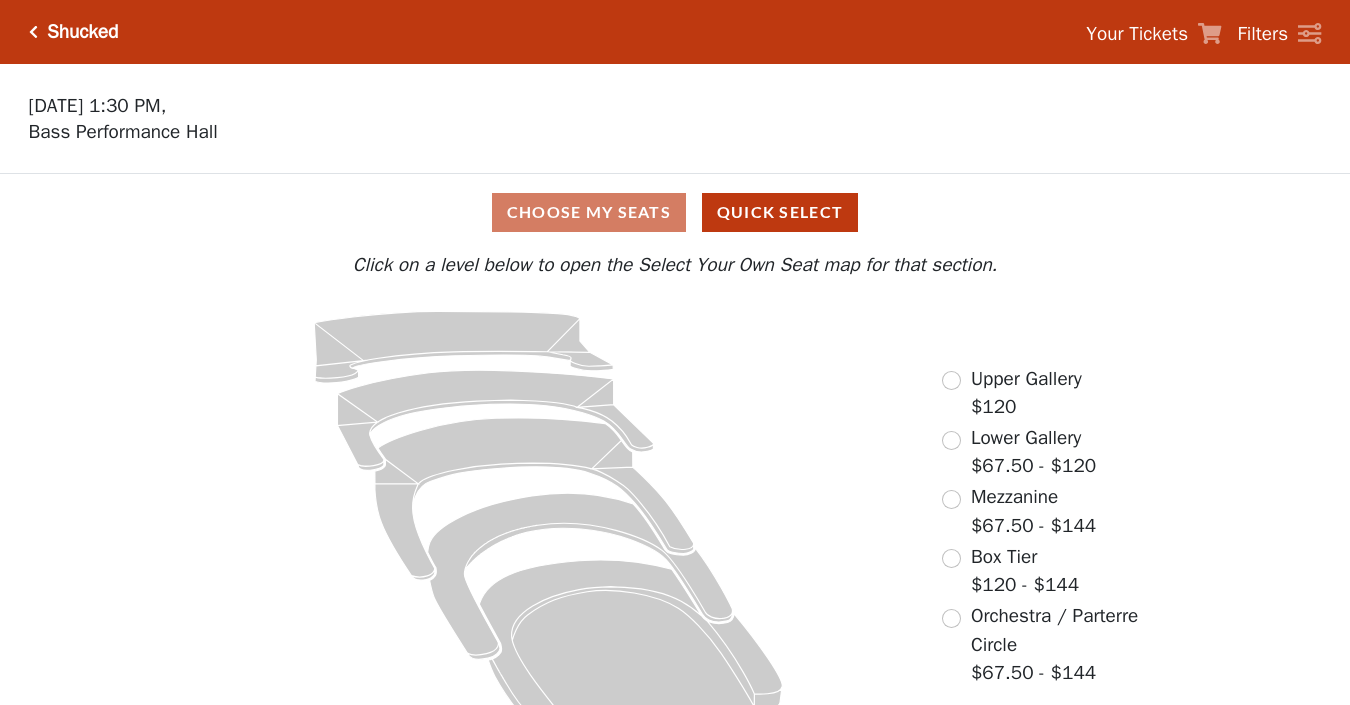 scroll, scrollTop: 47, scrollLeft: 0, axis: vertical 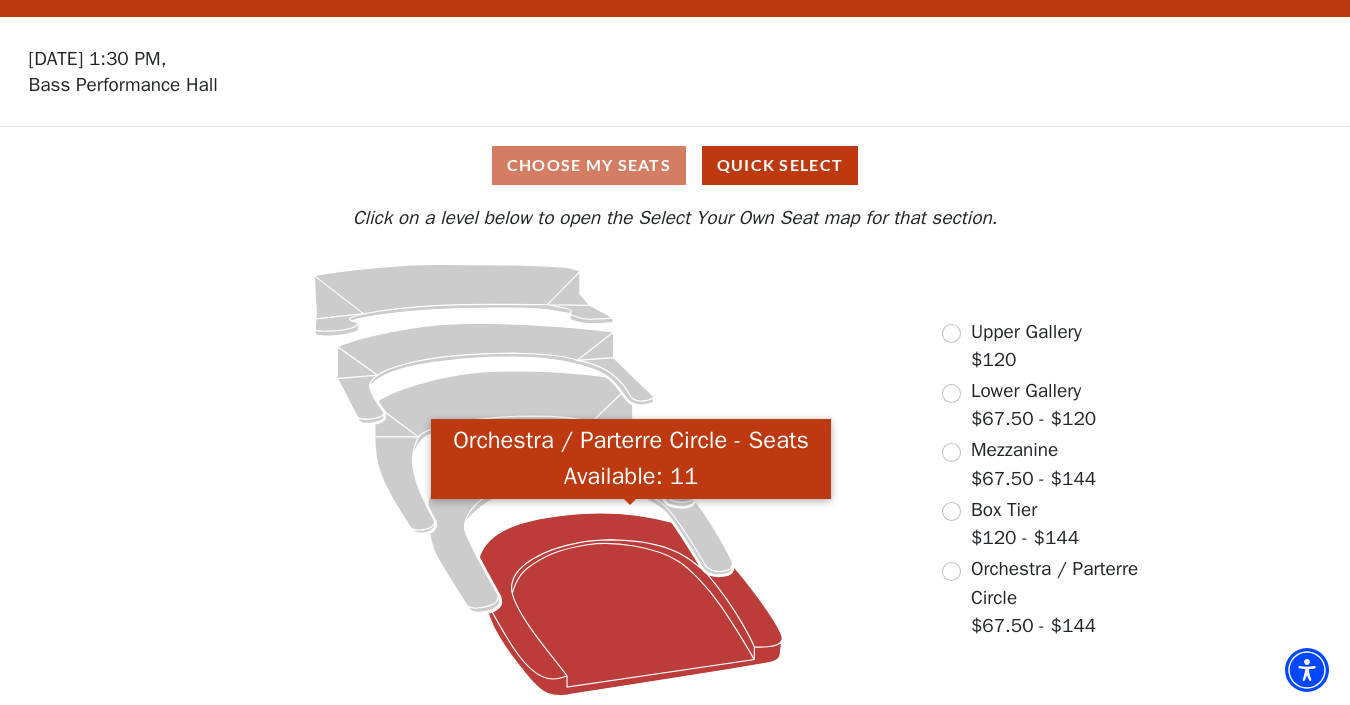 click 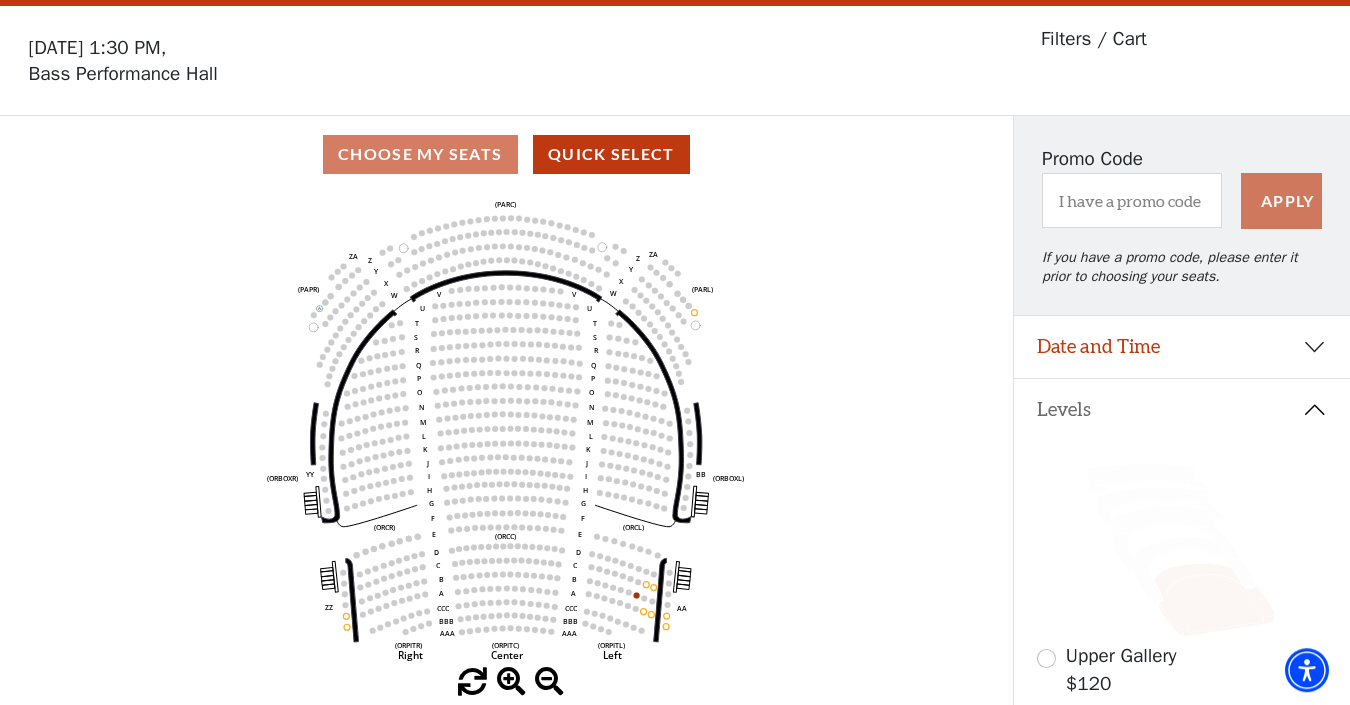 scroll, scrollTop: 0, scrollLeft: 0, axis: both 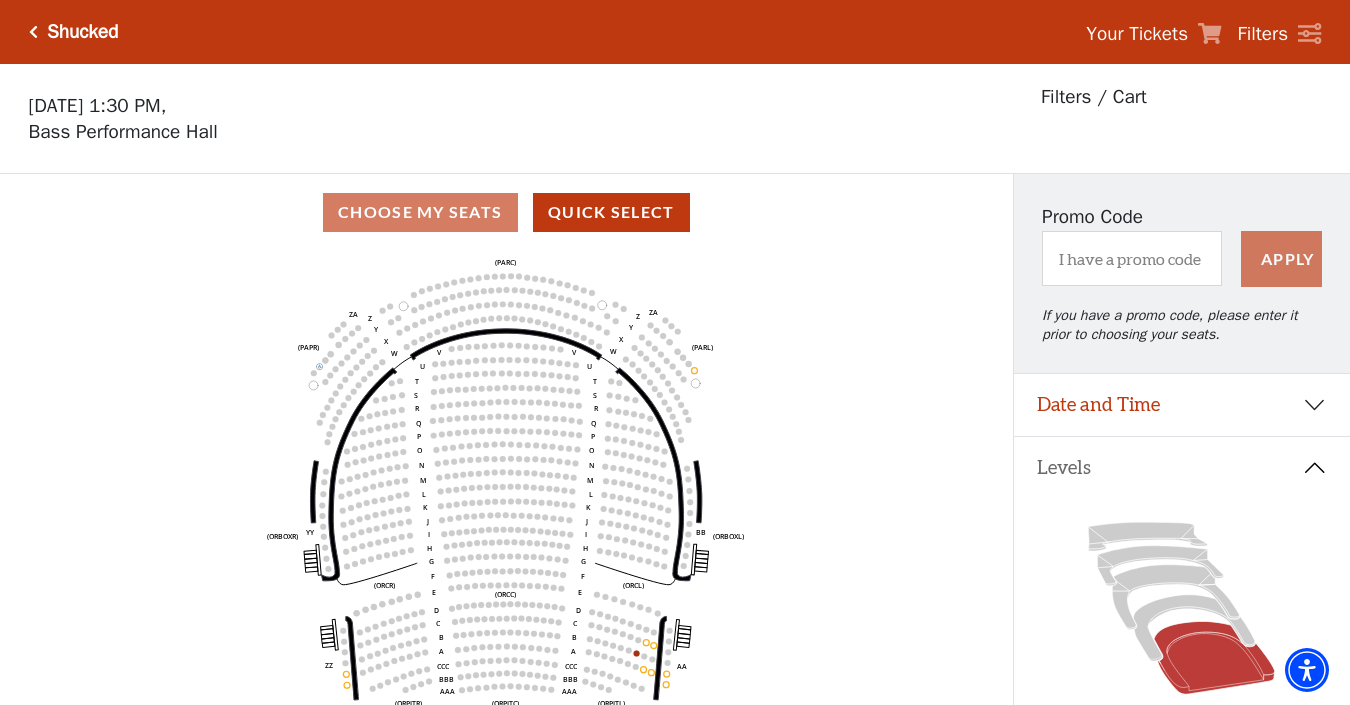 click on "Your Tickets" at bounding box center [1137, 34] 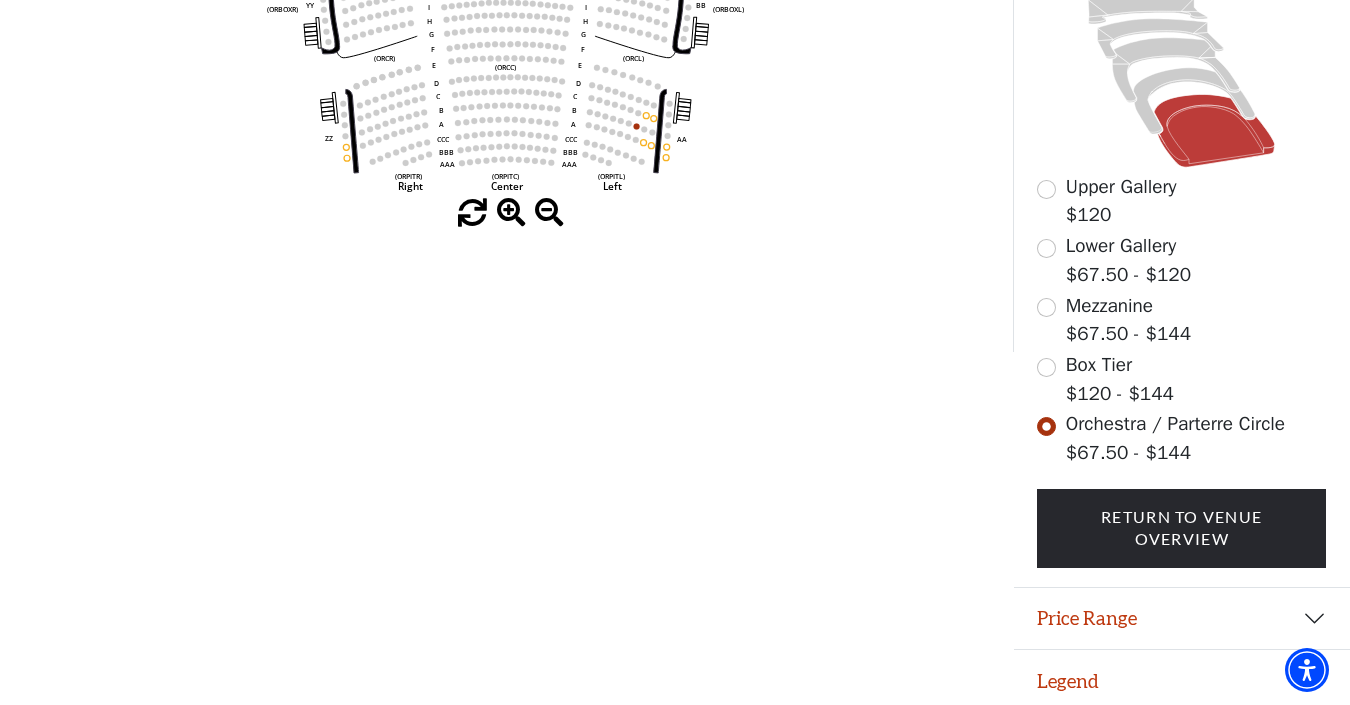 scroll, scrollTop: 489, scrollLeft: 0, axis: vertical 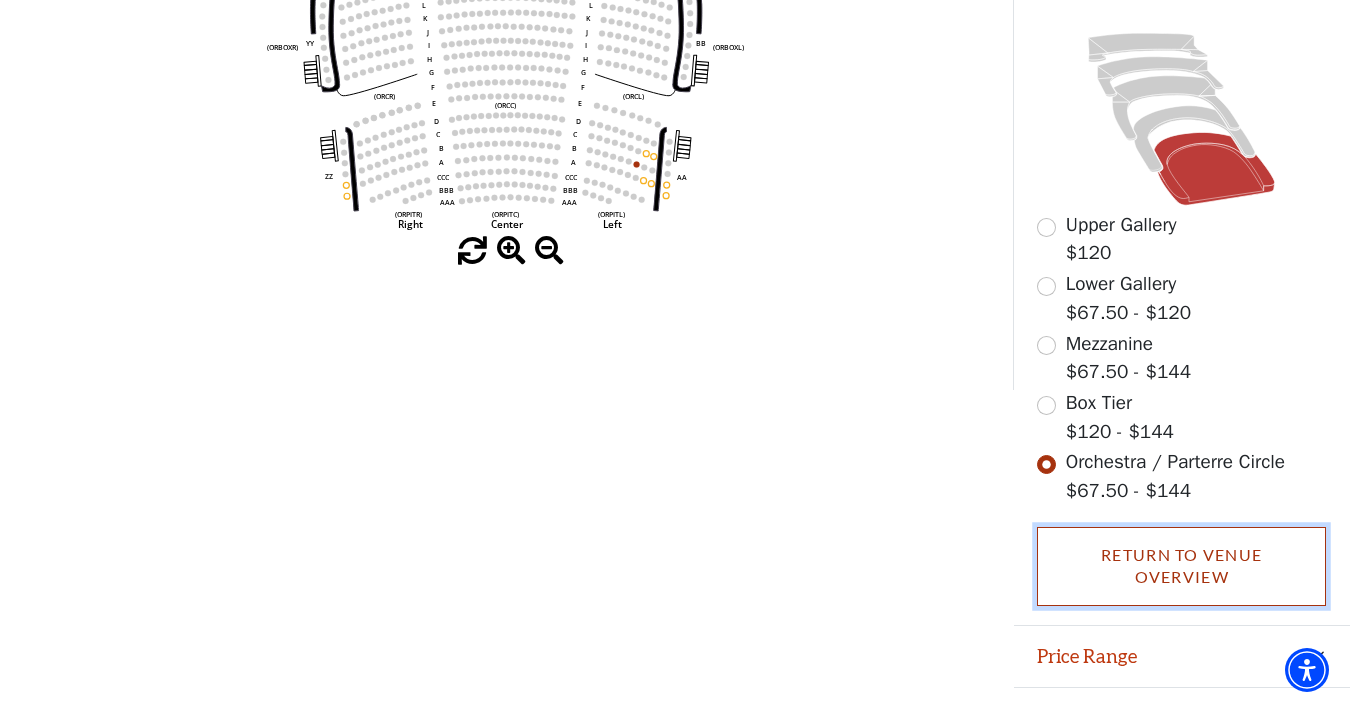 click on "Return To Venue Overview" at bounding box center [1181, 566] 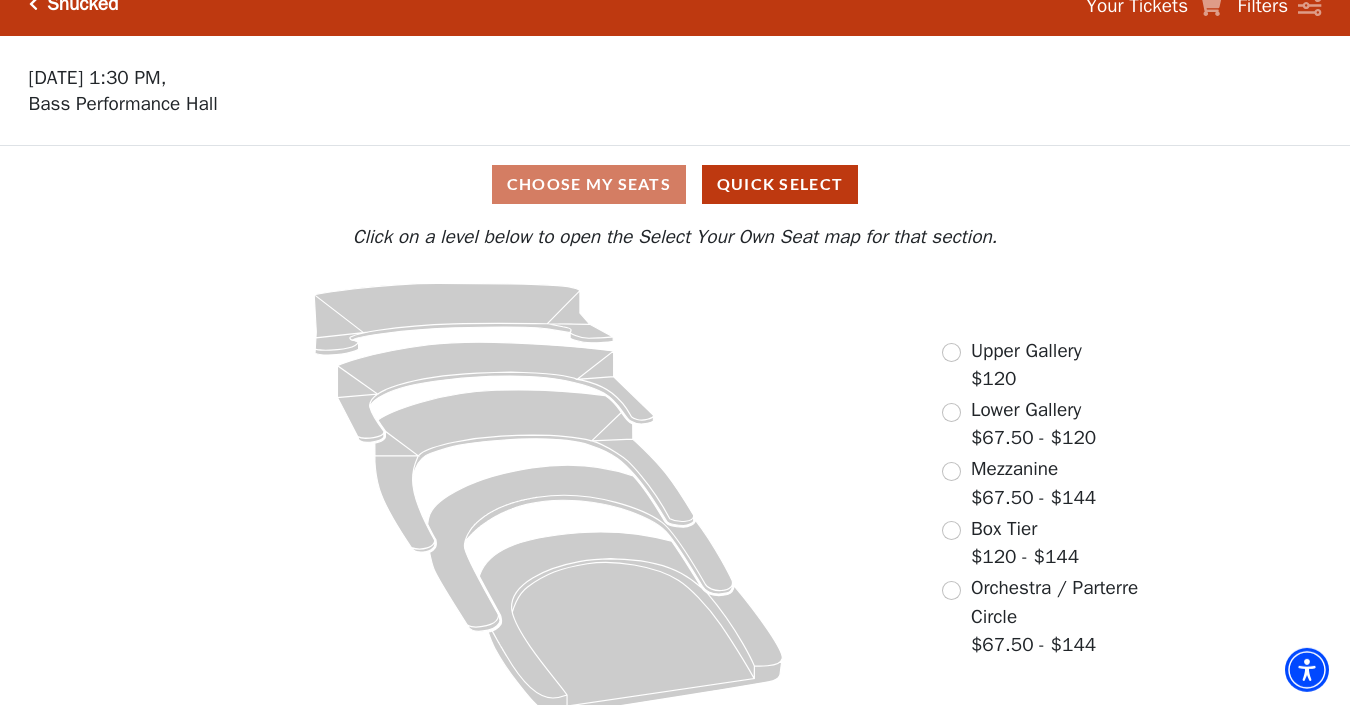 scroll, scrollTop: 0, scrollLeft: 0, axis: both 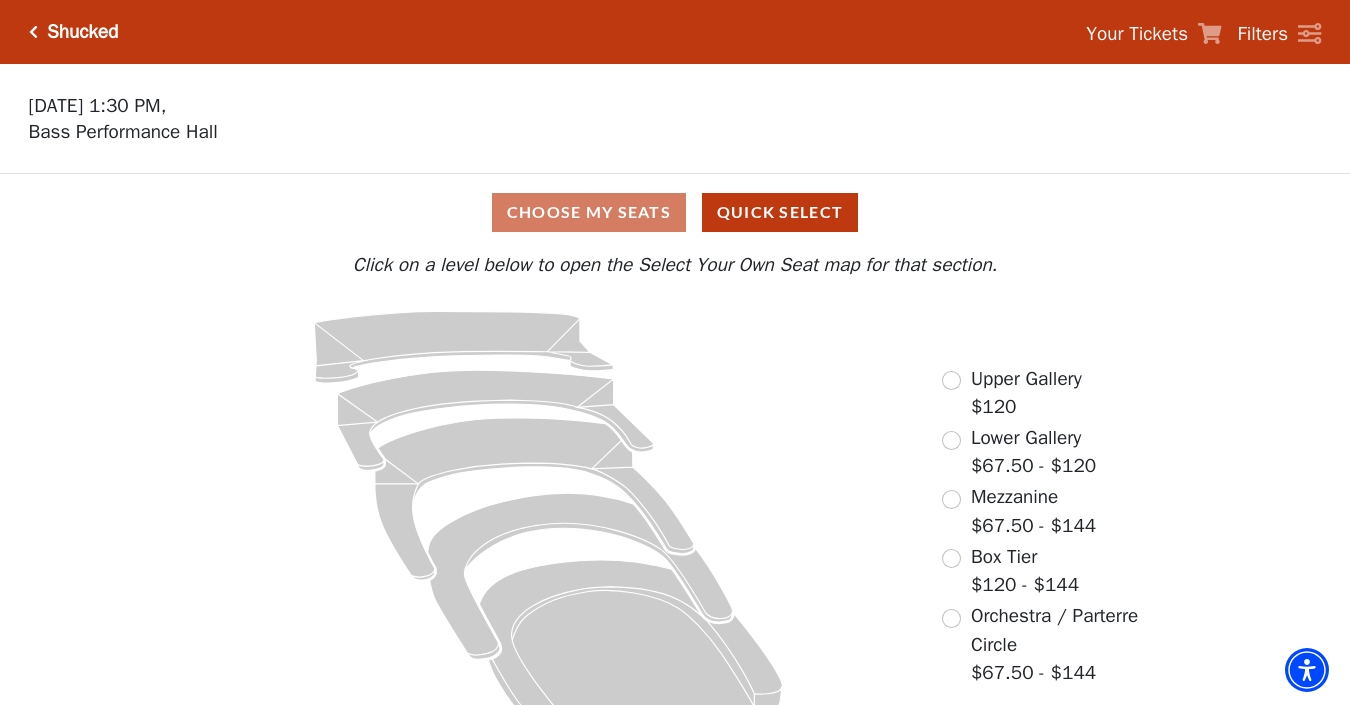 click 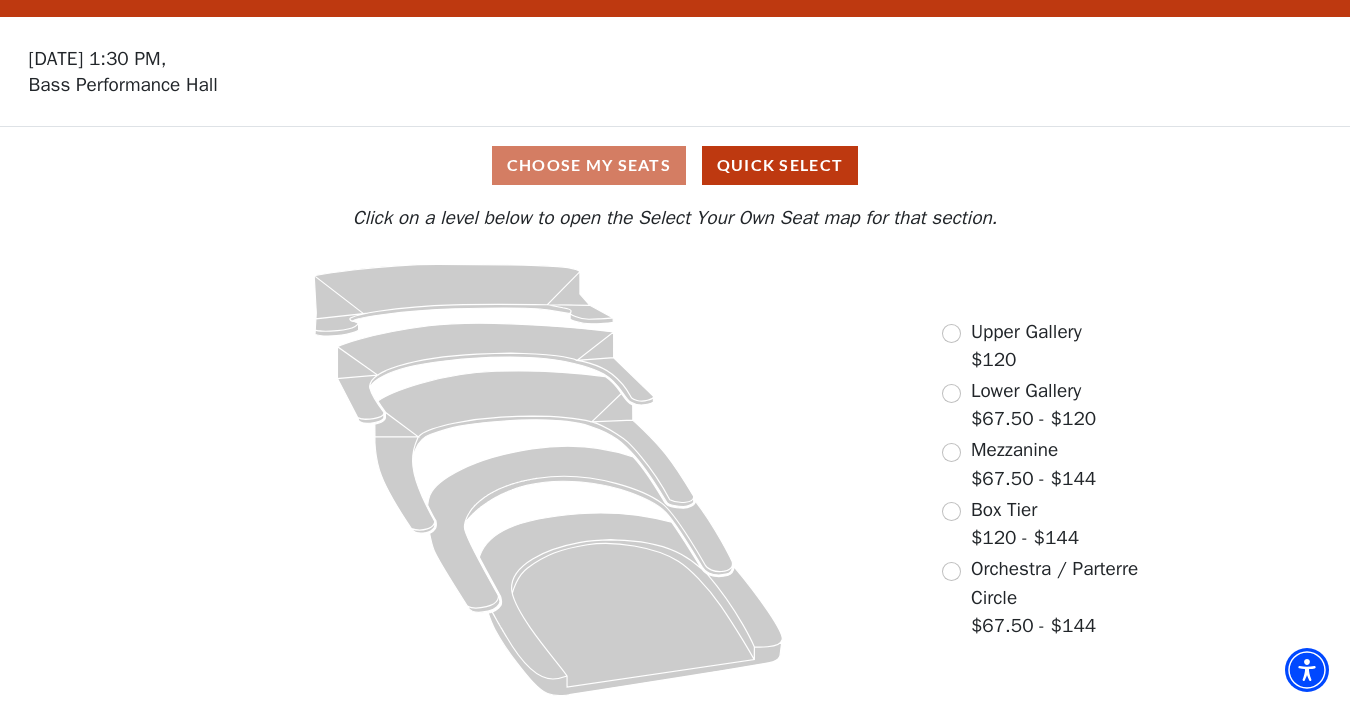 scroll, scrollTop: 0, scrollLeft: 0, axis: both 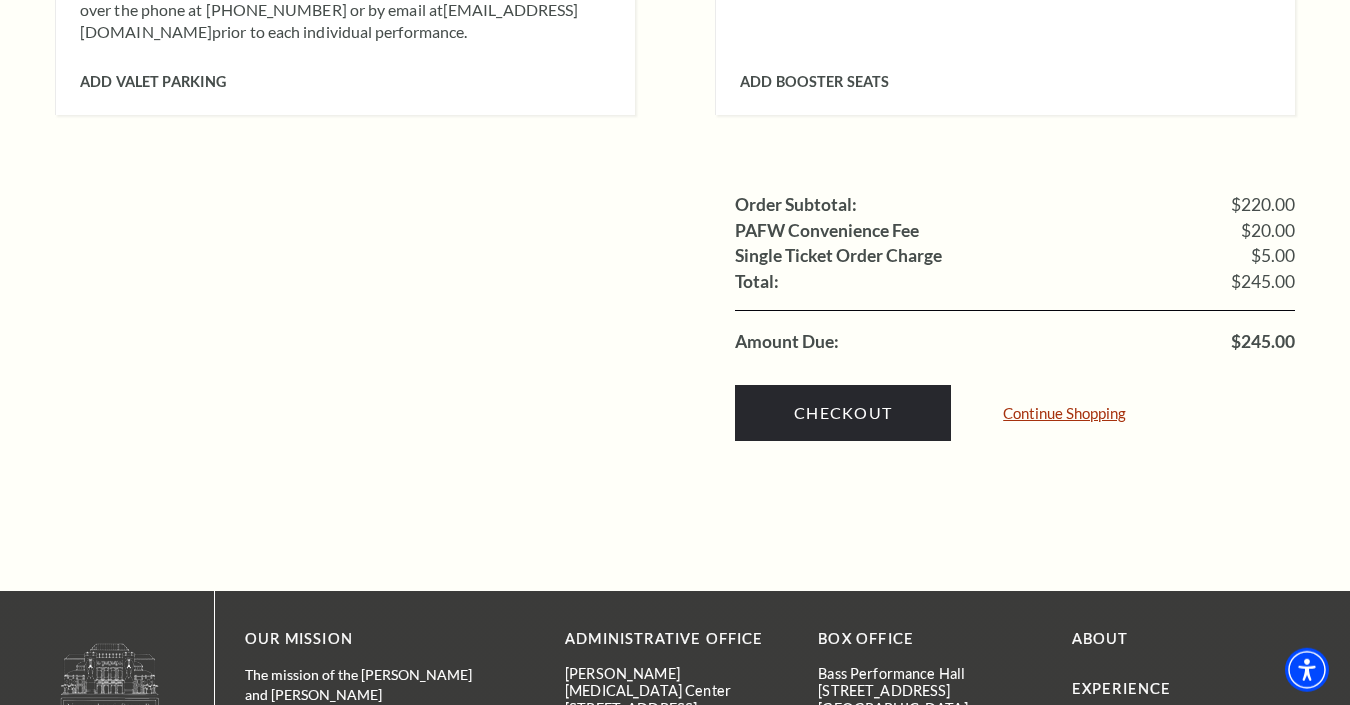 click on "Continue Shopping" at bounding box center [1064, 413] 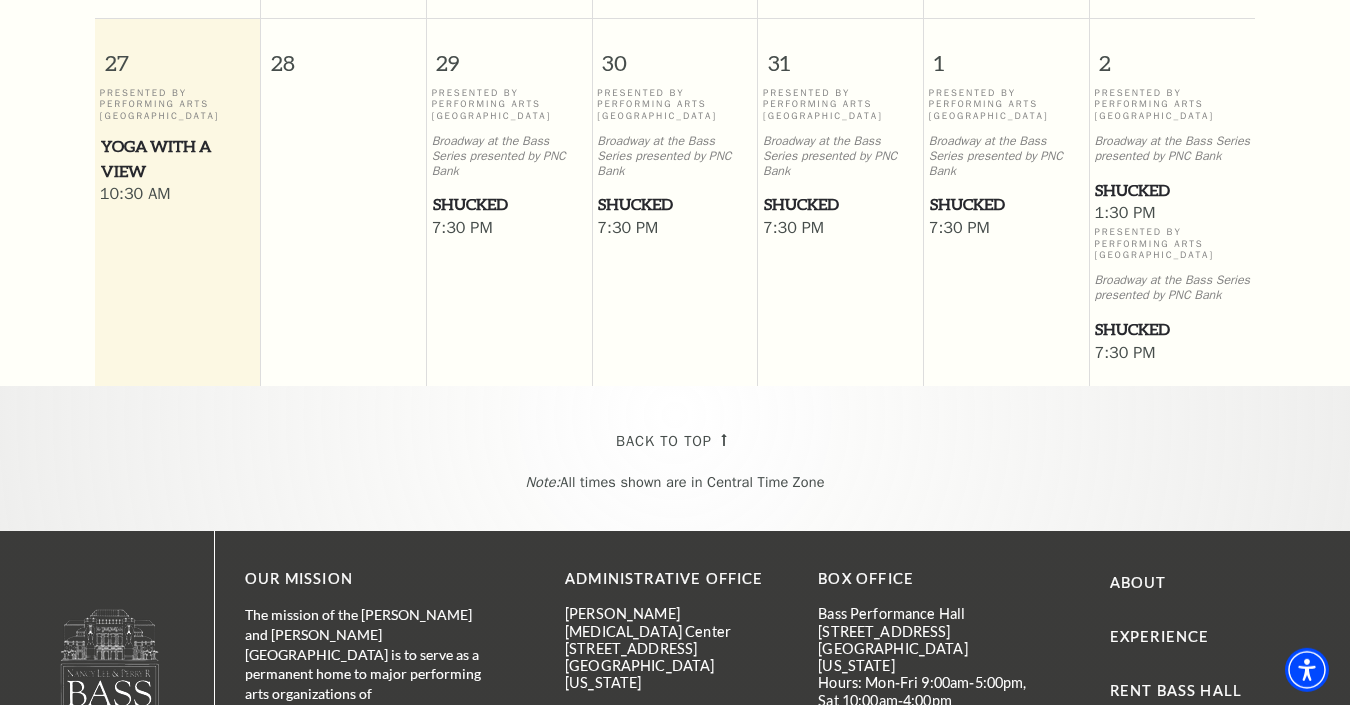 scroll, scrollTop: 904, scrollLeft: 0, axis: vertical 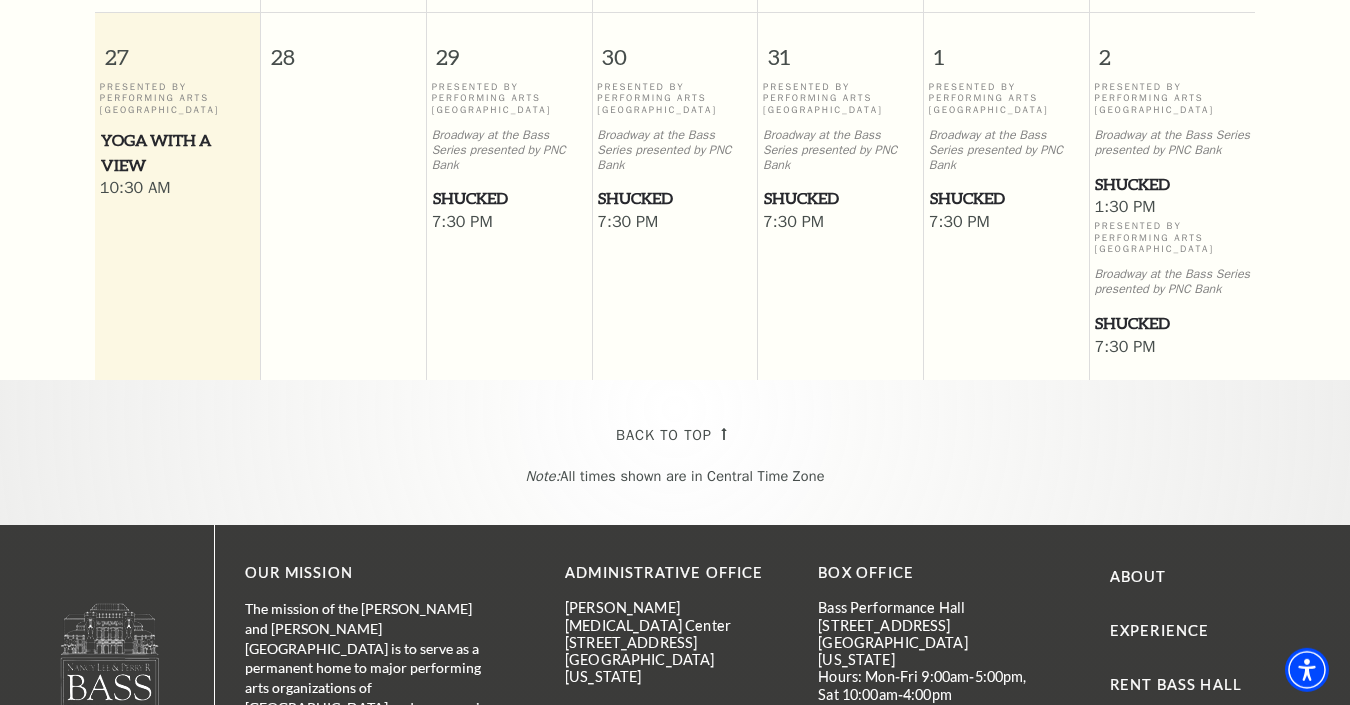 click on "Presented By Performing Arts [GEOGRAPHIC_DATA]" at bounding box center (1172, 238) 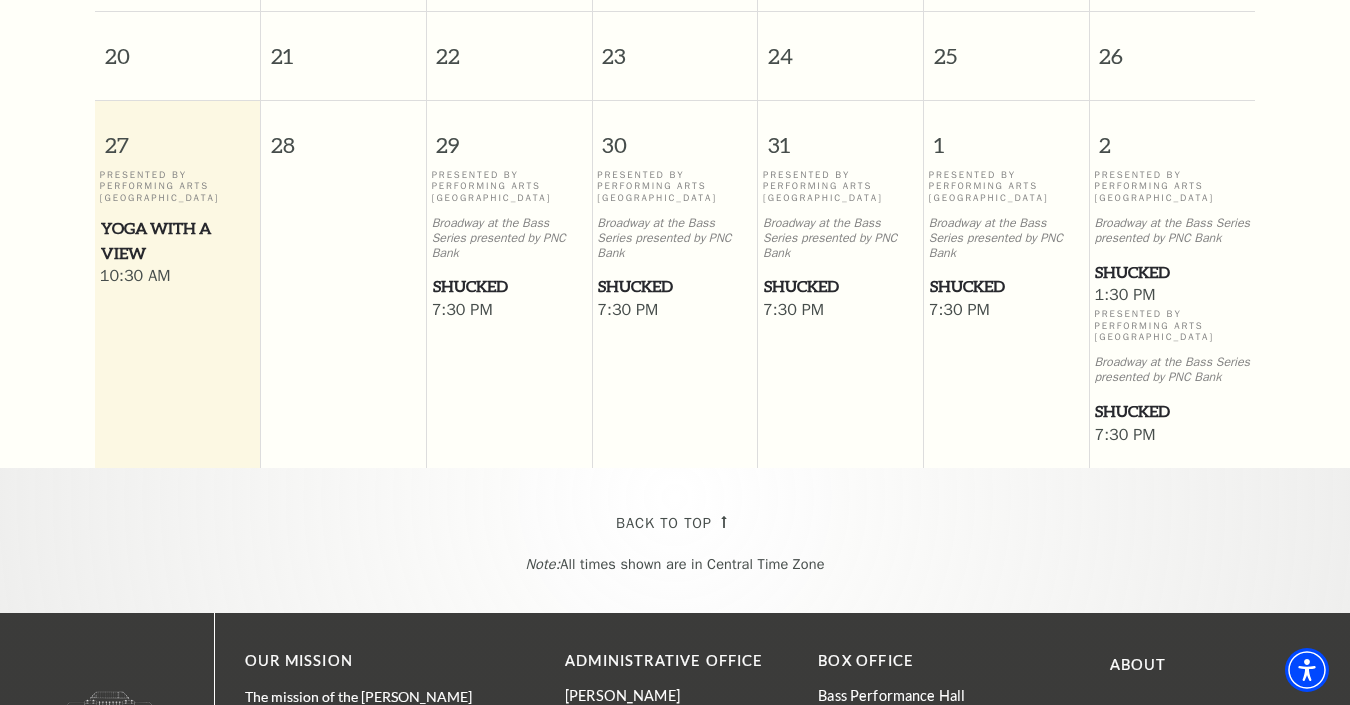 scroll, scrollTop: 774, scrollLeft: 0, axis: vertical 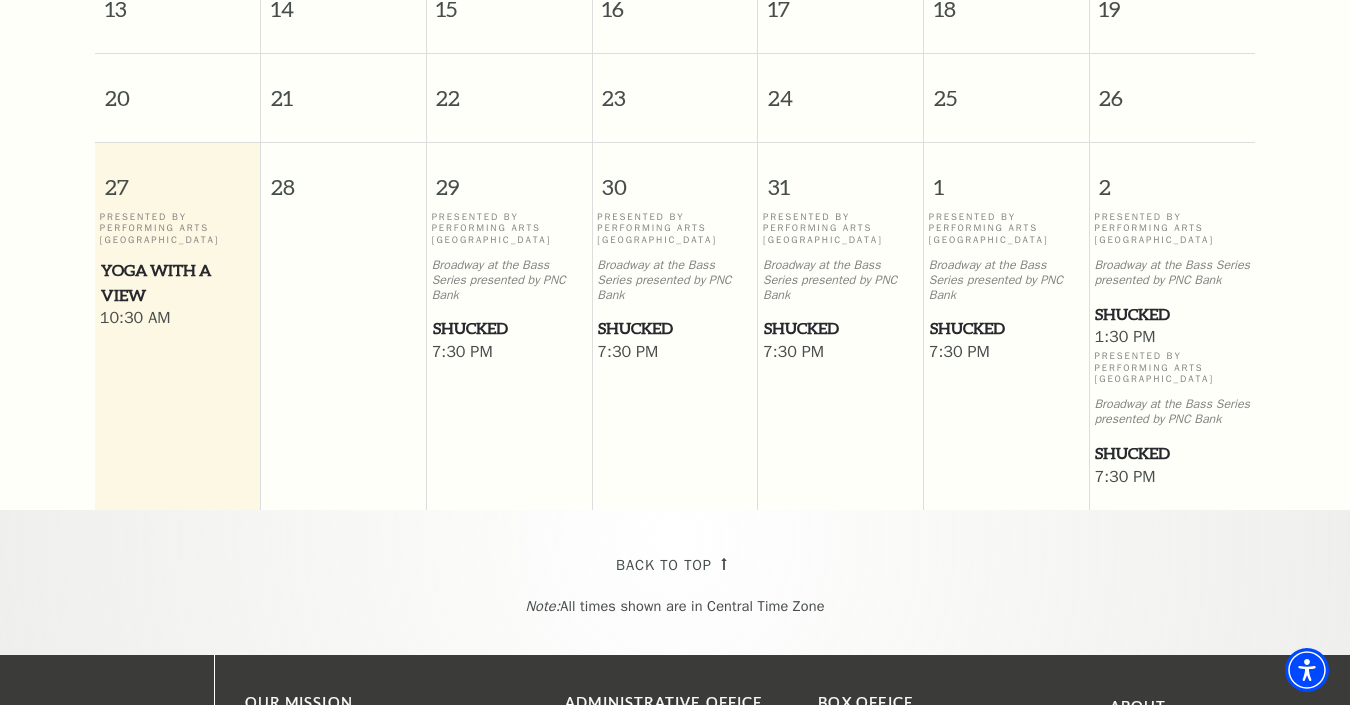 click on "Shucked" at bounding box center (1172, 314) 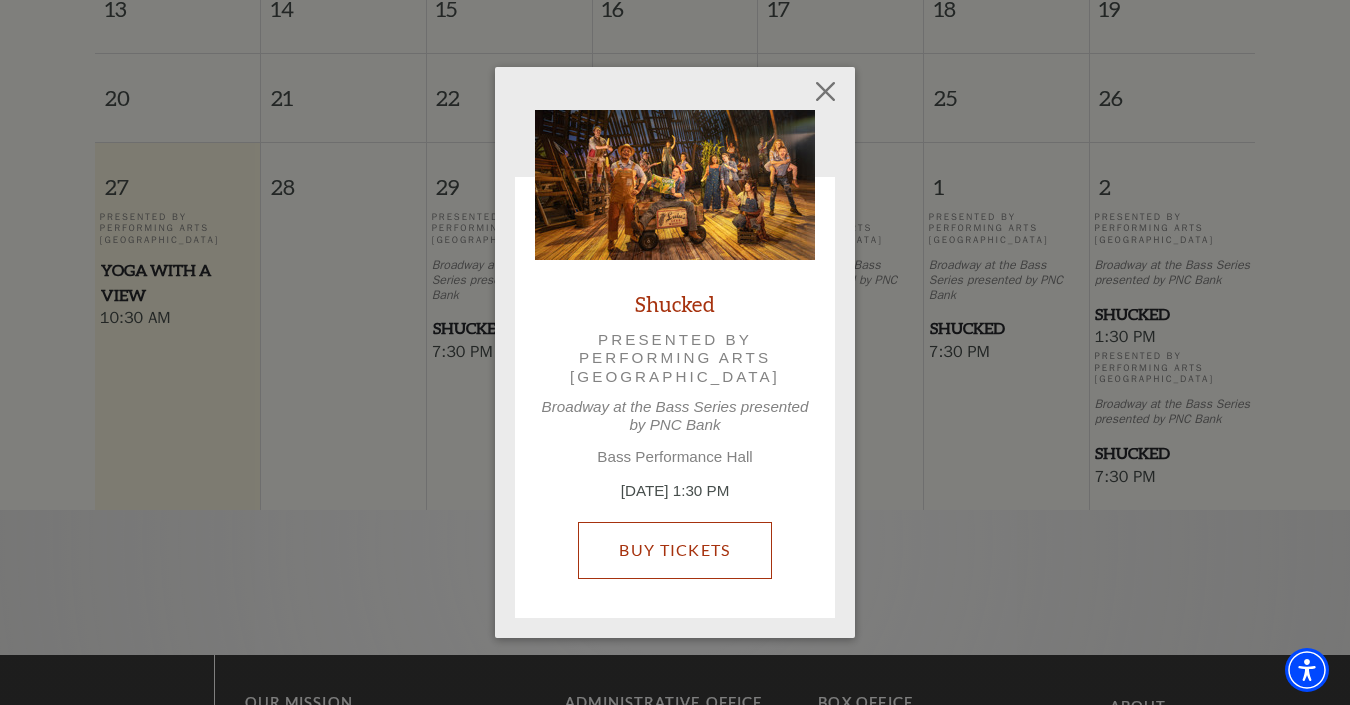 click on "Buy Tickets" at bounding box center [674, 550] 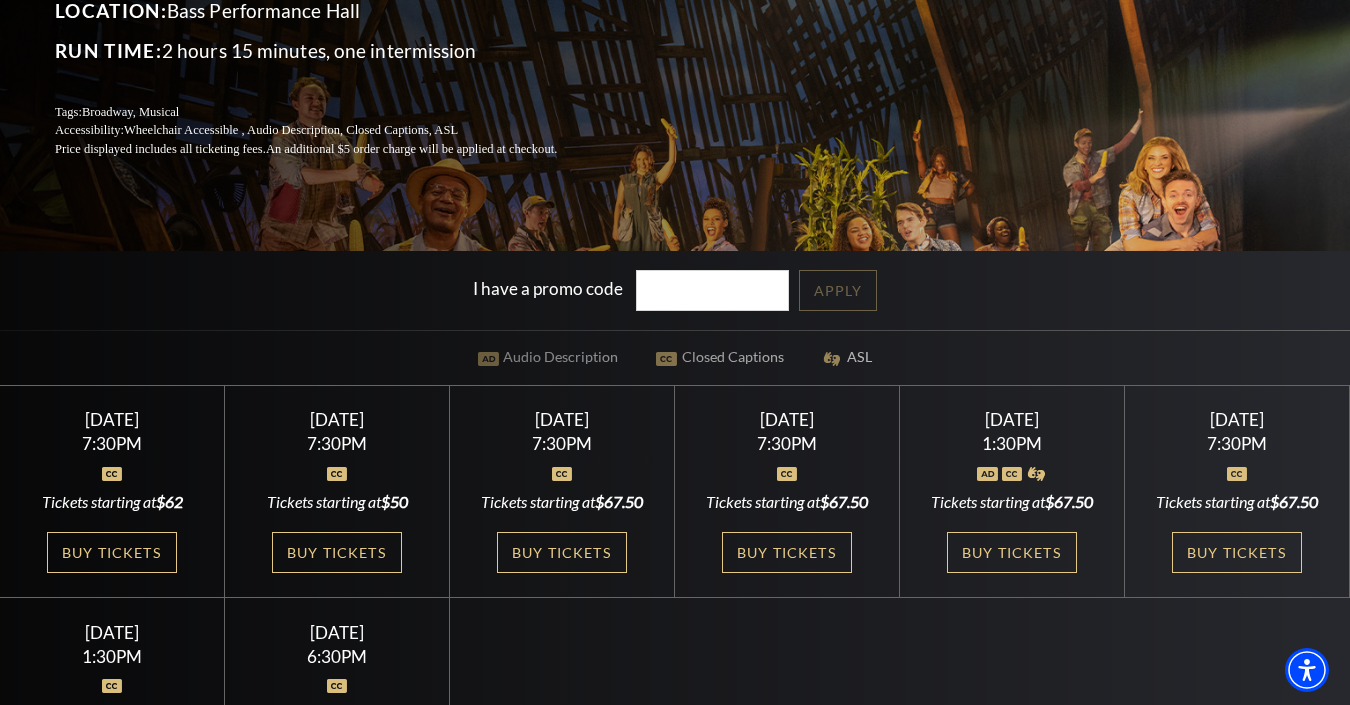 scroll, scrollTop: 370, scrollLeft: 0, axis: vertical 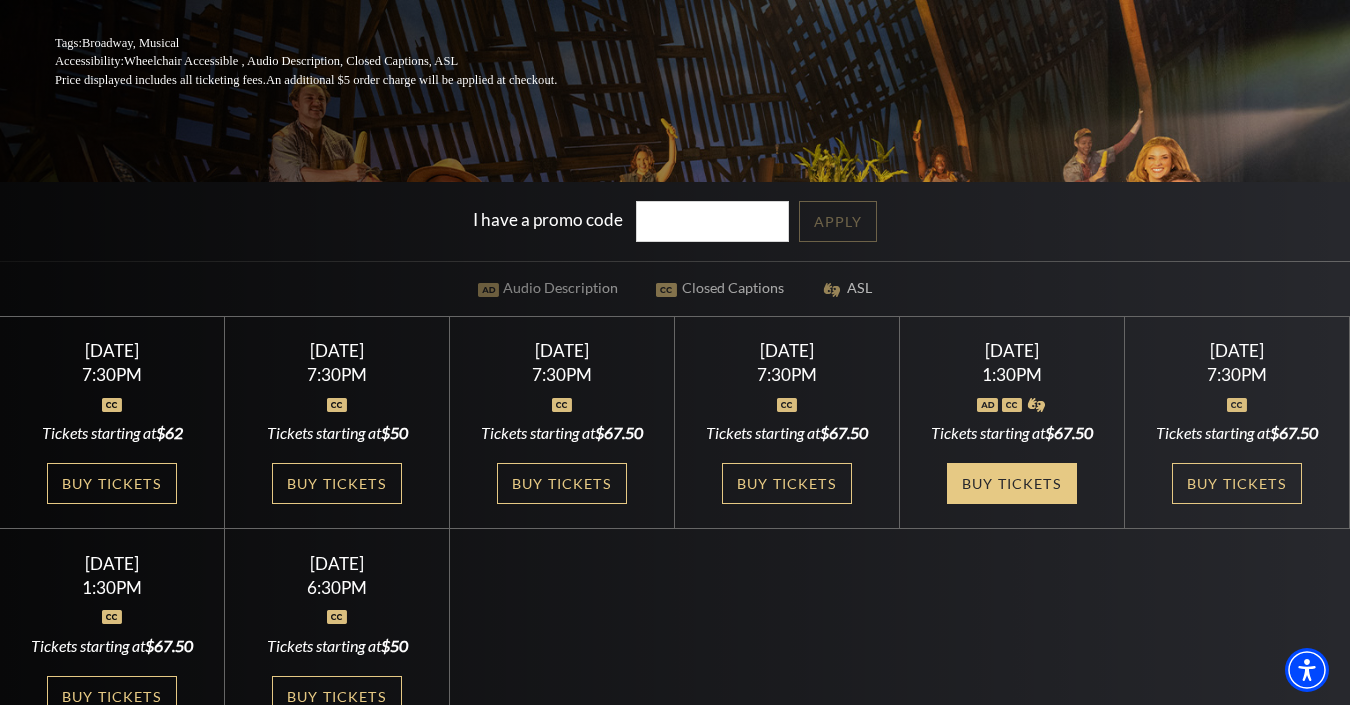 click on "Buy Tickets" at bounding box center [1012, 483] 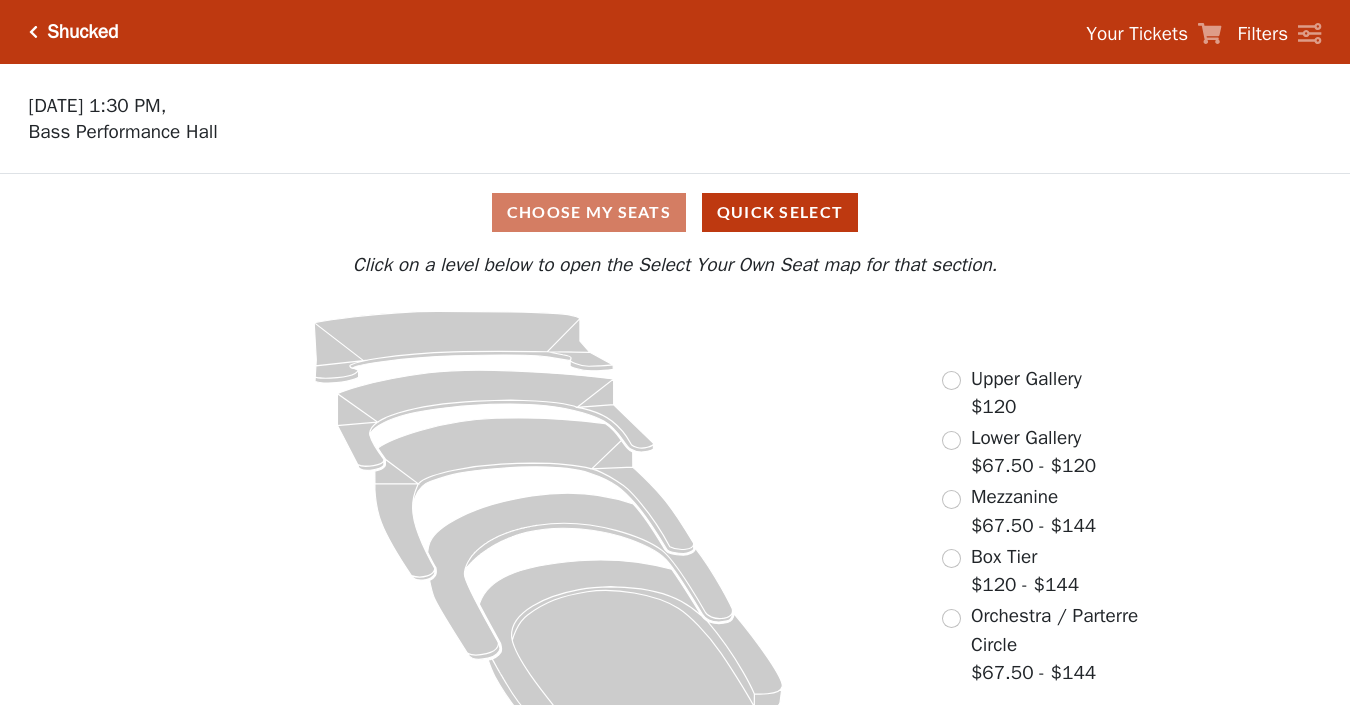 scroll, scrollTop: 0, scrollLeft: 0, axis: both 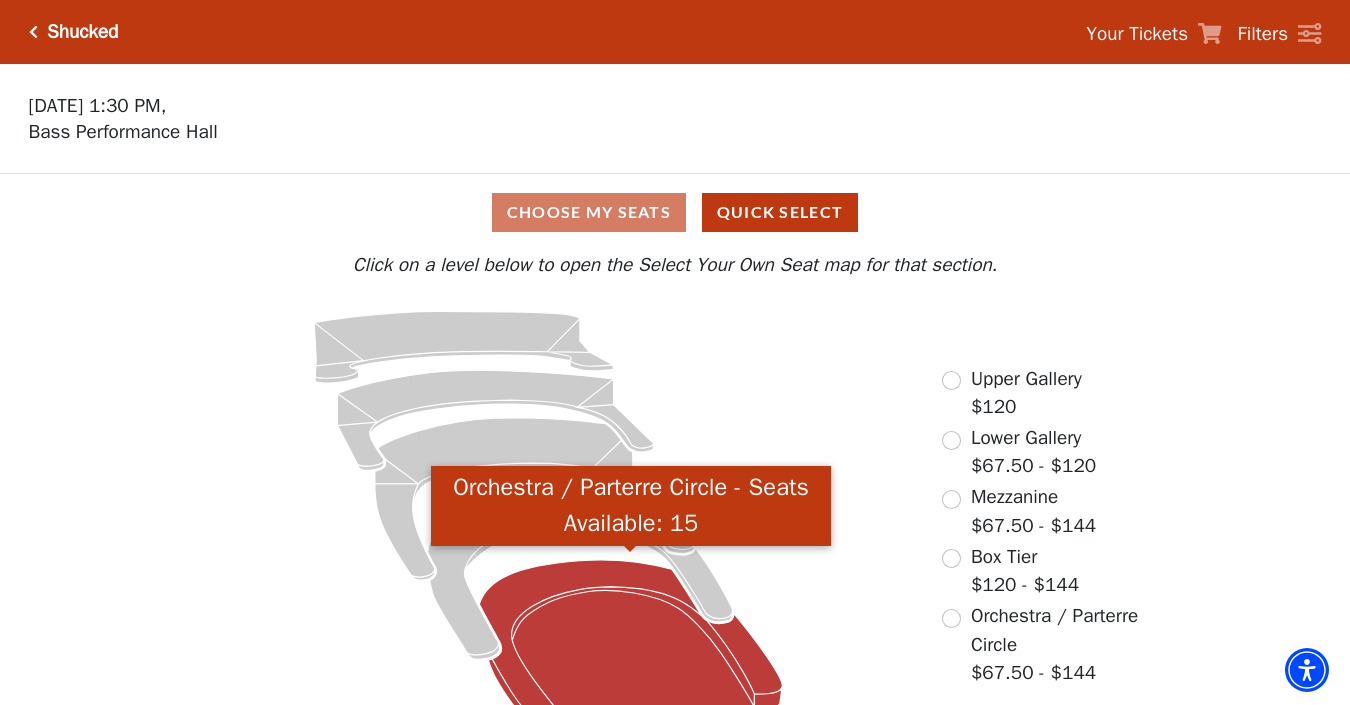 click 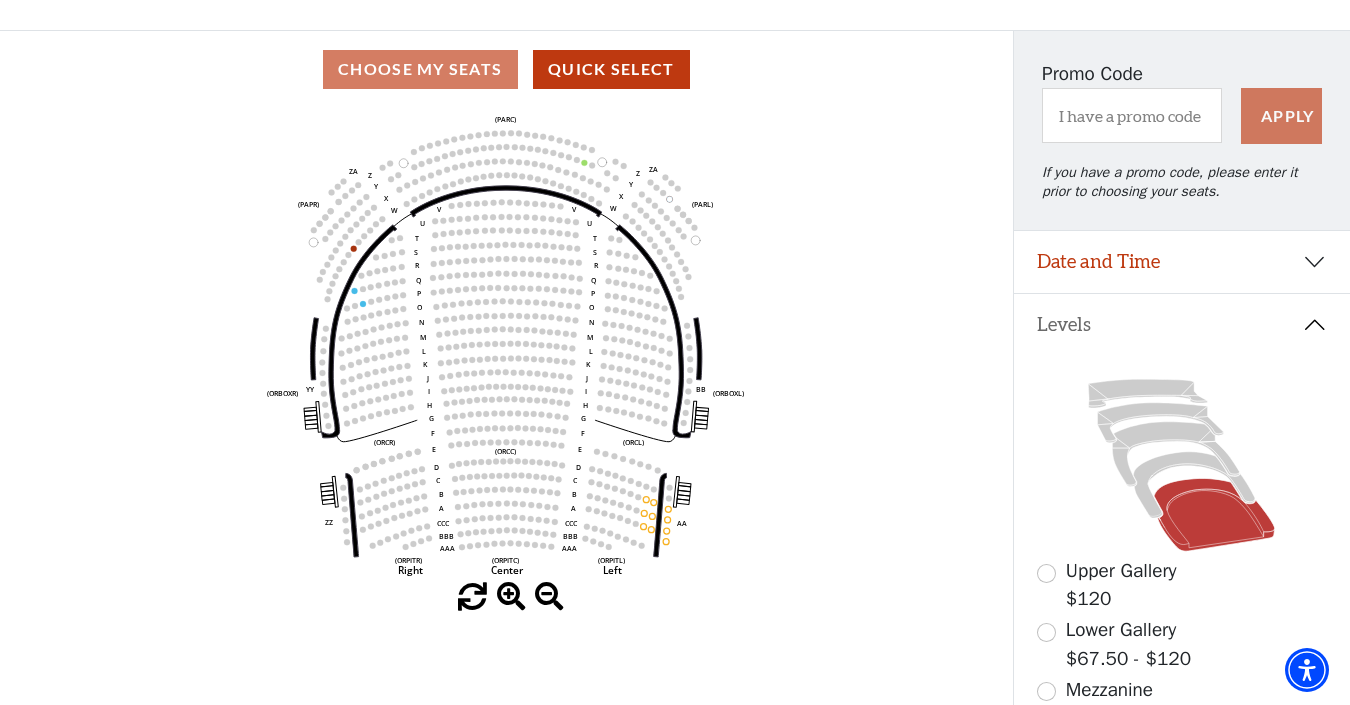 scroll, scrollTop: 144, scrollLeft: 0, axis: vertical 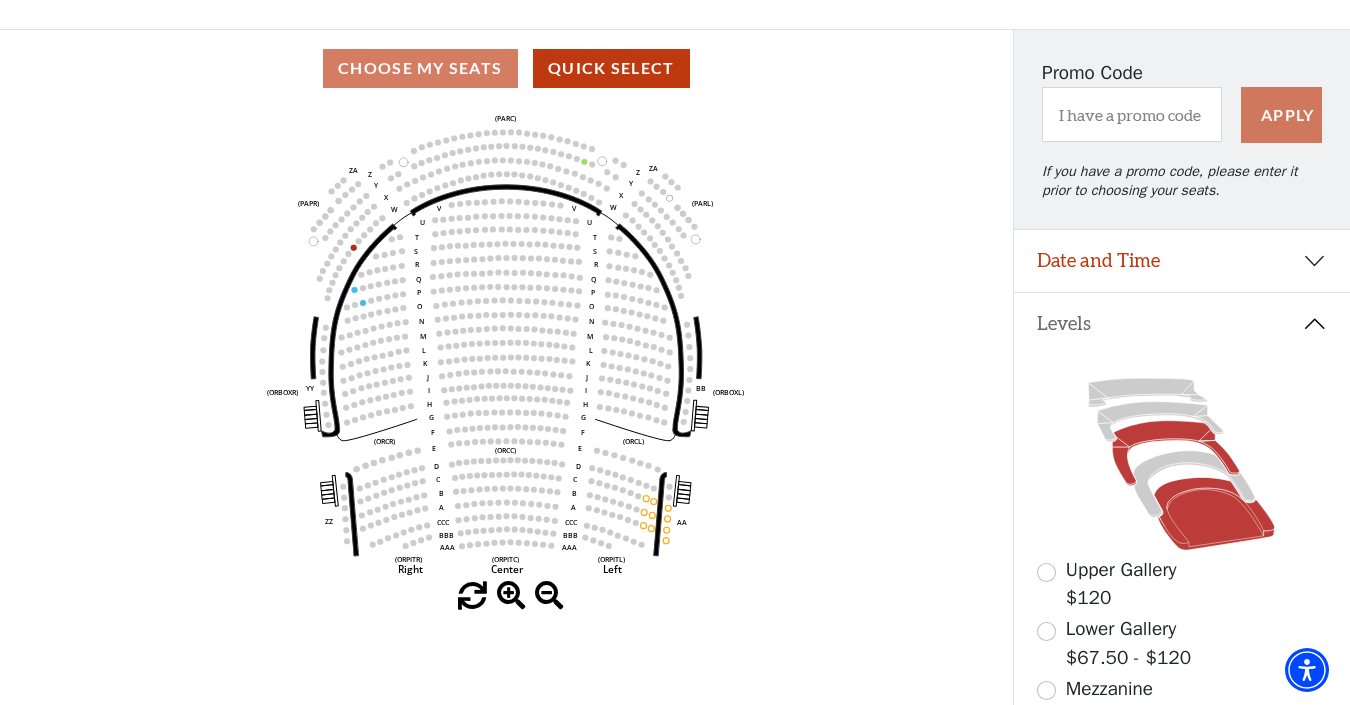click 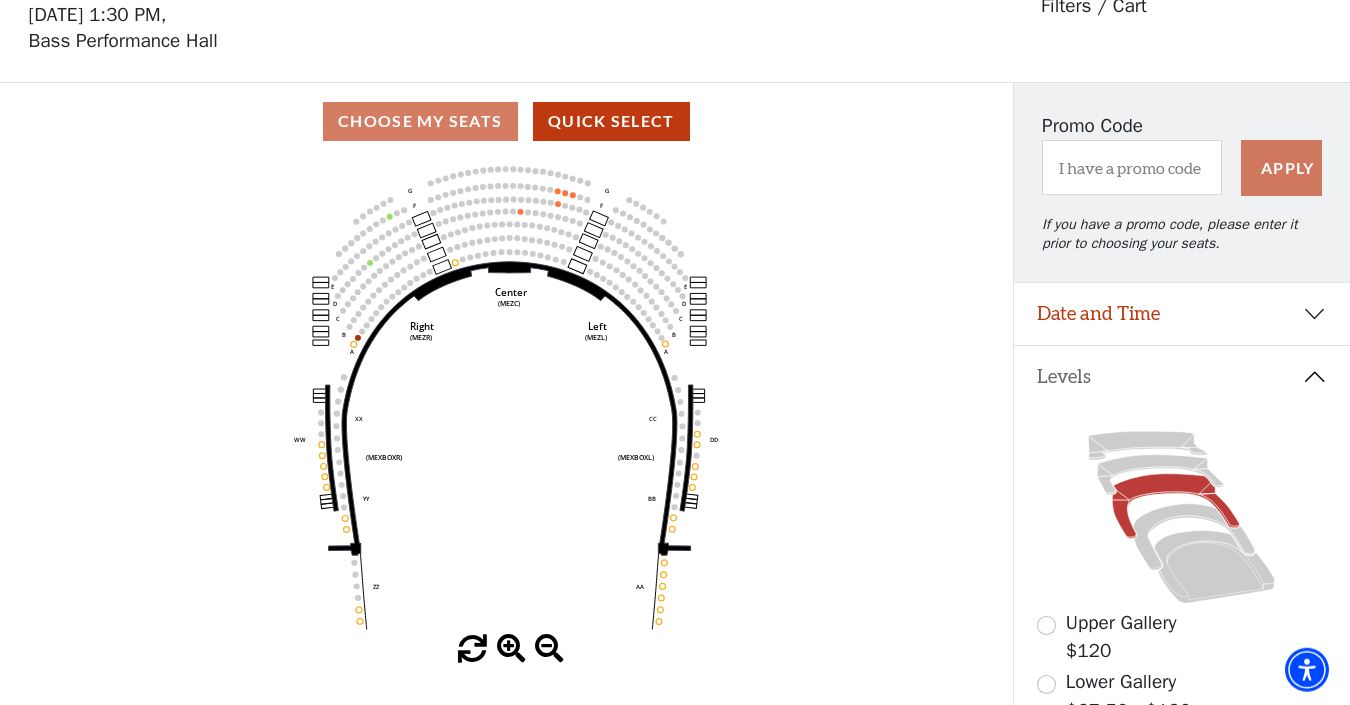 scroll, scrollTop: 93, scrollLeft: 0, axis: vertical 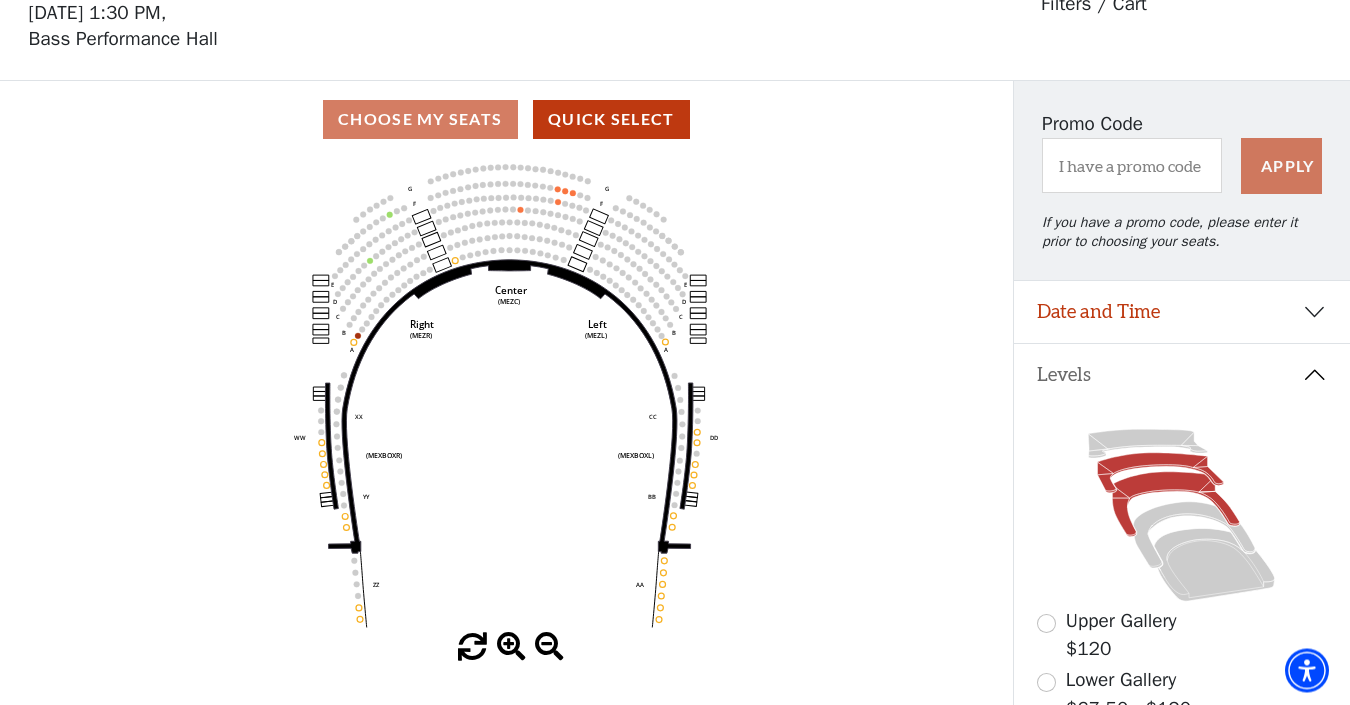 click 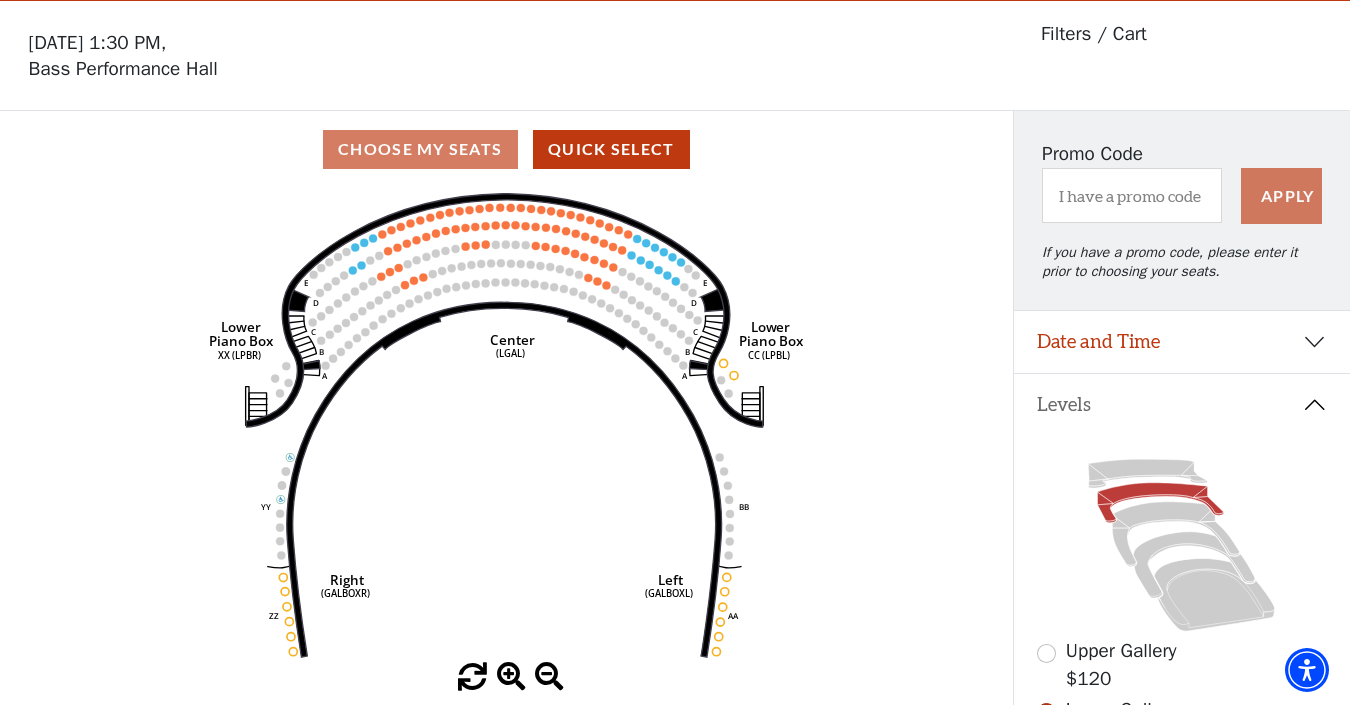 scroll, scrollTop: 0, scrollLeft: 0, axis: both 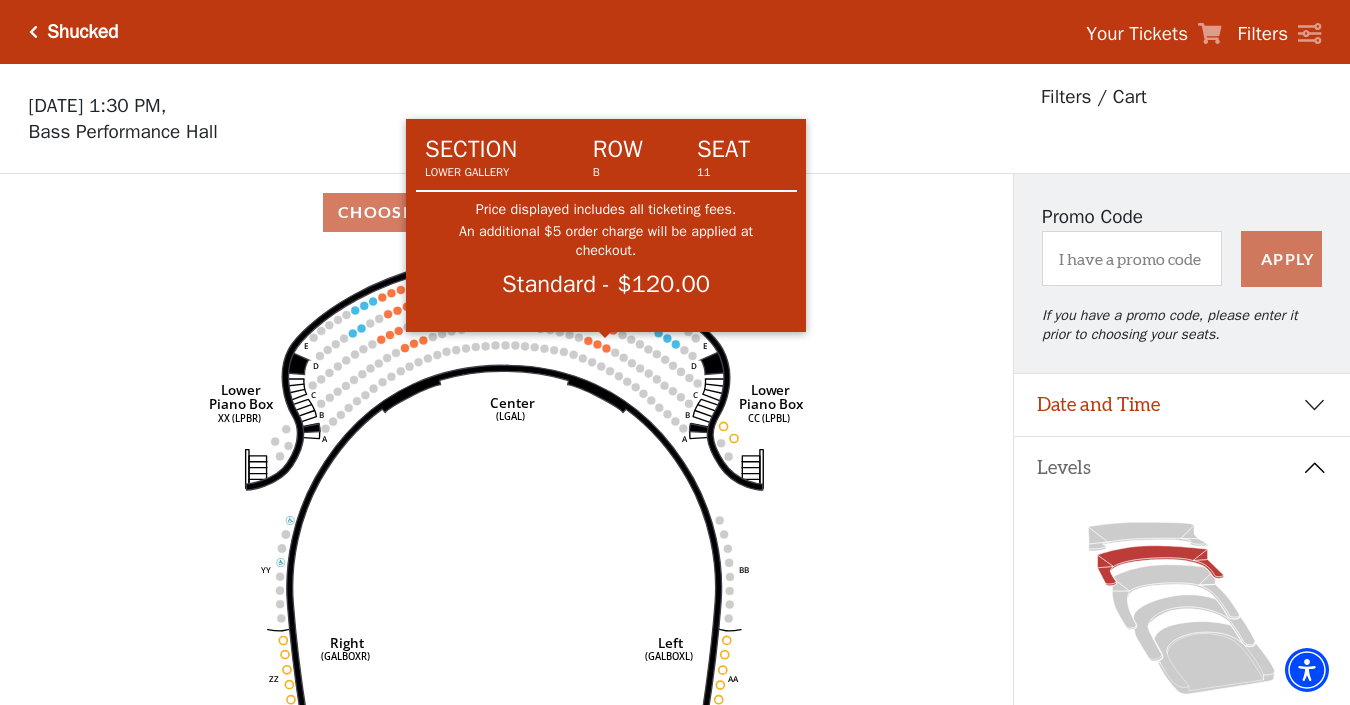 click 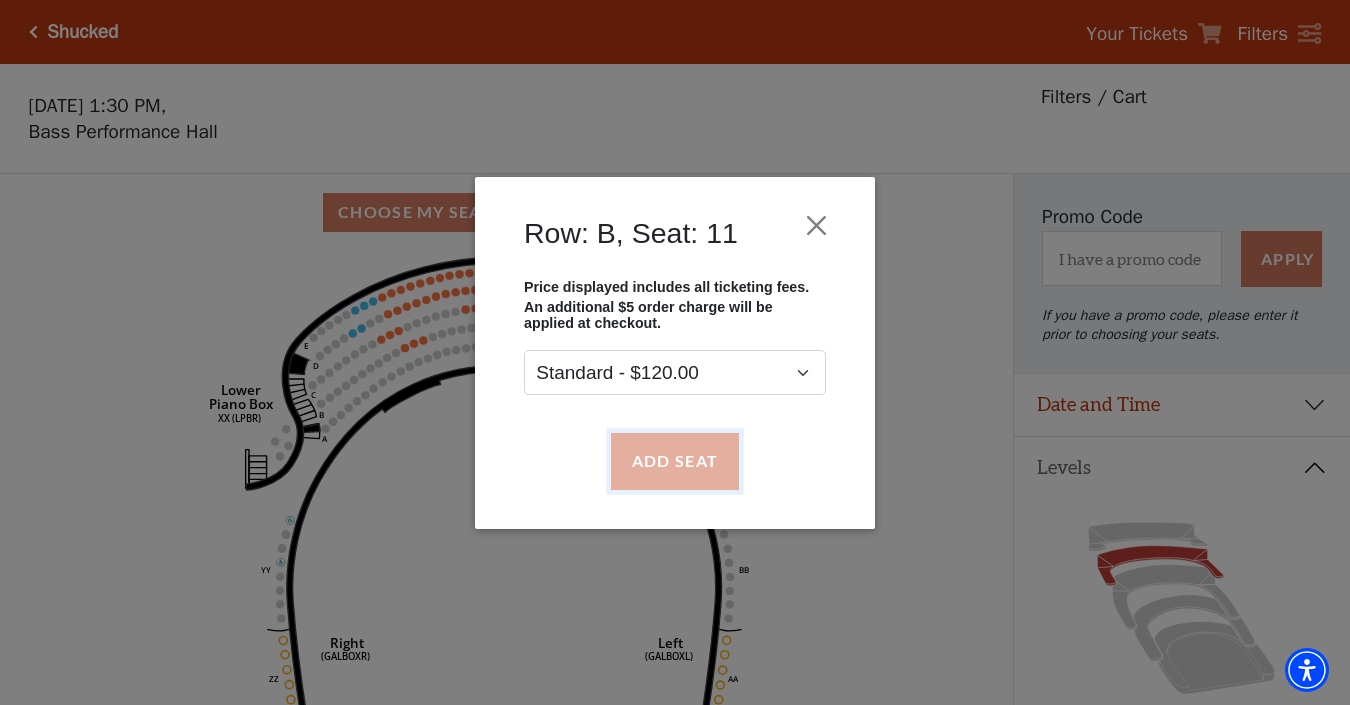 click on "Add Seat" at bounding box center (675, 461) 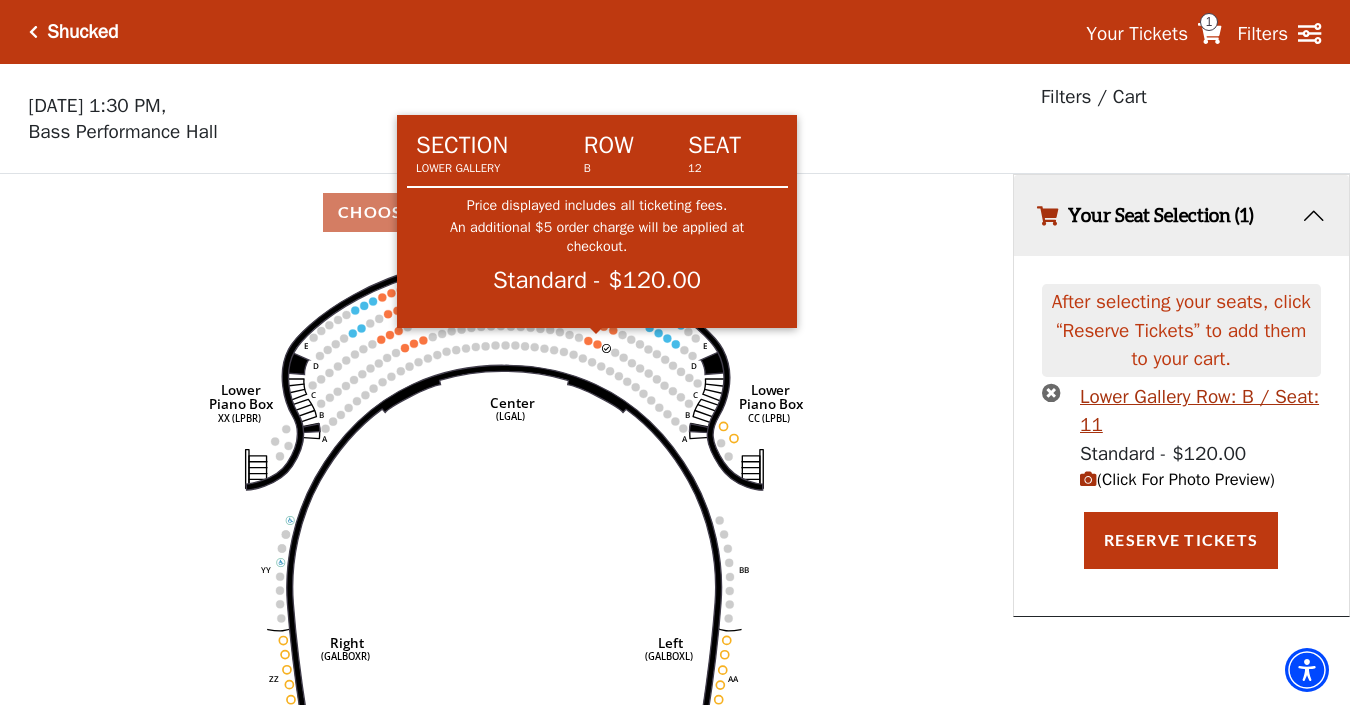 click 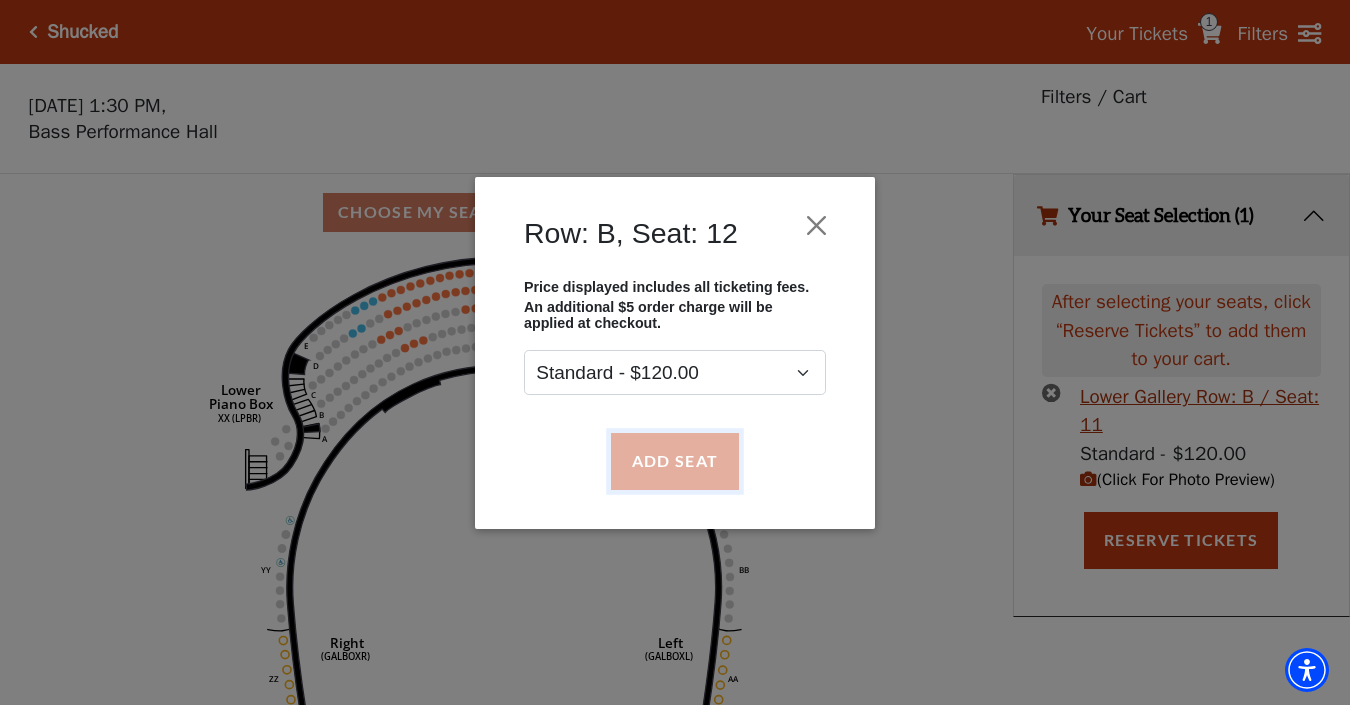 click on "Add Seat" at bounding box center (675, 461) 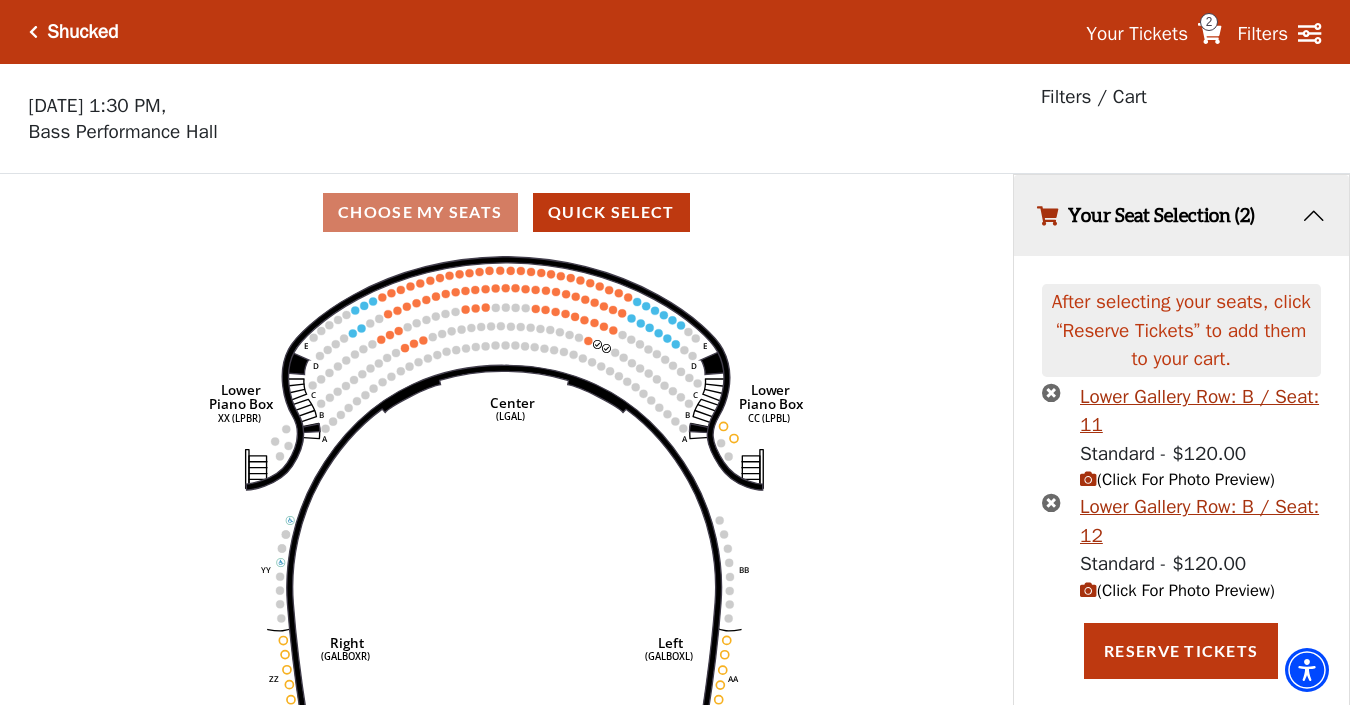 scroll, scrollTop: 45, scrollLeft: 0, axis: vertical 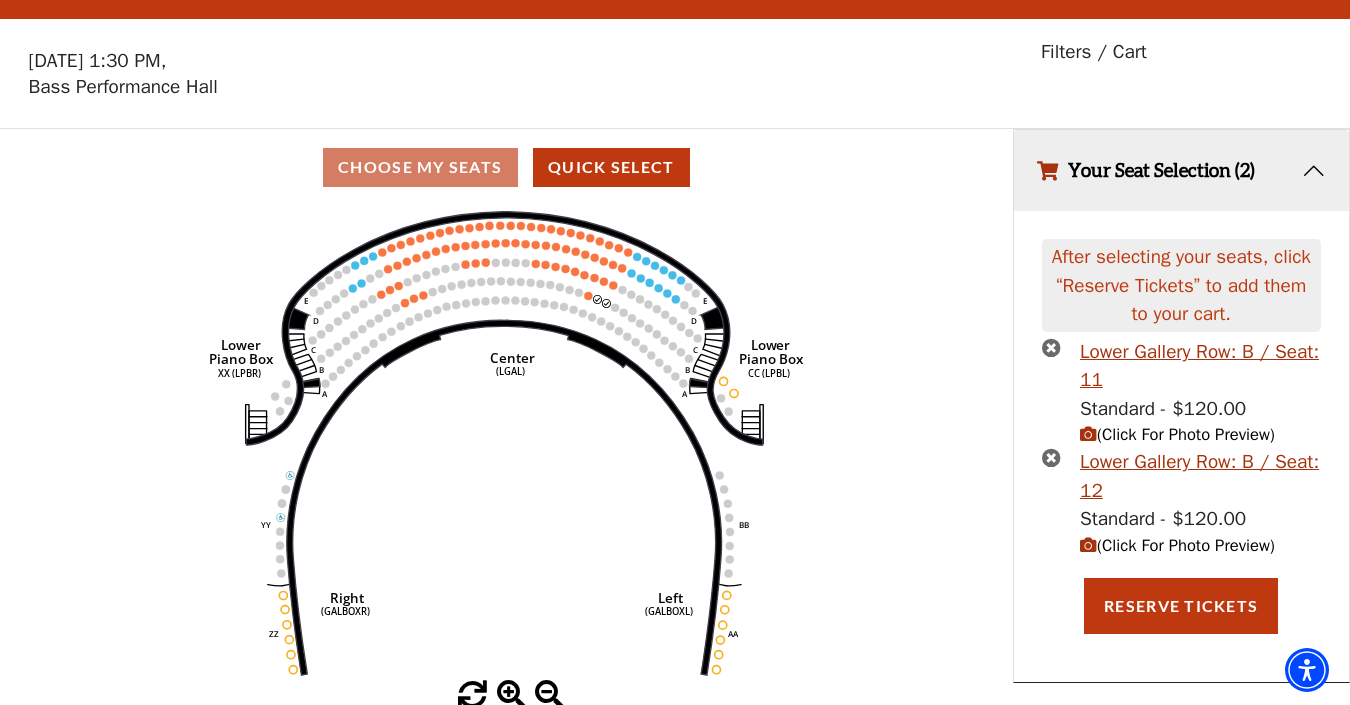 click at bounding box center [1051, 347] 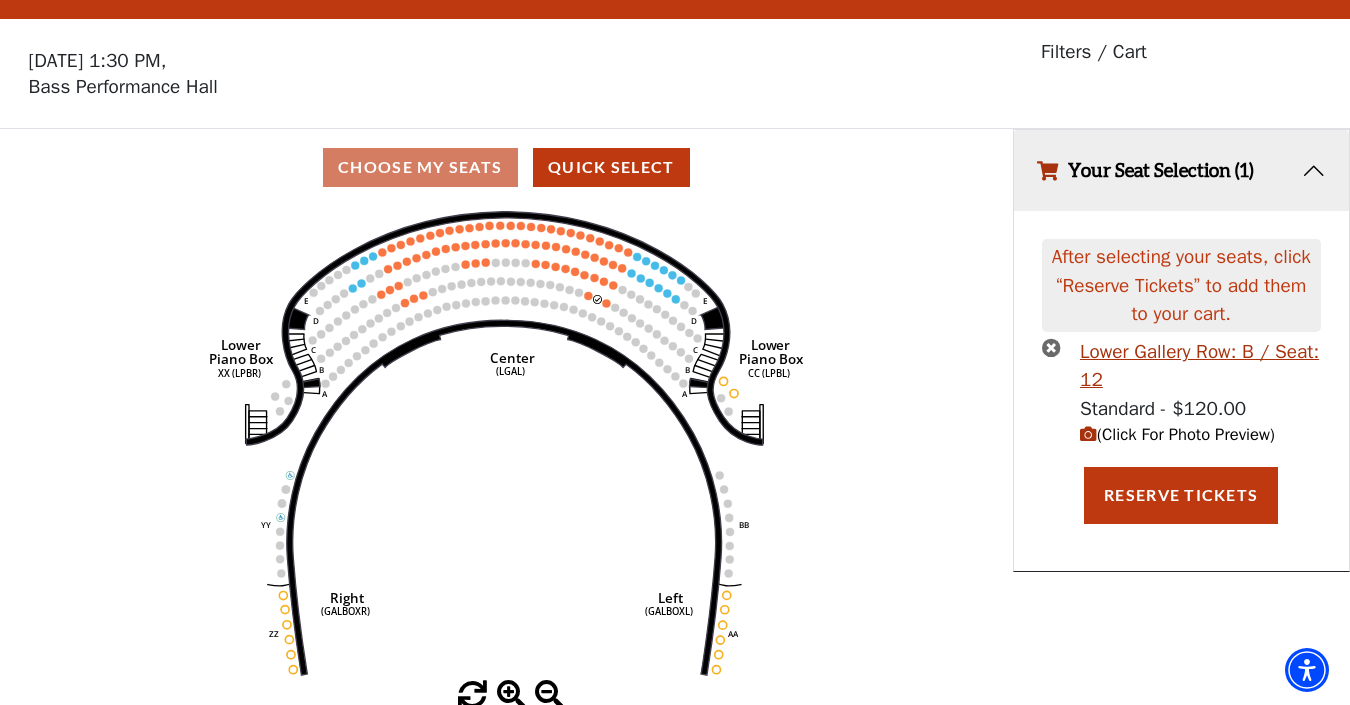 click at bounding box center [1051, 347] 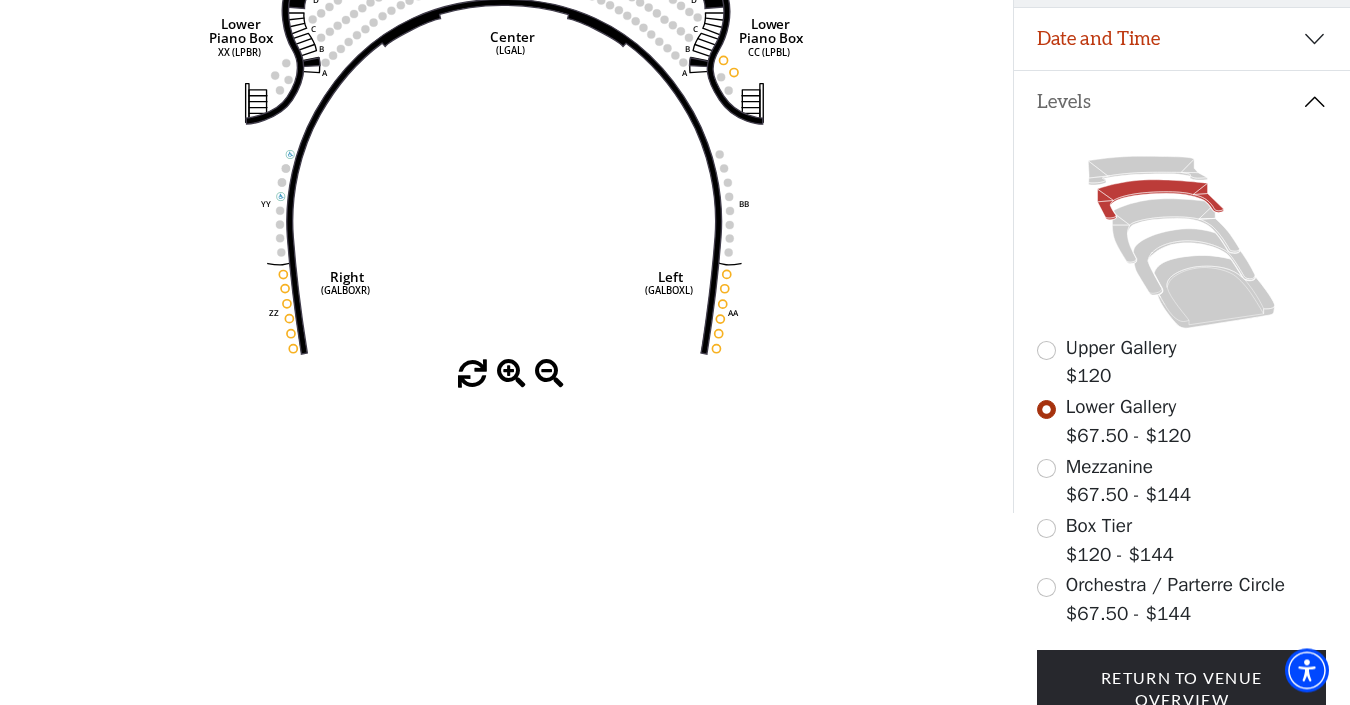 scroll, scrollTop: 367, scrollLeft: 0, axis: vertical 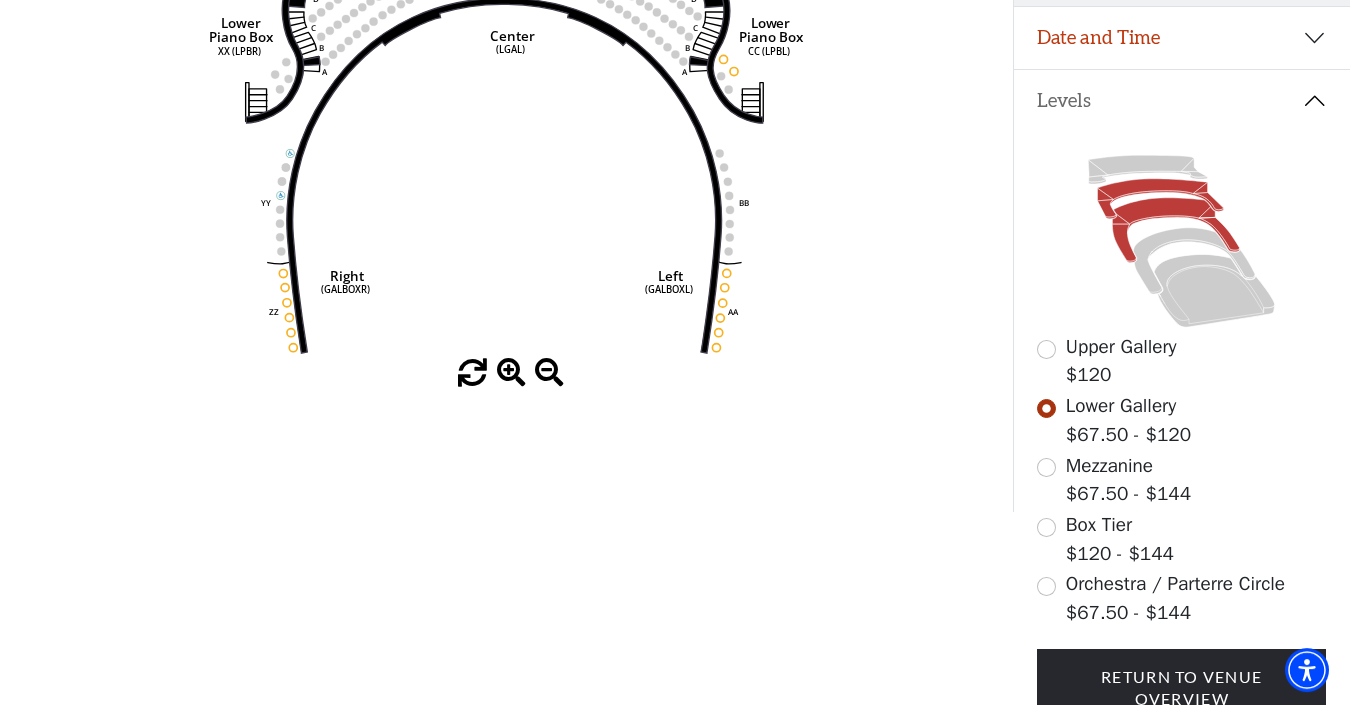 click 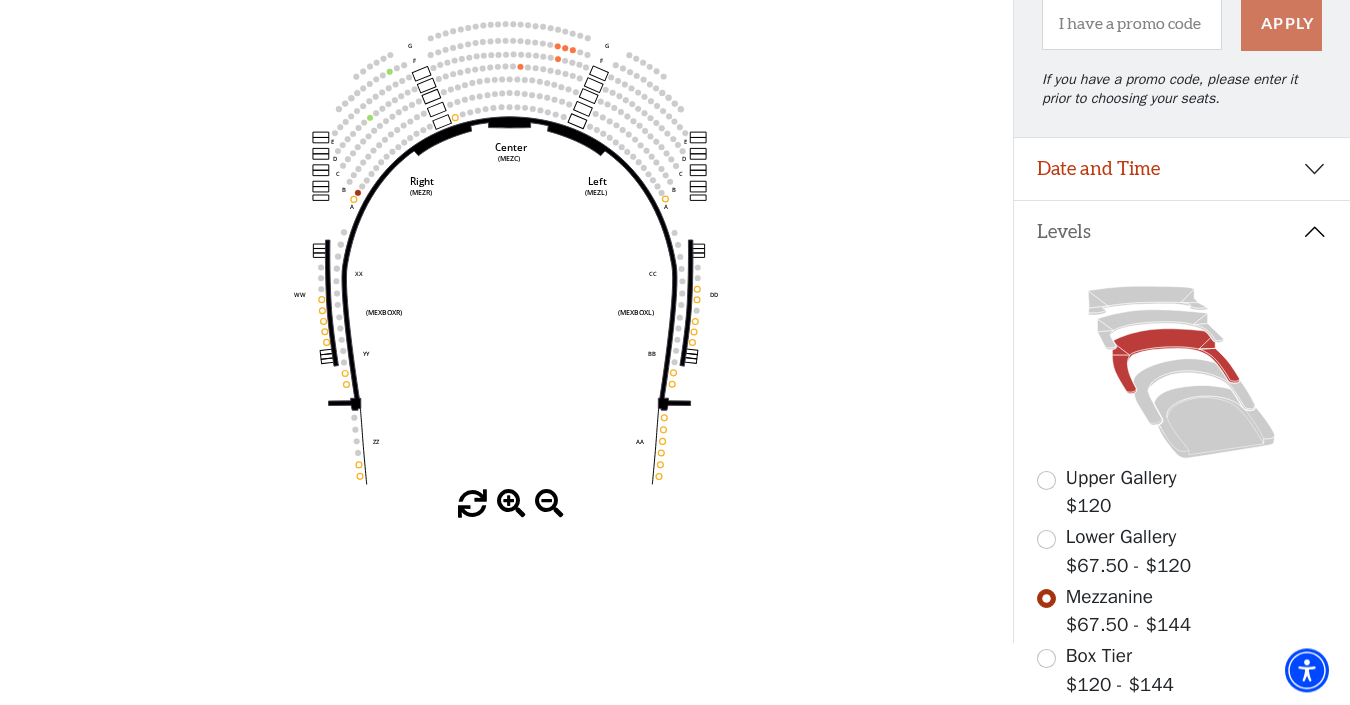 scroll, scrollTop: 237, scrollLeft: 0, axis: vertical 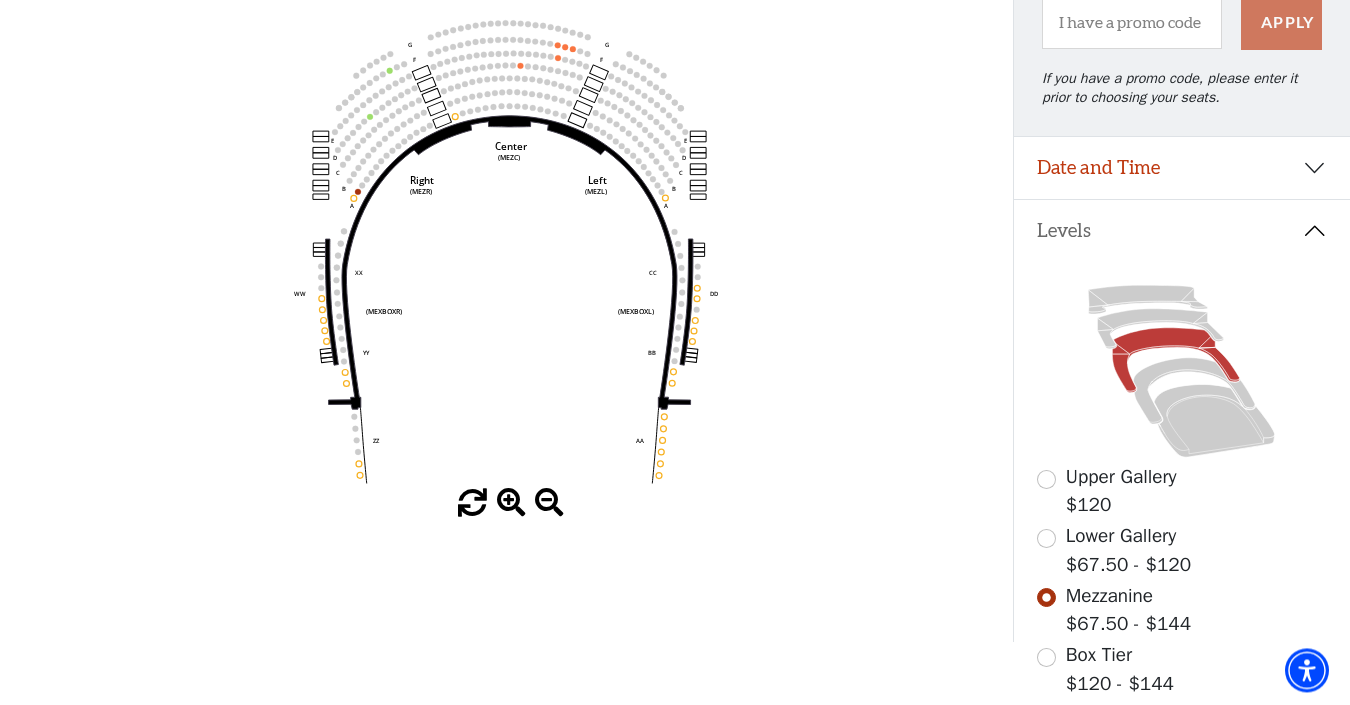 click 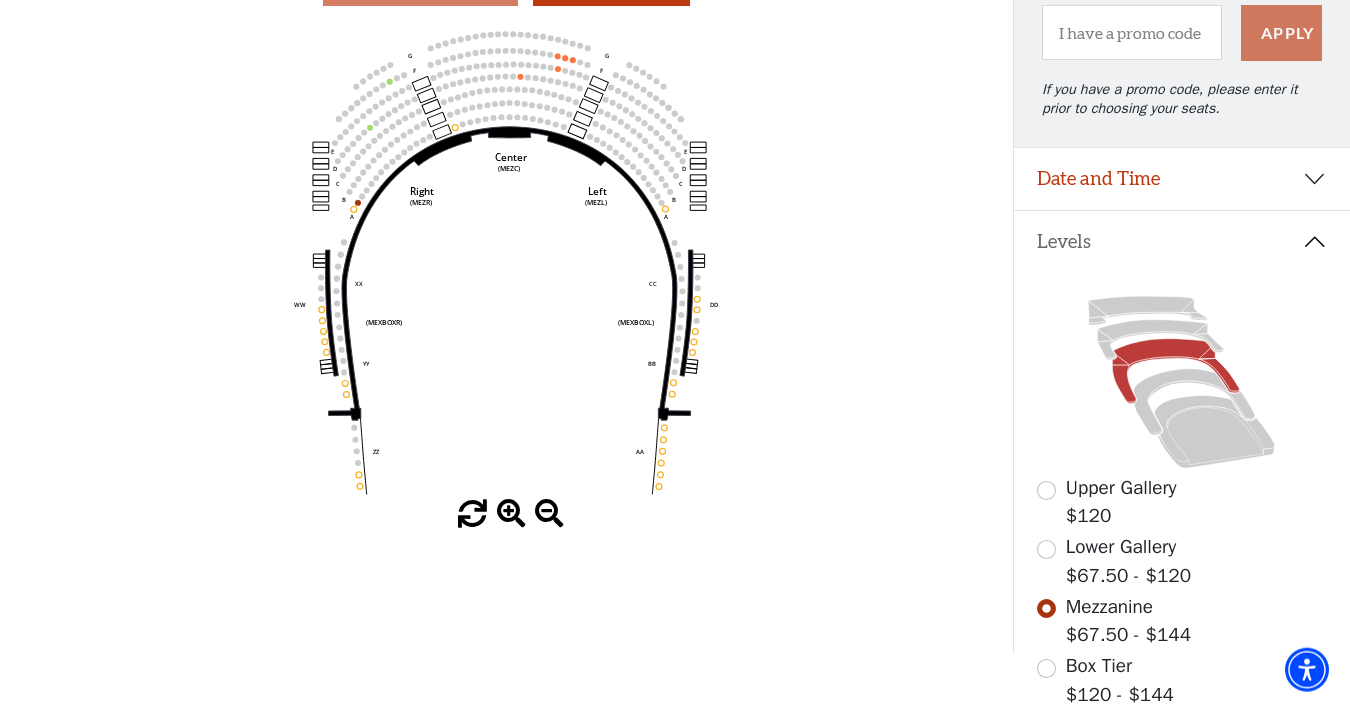 scroll, scrollTop: 223, scrollLeft: 0, axis: vertical 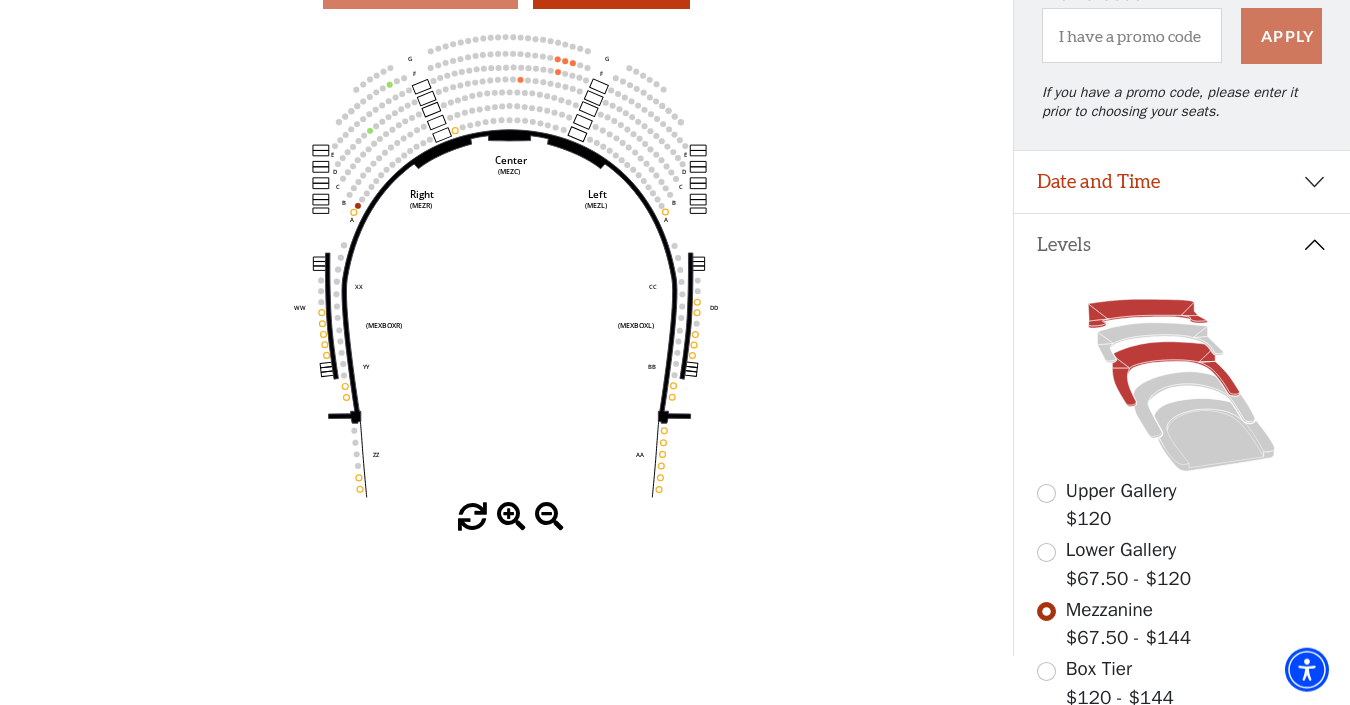 click 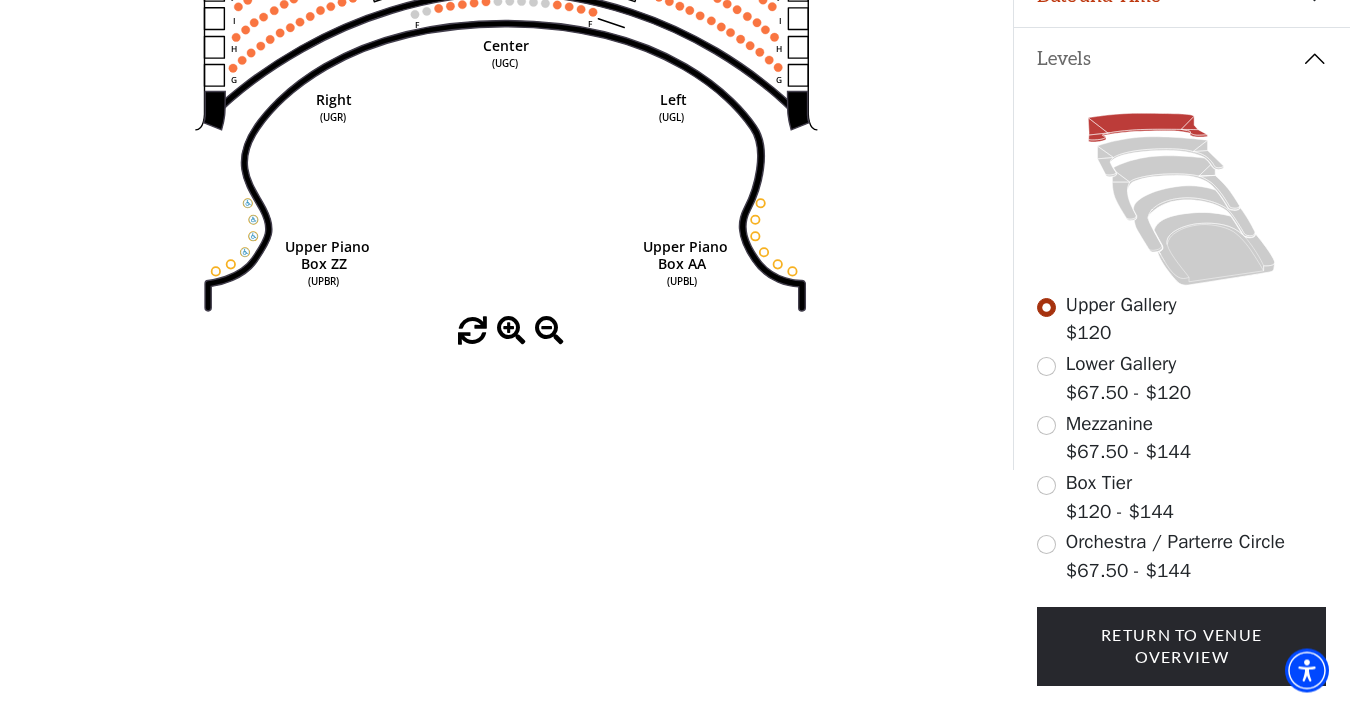 scroll, scrollTop: 438, scrollLeft: 0, axis: vertical 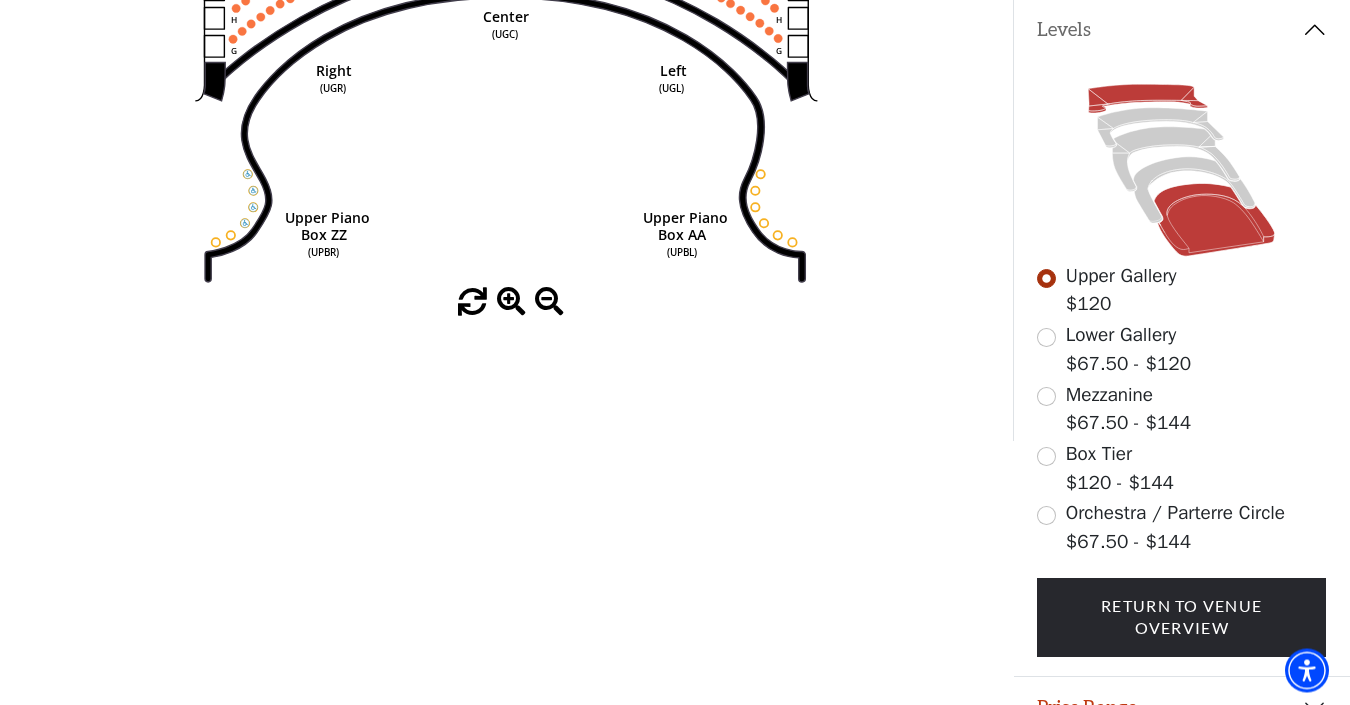 click 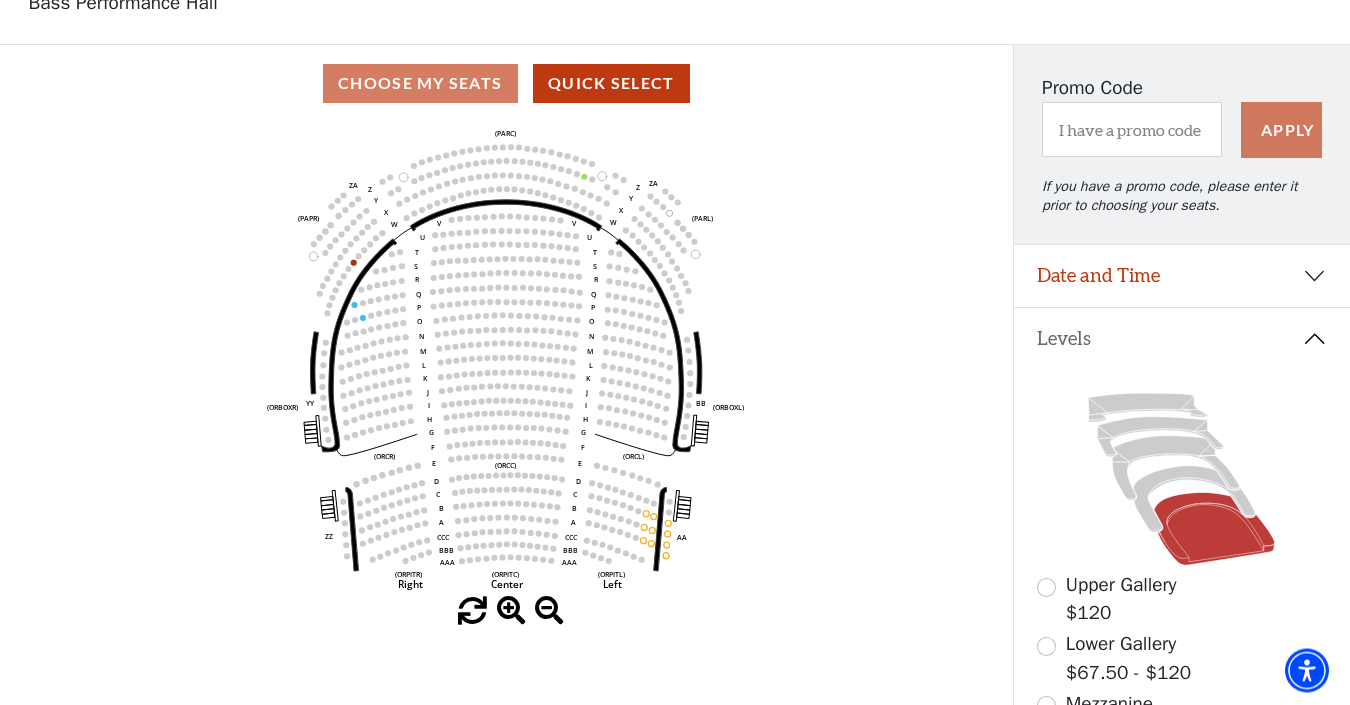 scroll, scrollTop: 151, scrollLeft: 0, axis: vertical 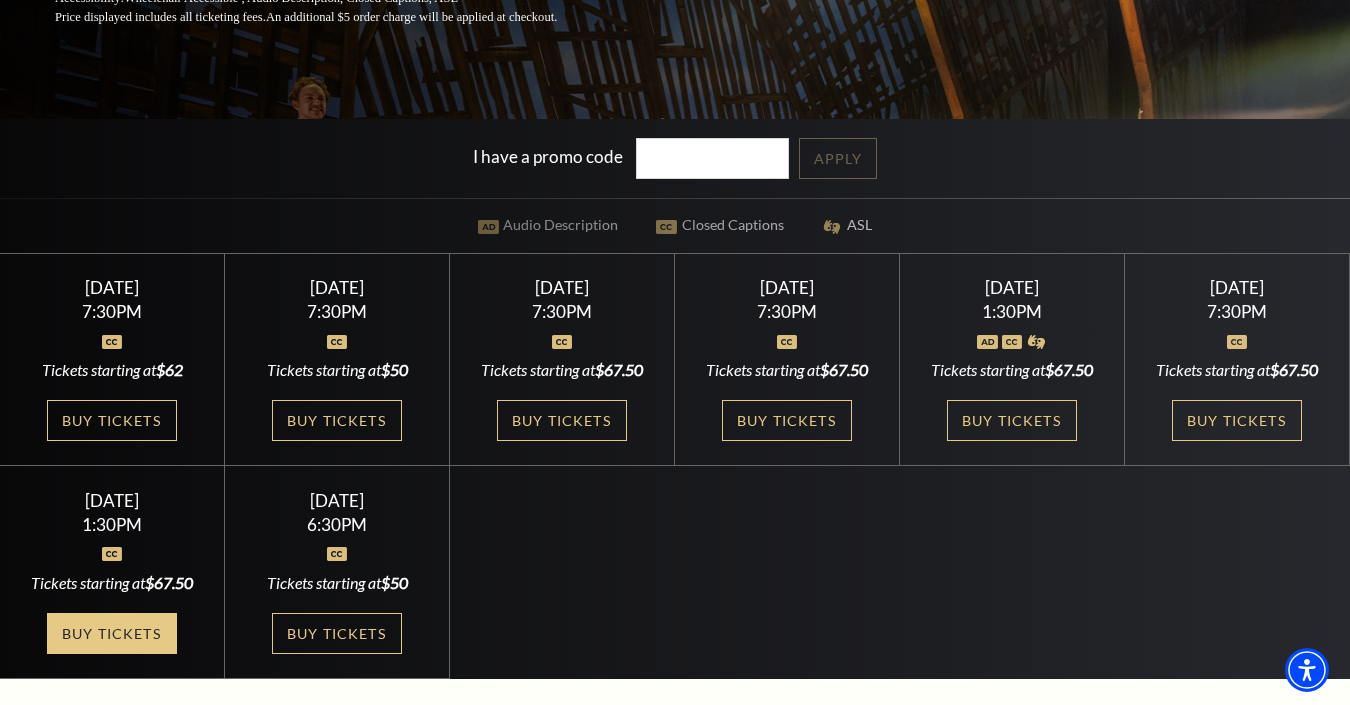 click on "Buy Tickets" at bounding box center [112, 633] 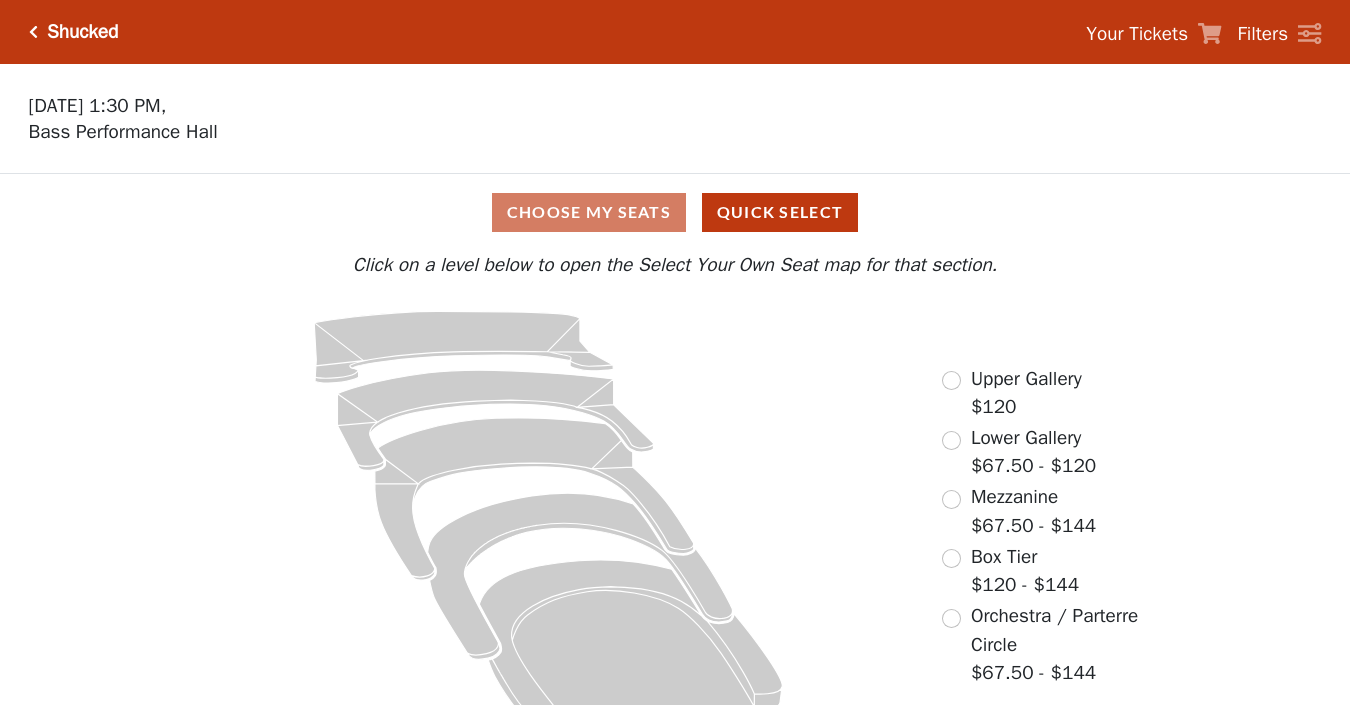 scroll, scrollTop: 0, scrollLeft: 0, axis: both 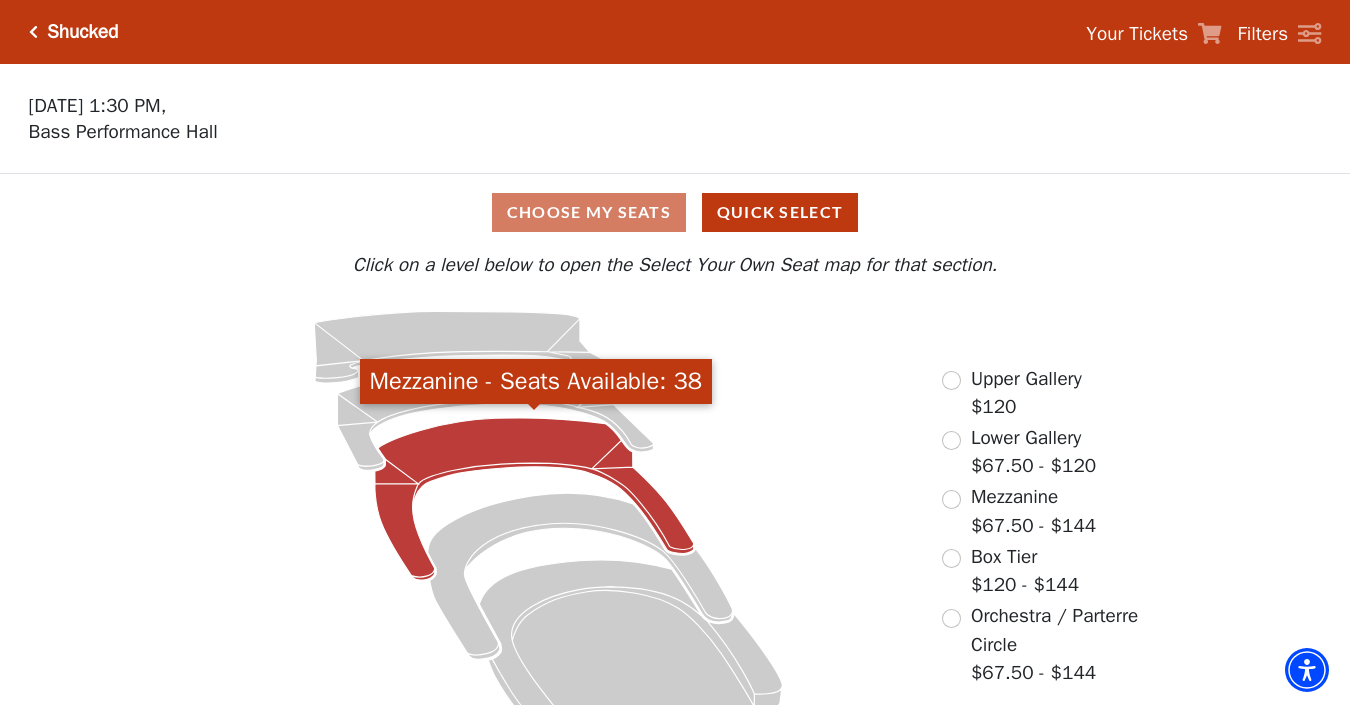 click 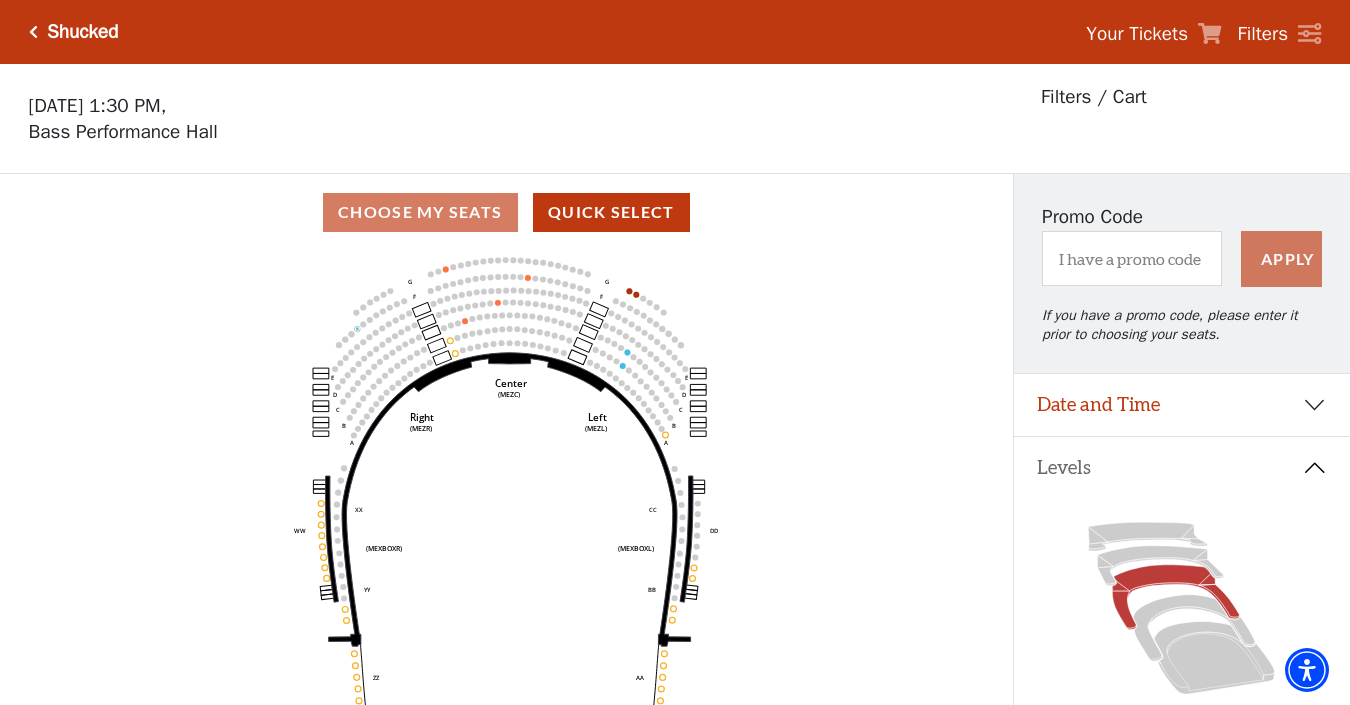 scroll, scrollTop: 1, scrollLeft: 0, axis: vertical 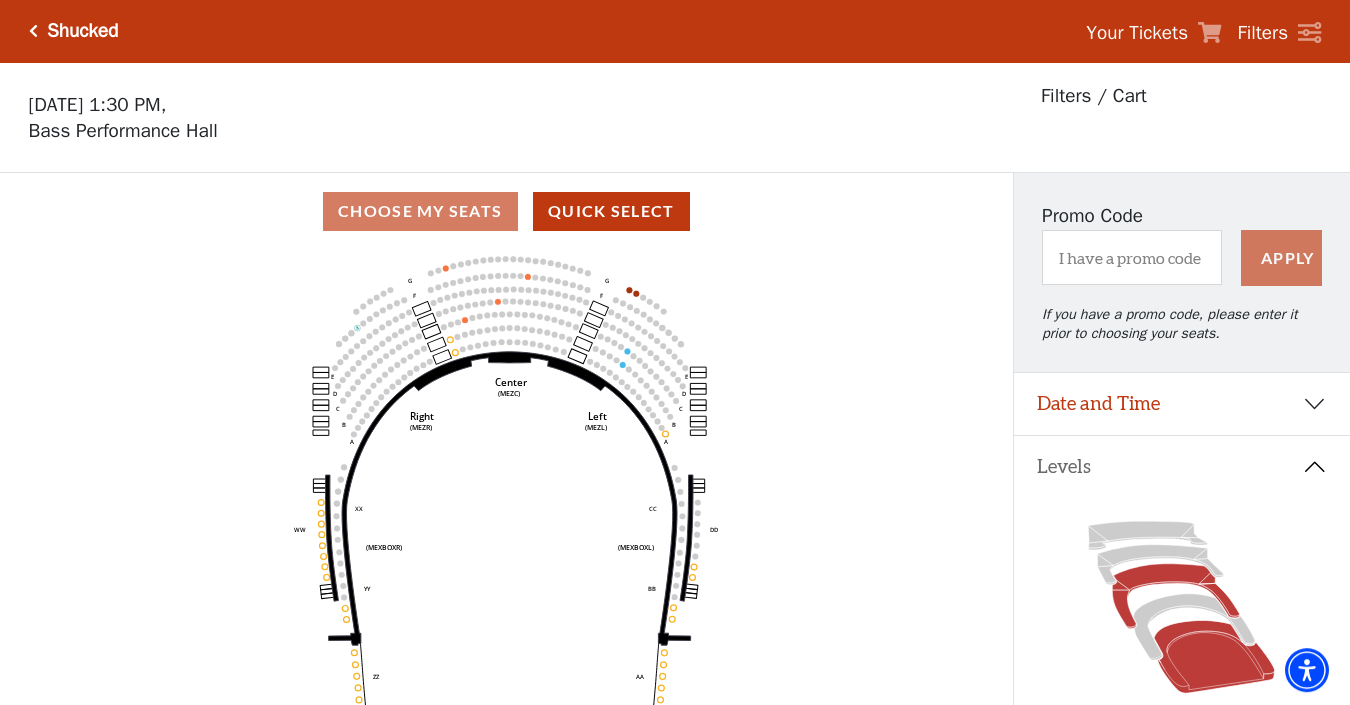 click 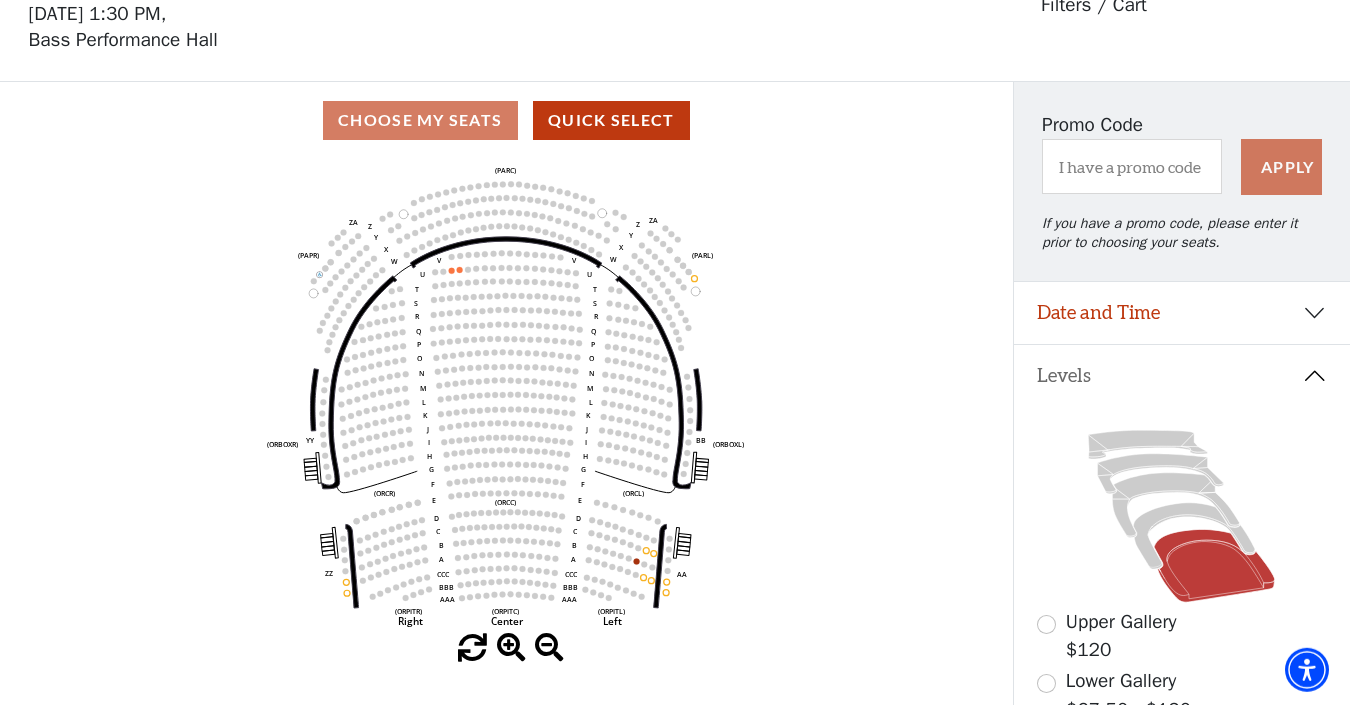 scroll, scrollTop: 93, scrollLeft: 0, axis: vertical 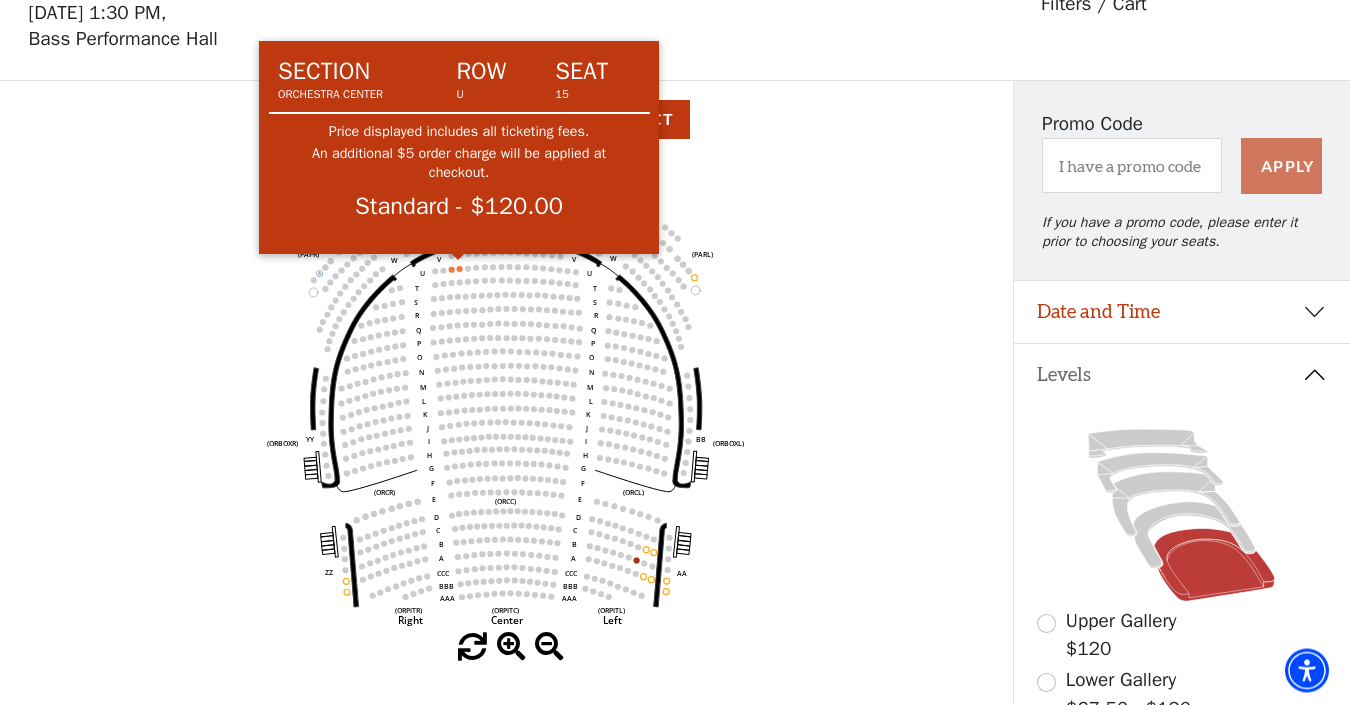 click 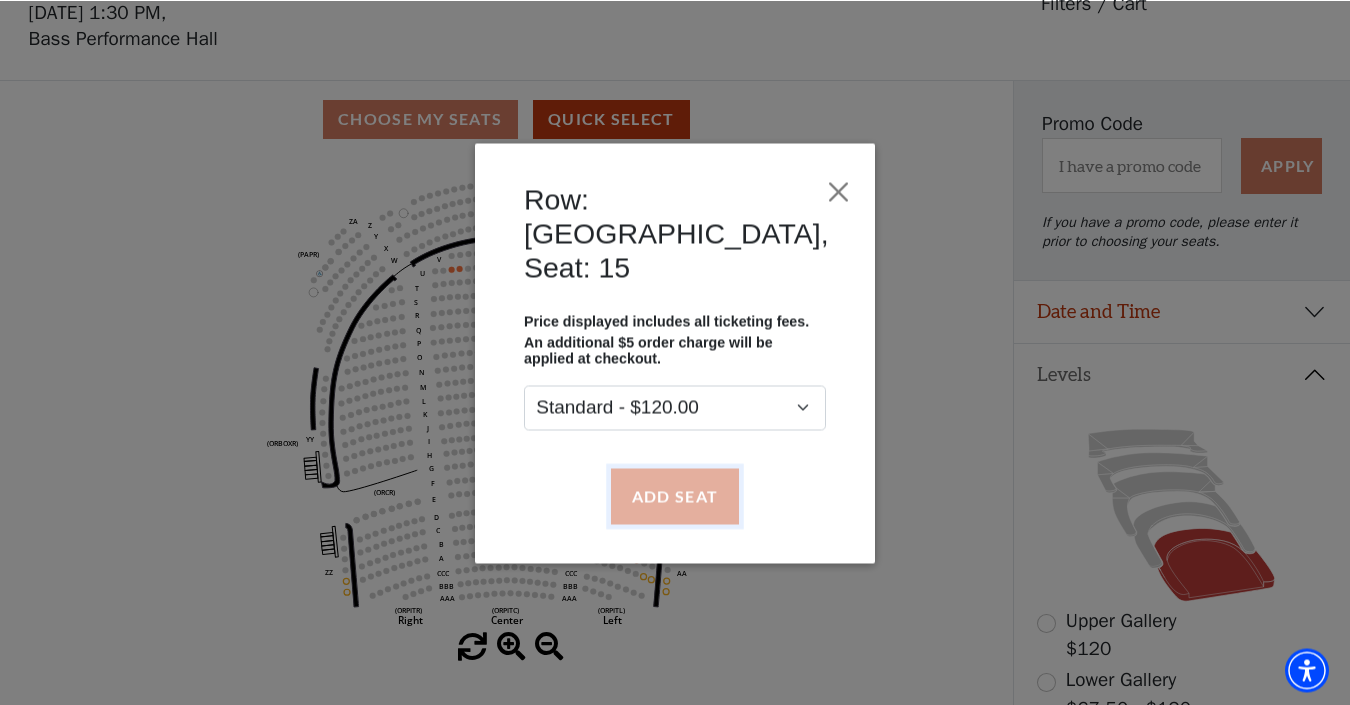 click on "Add Seat" at bounding box center [675, 495] 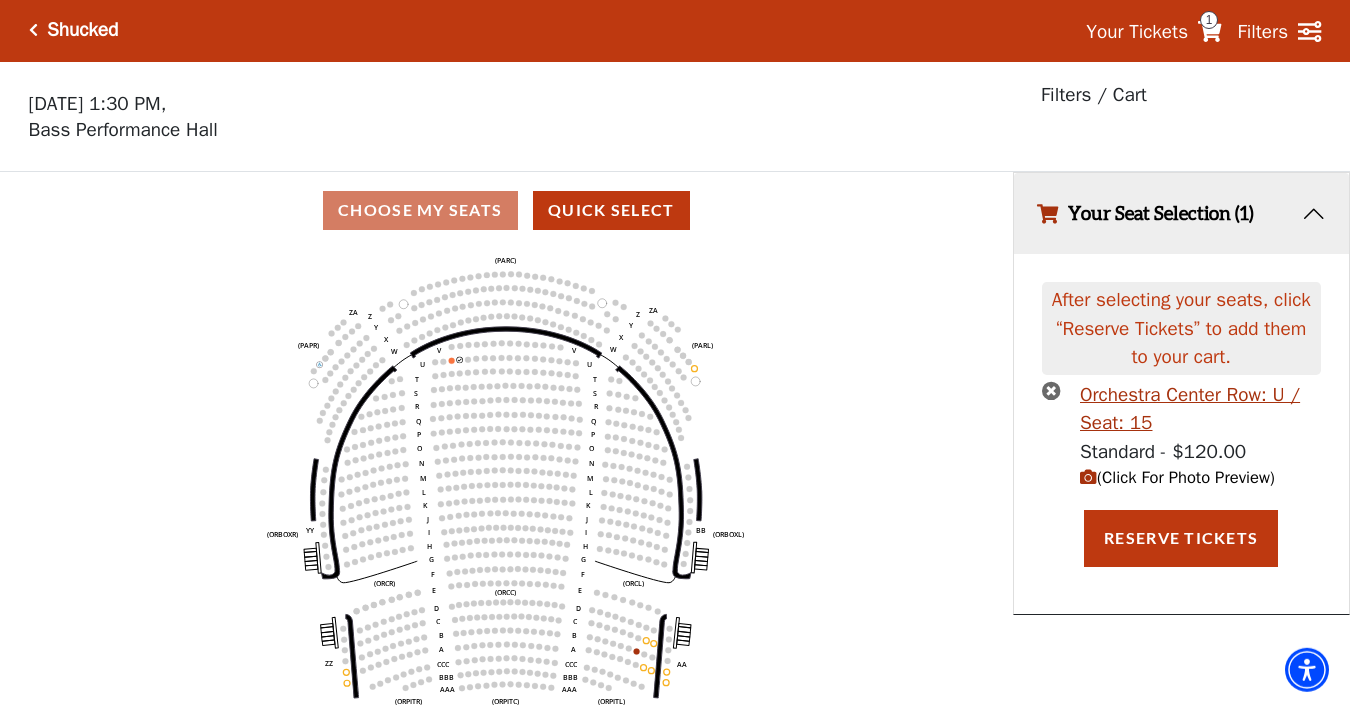 scroll, scrollTop: 0, scrollLeft: 0, axis: both 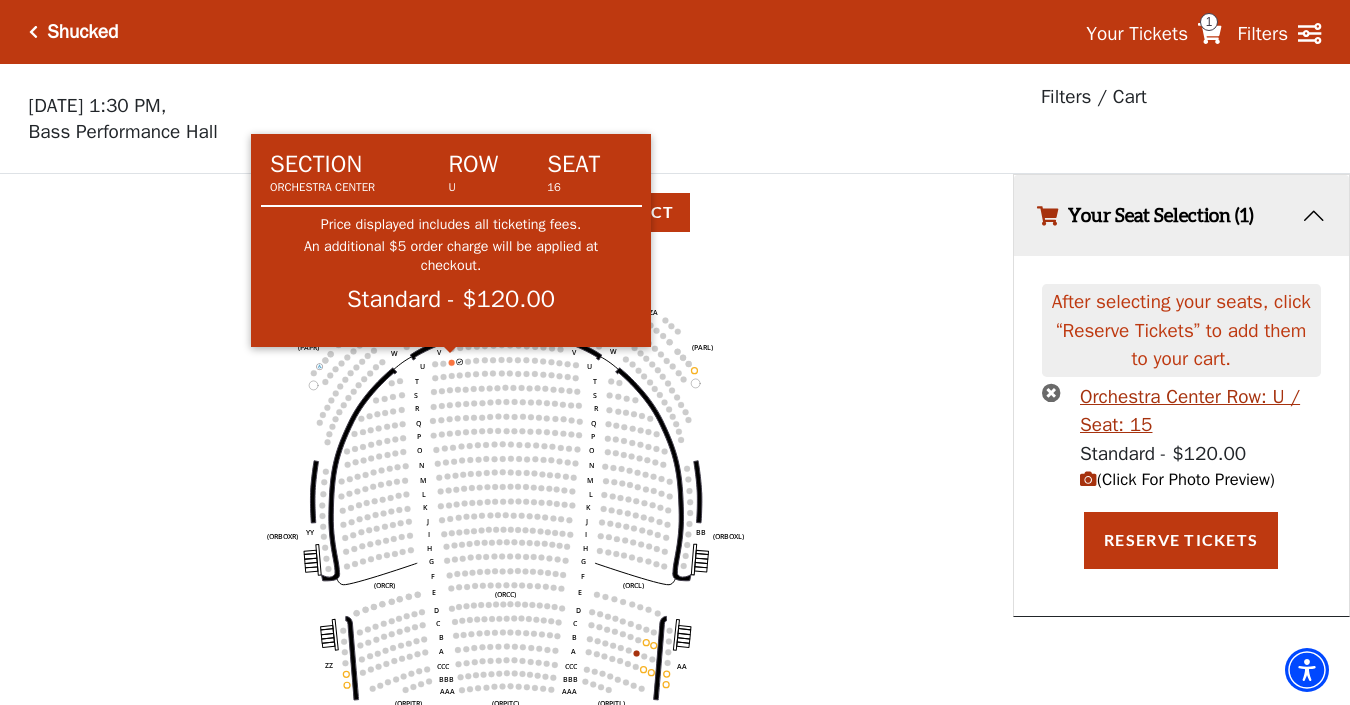 click 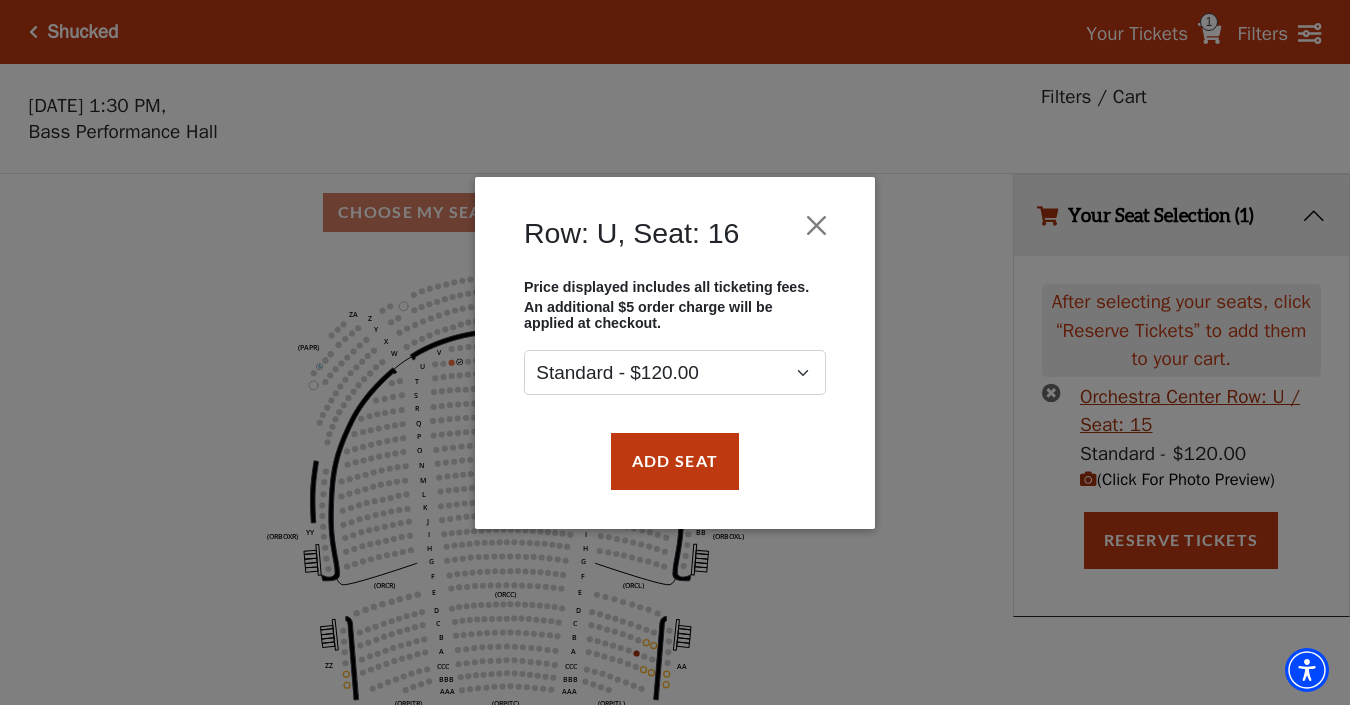 click on "Row: U, Seat: 16
Price displayed includes all ticketing fees.
An additional $5 order charge will be applied at checkout.
Standard - $120.00
Add Seat" at bounding box center (675, 352) 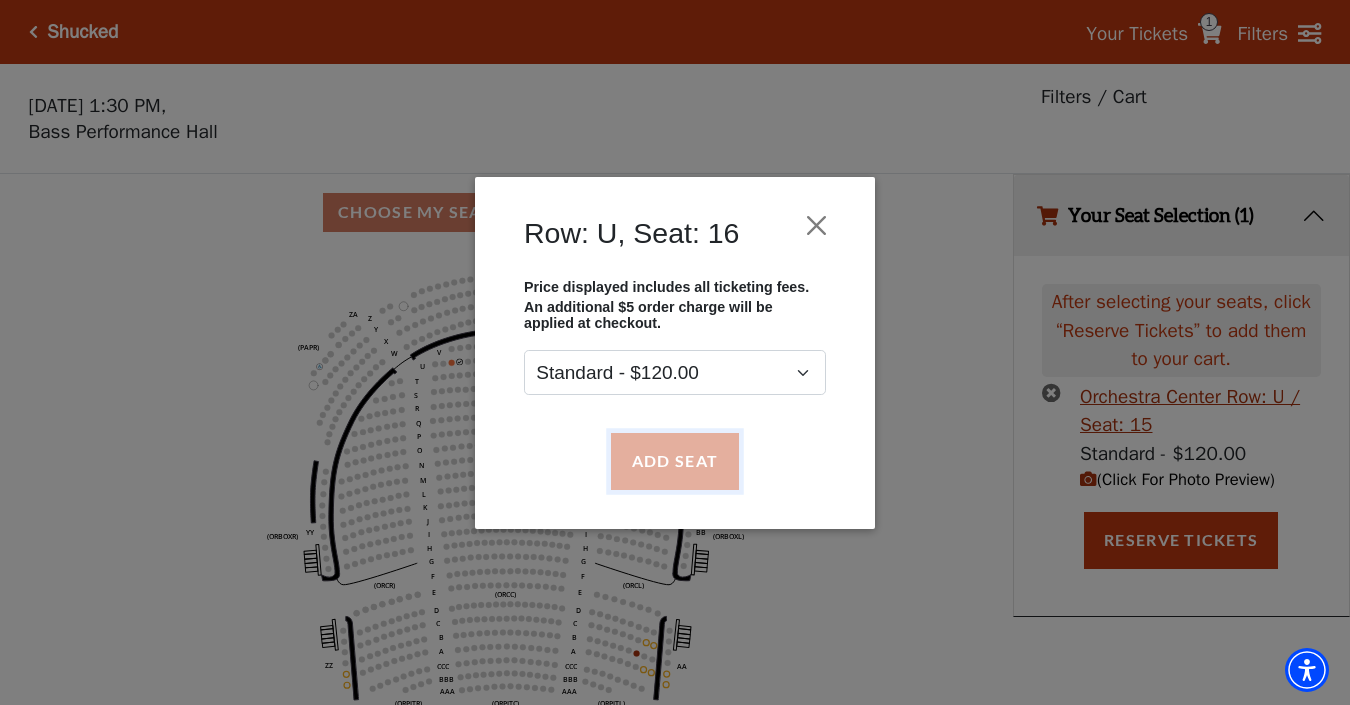 click on "Add Seat" at bounding box center (675, 461) 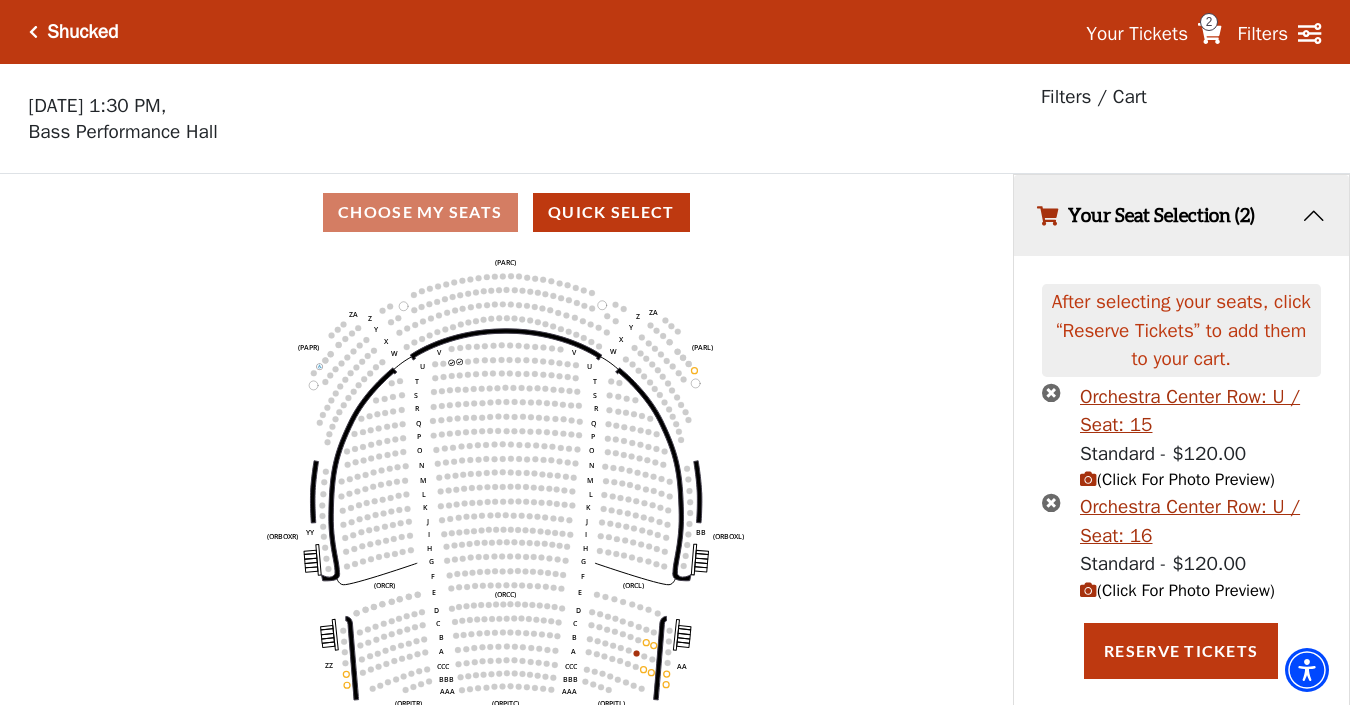 scroll, scrollTop: 45, scrollLeft: 0, axis: vertical 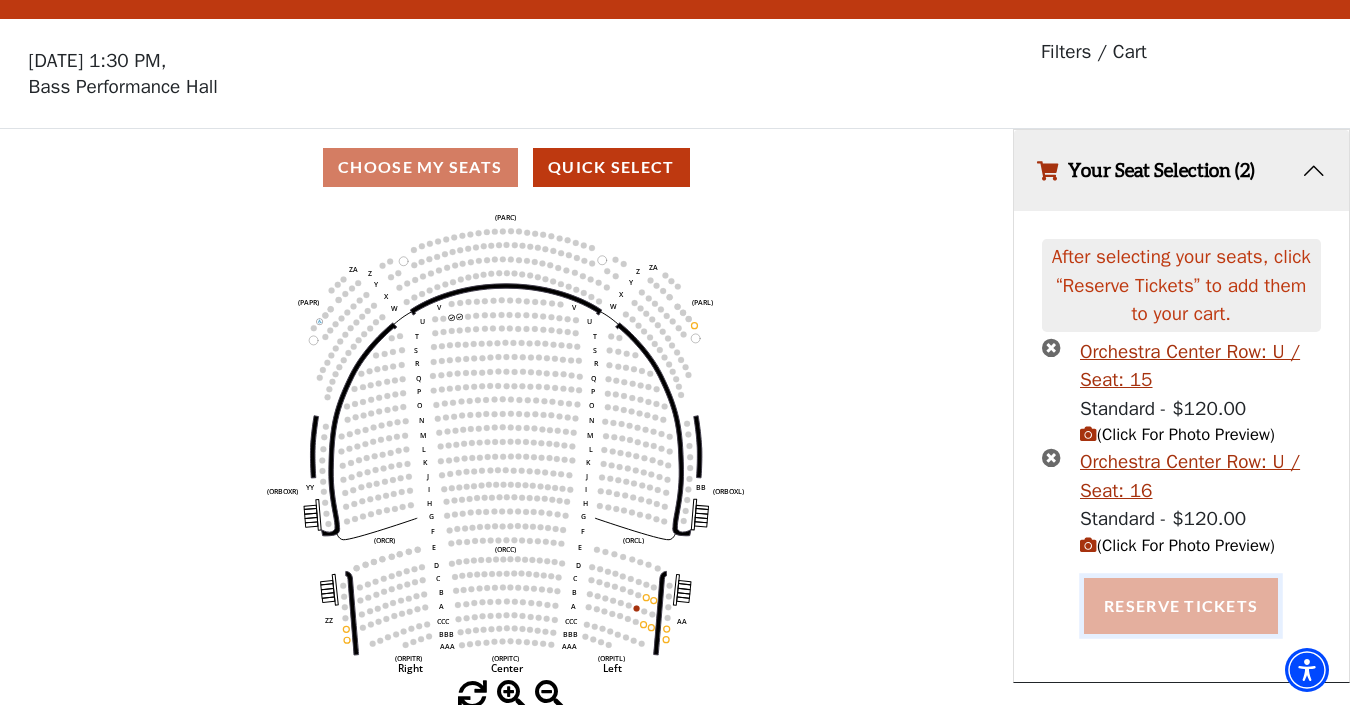 click on "Reserve Tickets" at bounding box center (1181, 606) 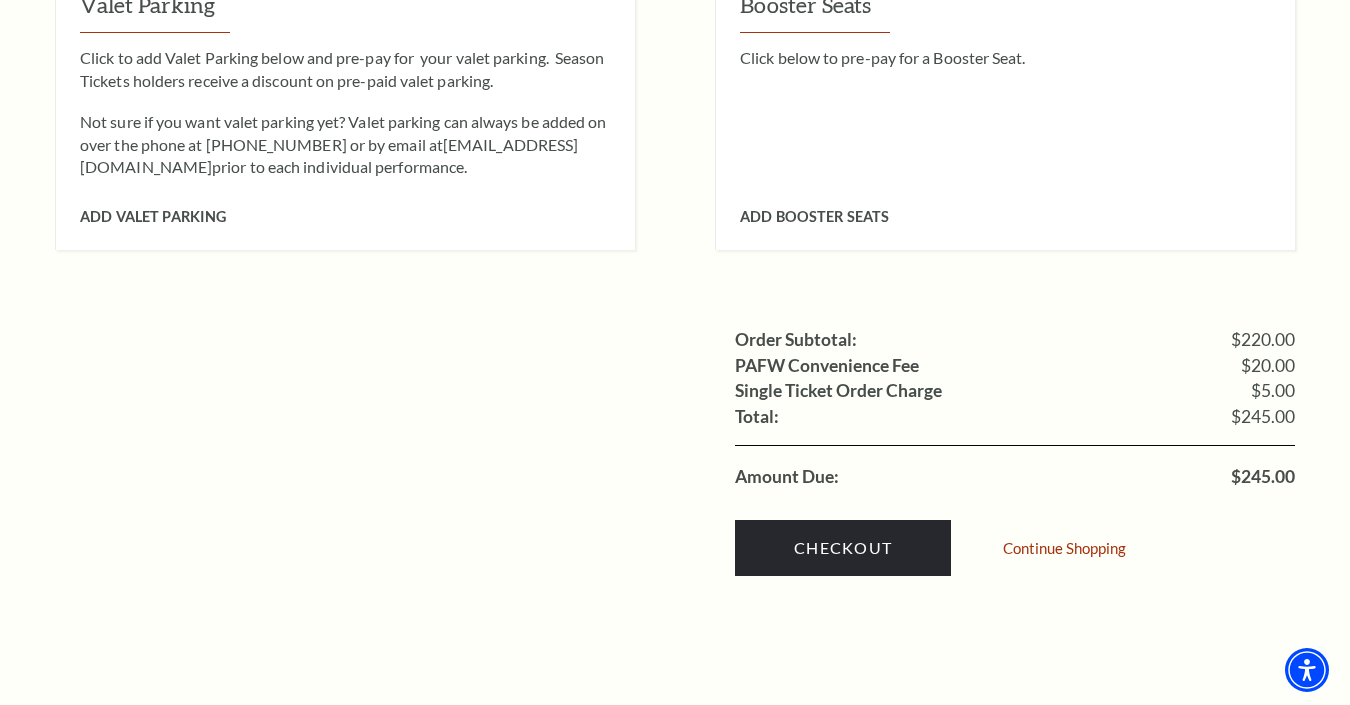 scroll, scrollTop: 1796, scrollLeft: 0, axis: vertical 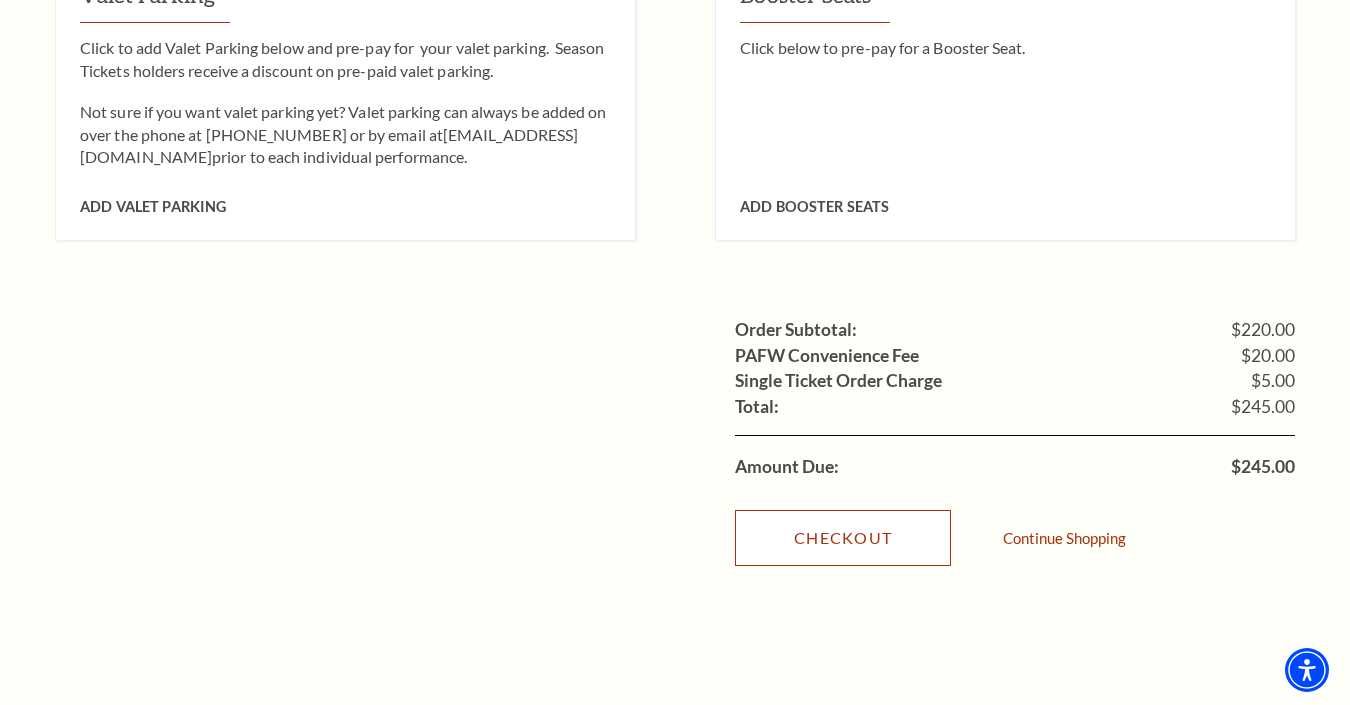 click on "Checkout" at bounding box center [843, 538] 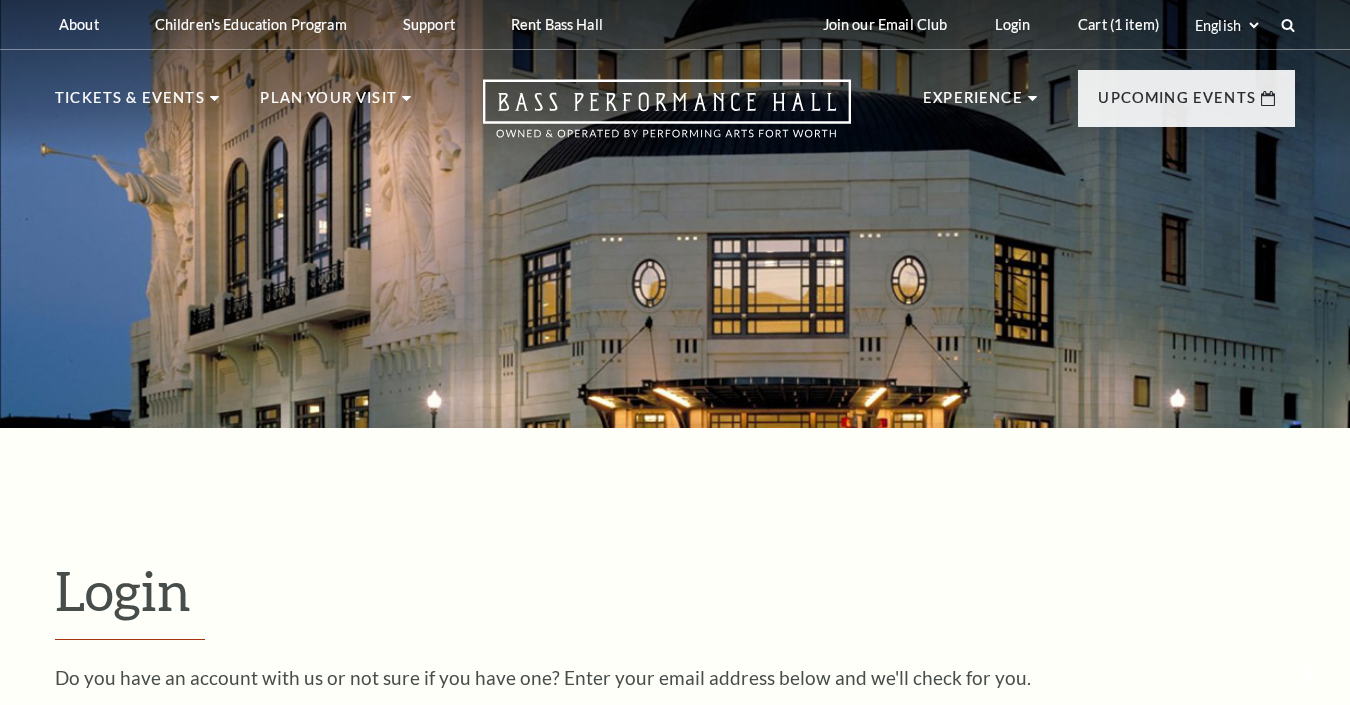 scroll, scrollTop: 558, scrollLeft: 0, axis: vertical 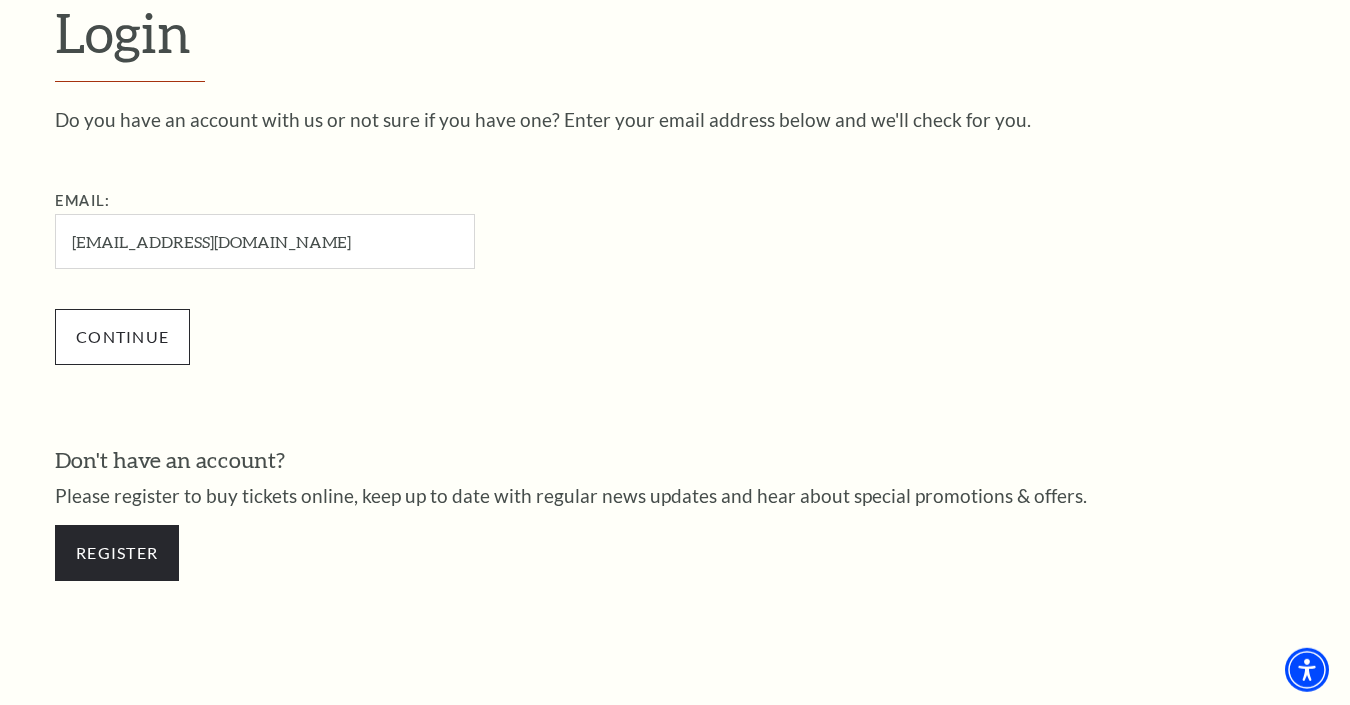 type on "[EMAIL_ADDRESS][DOMAIN_NAME]" 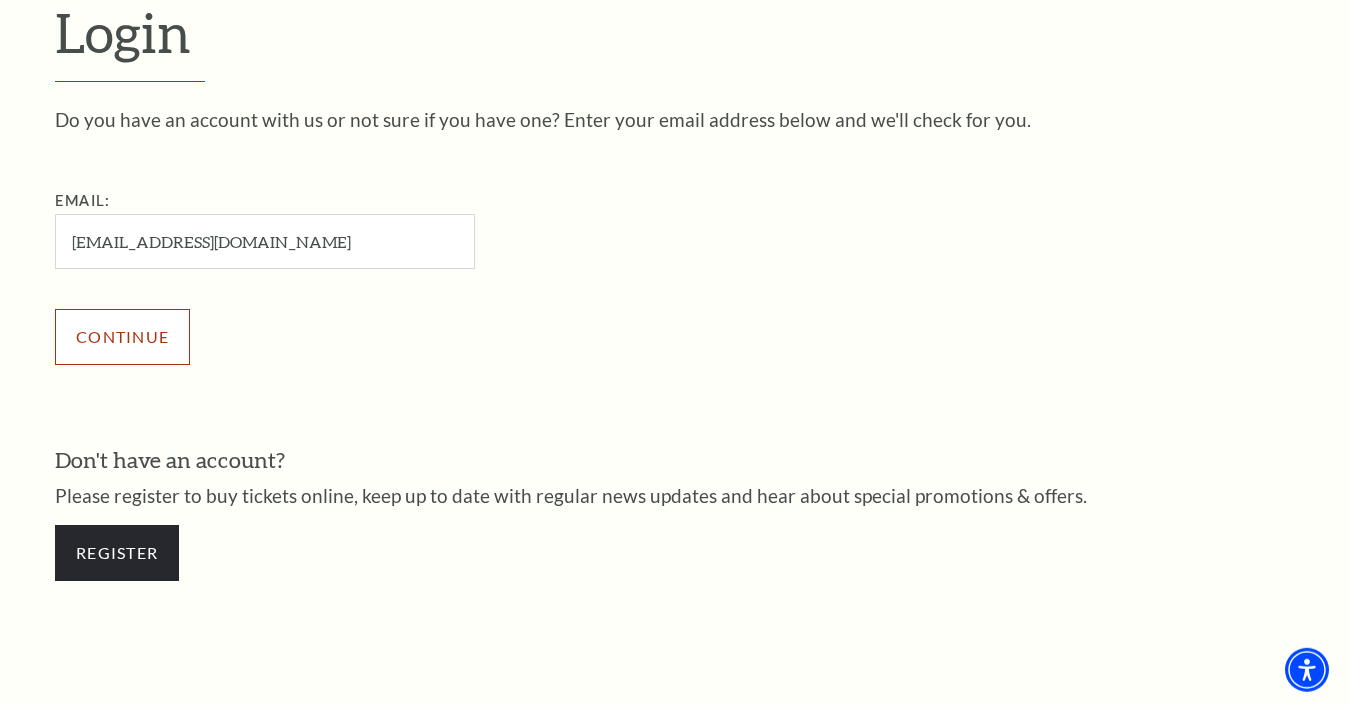 click on "Continue" at bounding box center [122, 337] 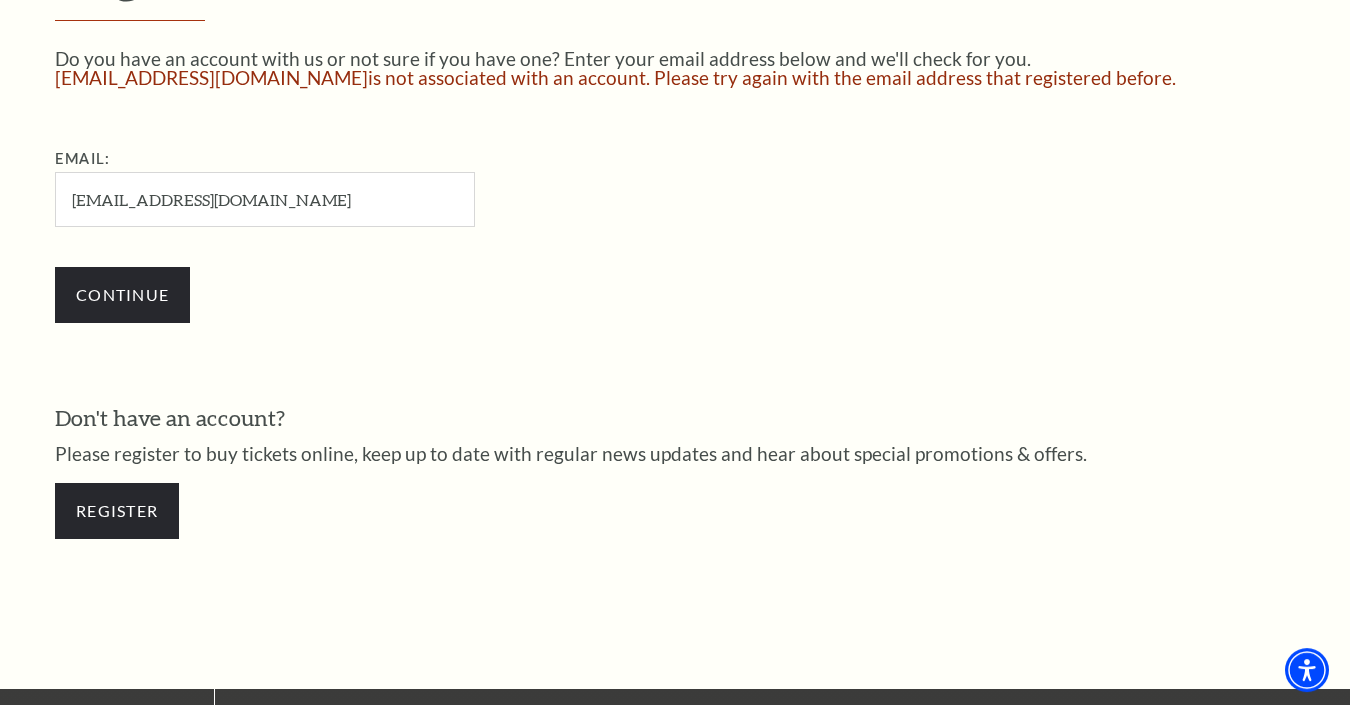 scroll, scrollTop: 626, scrollLeft: 0, axis: vertical 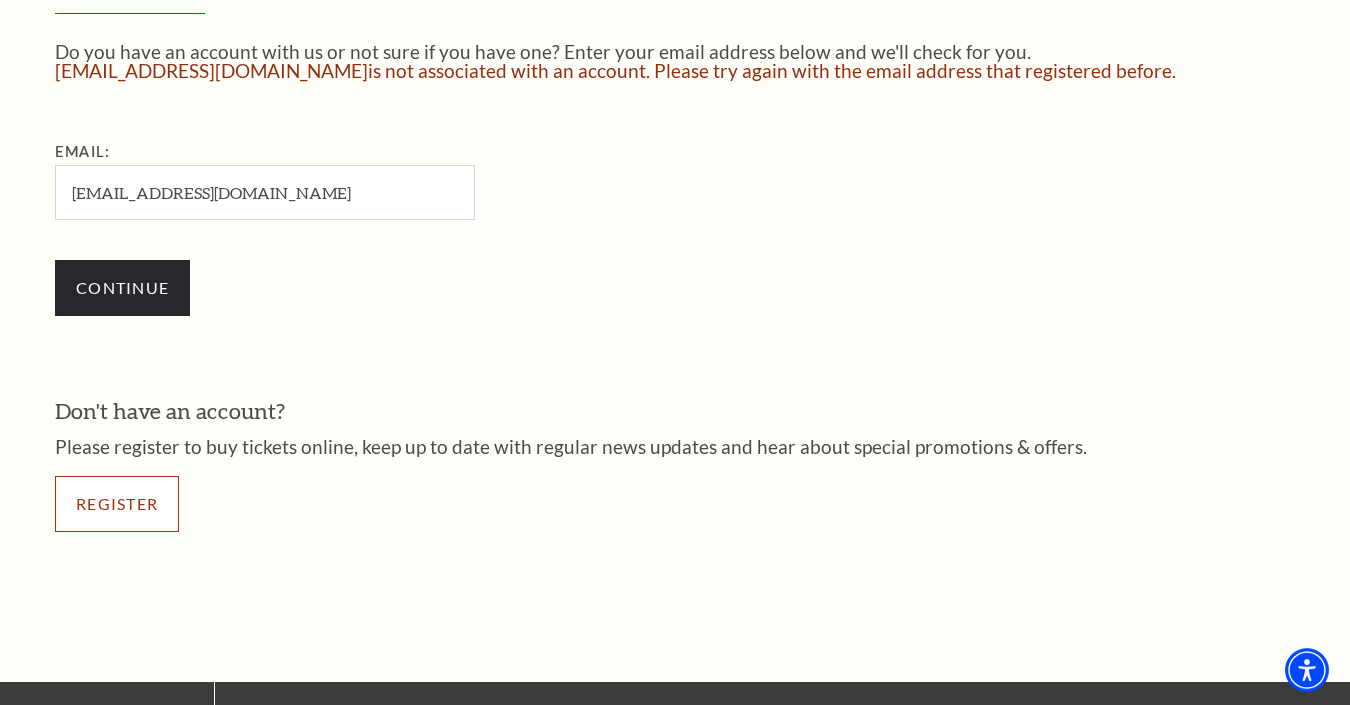 click on "Register" at bounding box center [117, 504] 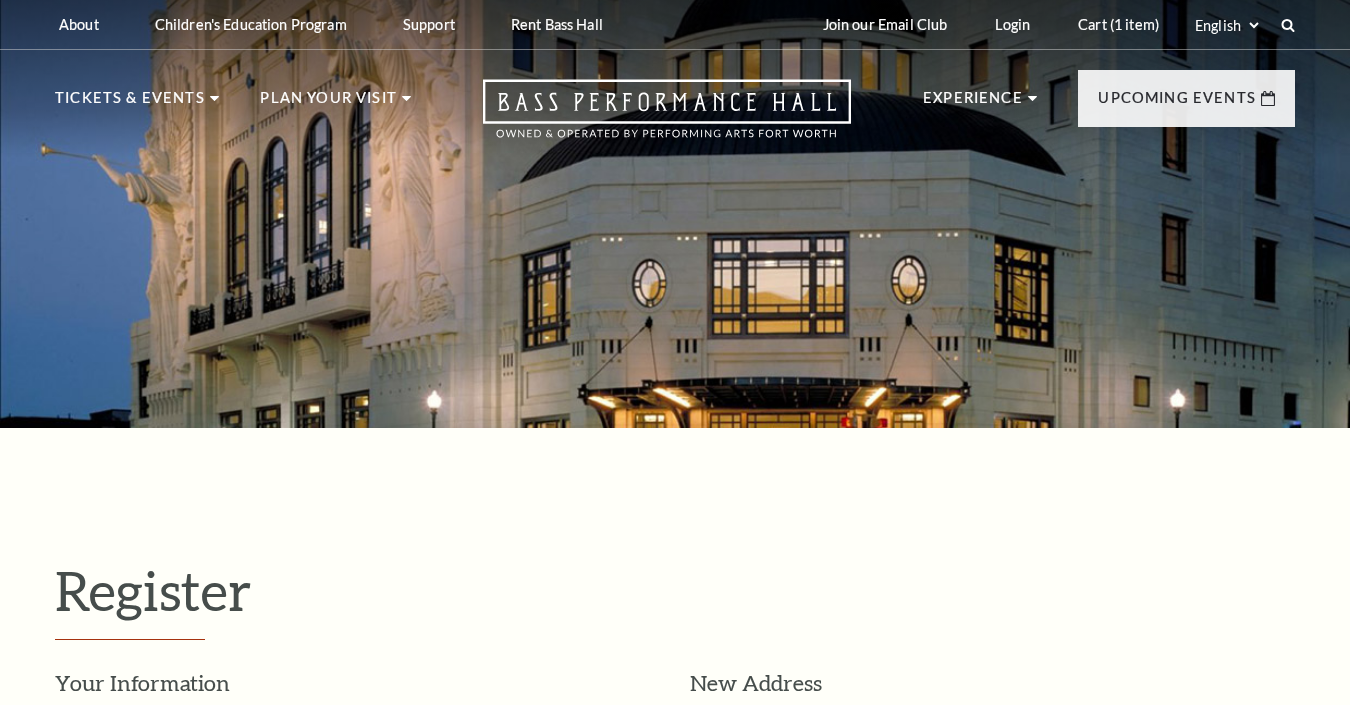select on "1" 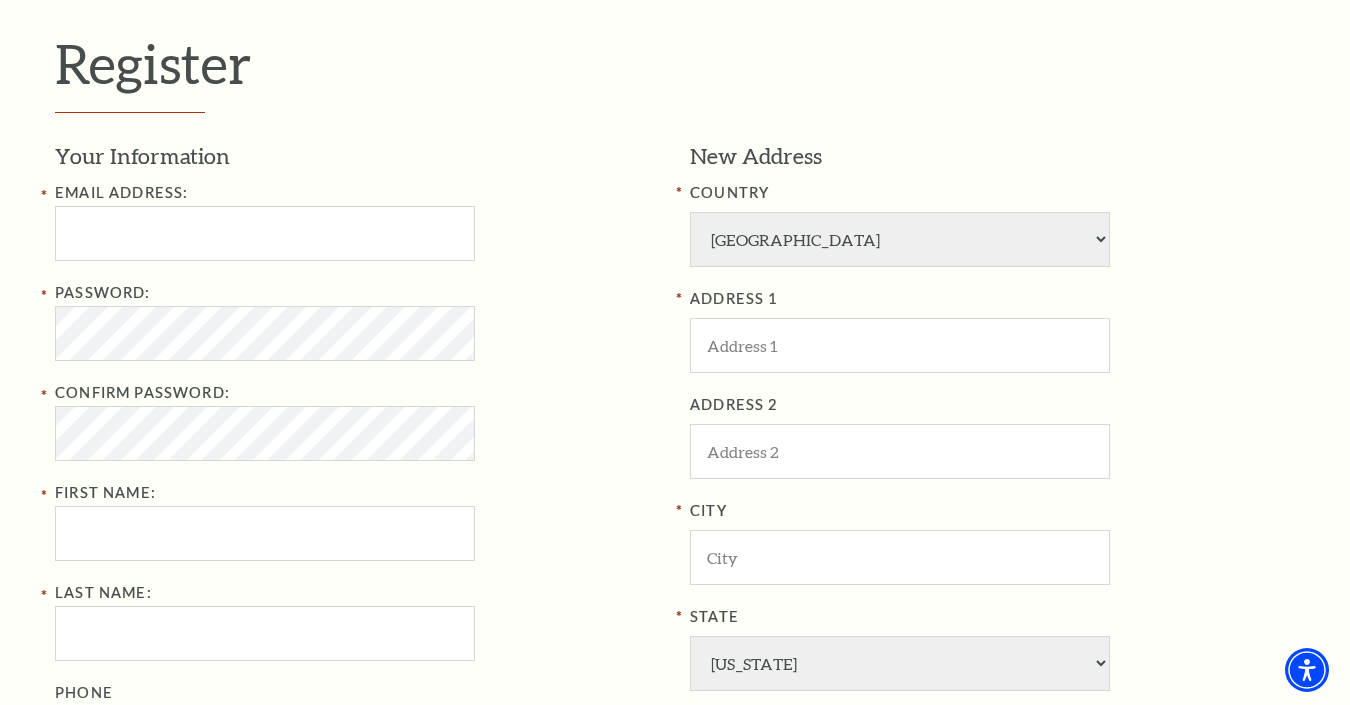 scroll, scrollTop: 534, scrollLeft: 0, axis: vertical 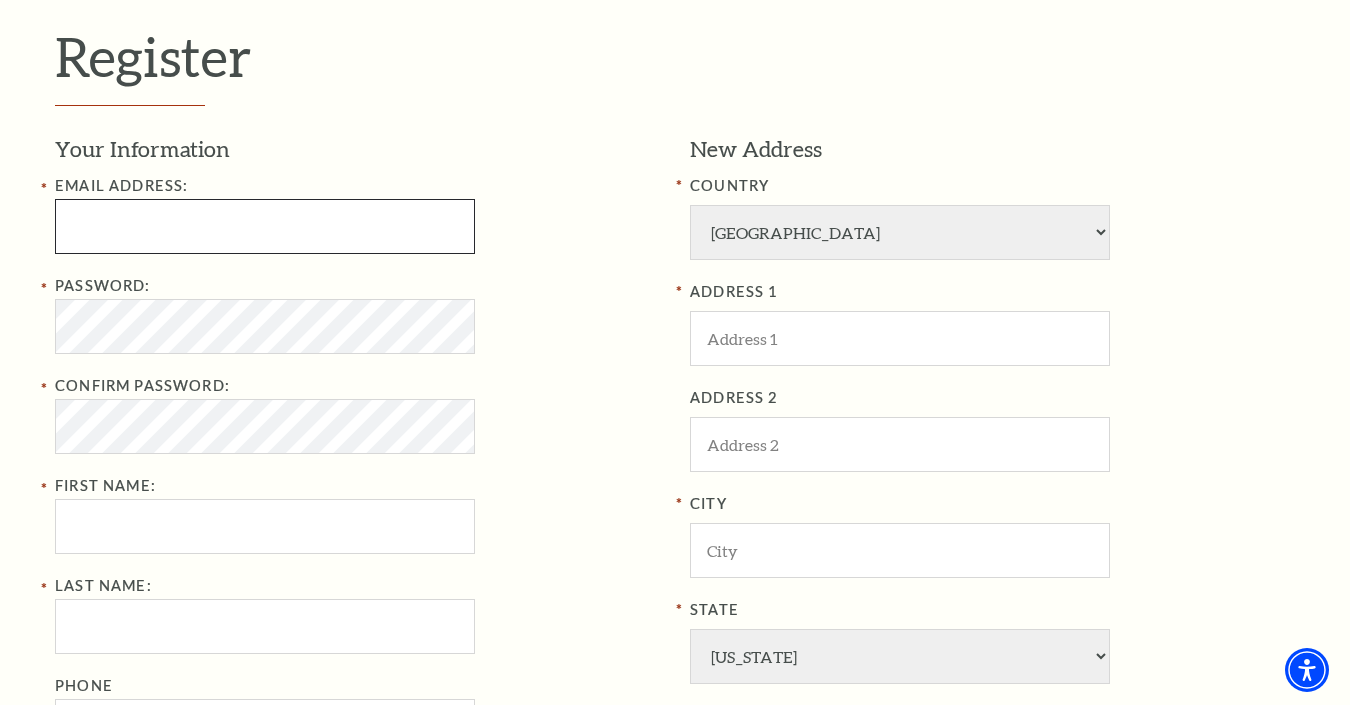 click at bounding box center [265, 226] 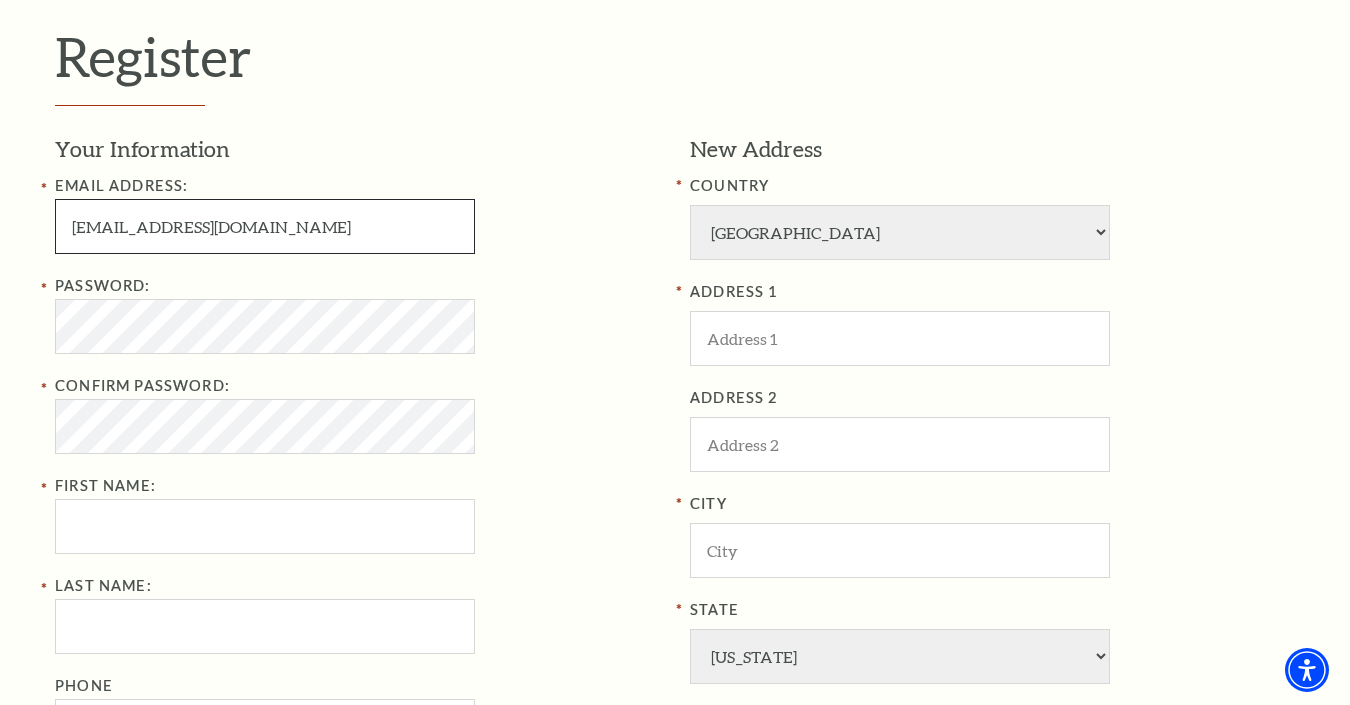 type on "[EMAIL_ADDRESS][DOMAIN_NAME]" 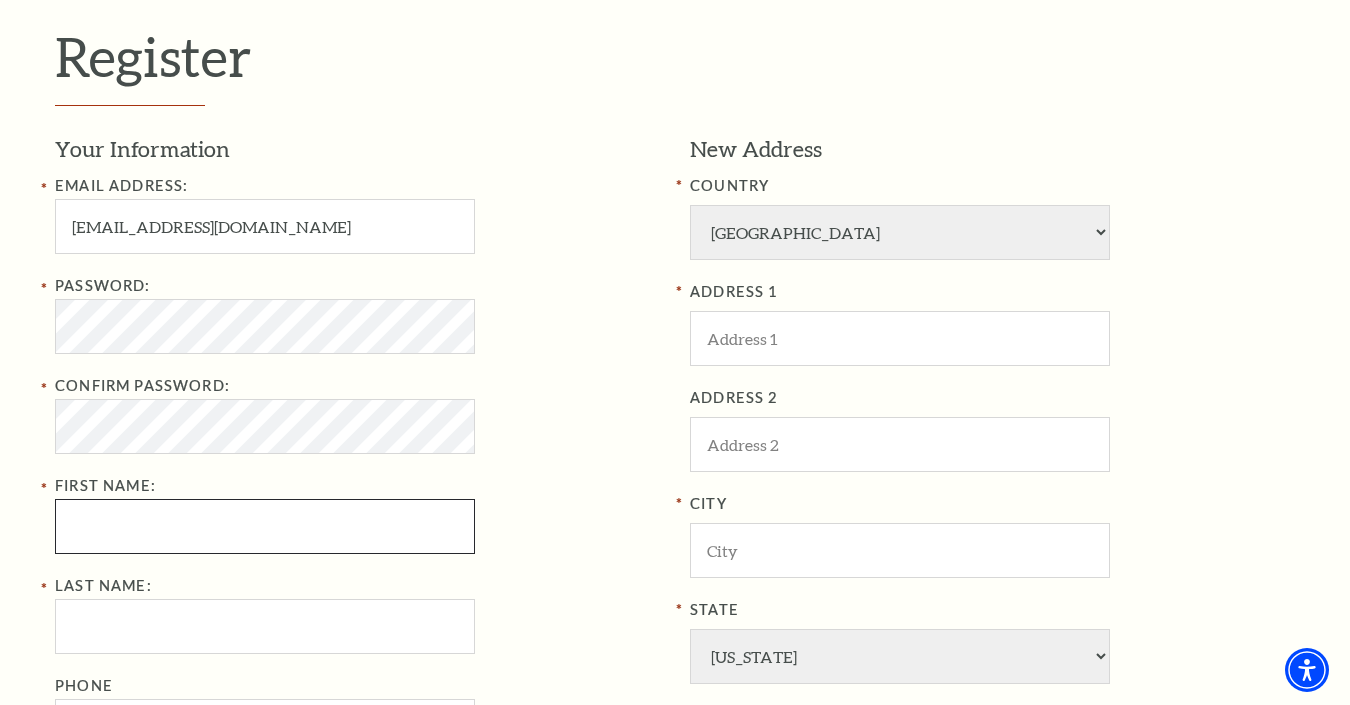click on "First Name:" at bounding box center [265, 526] 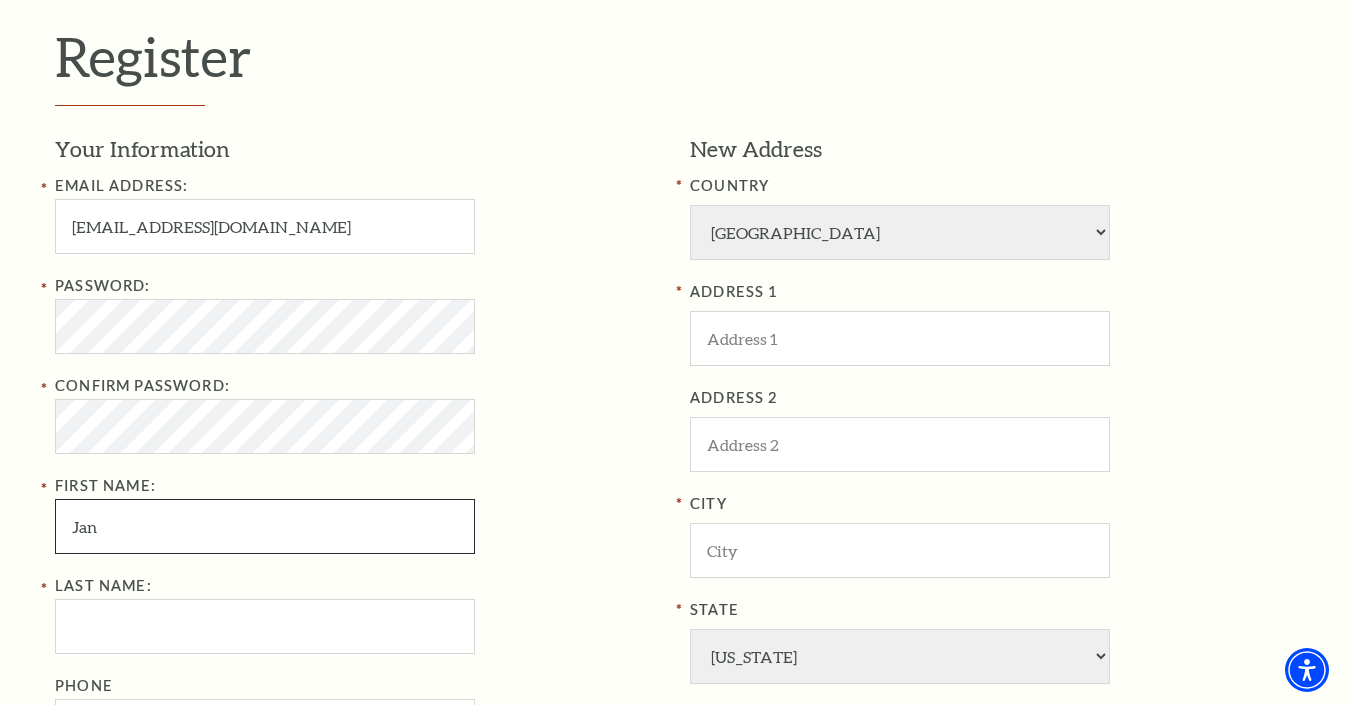 type on "Jan" 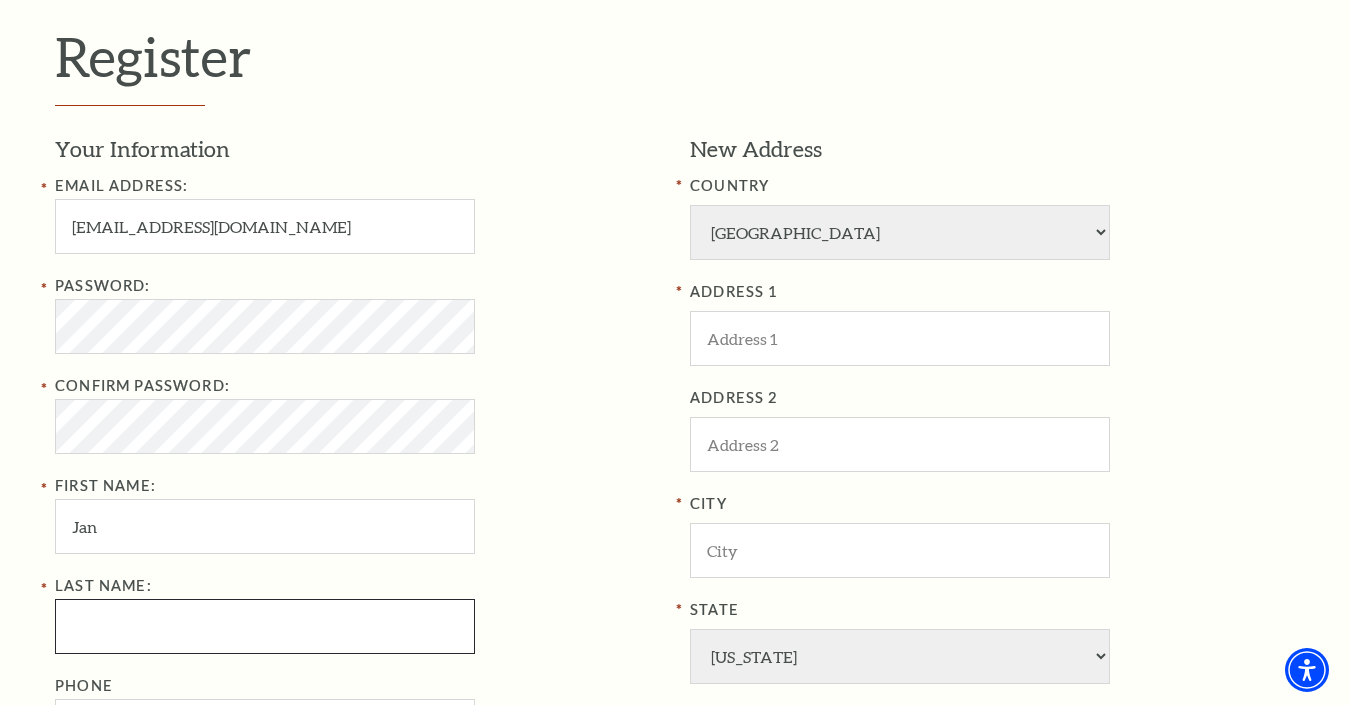 click on "Last Name:" at bounding box center (265, 626) 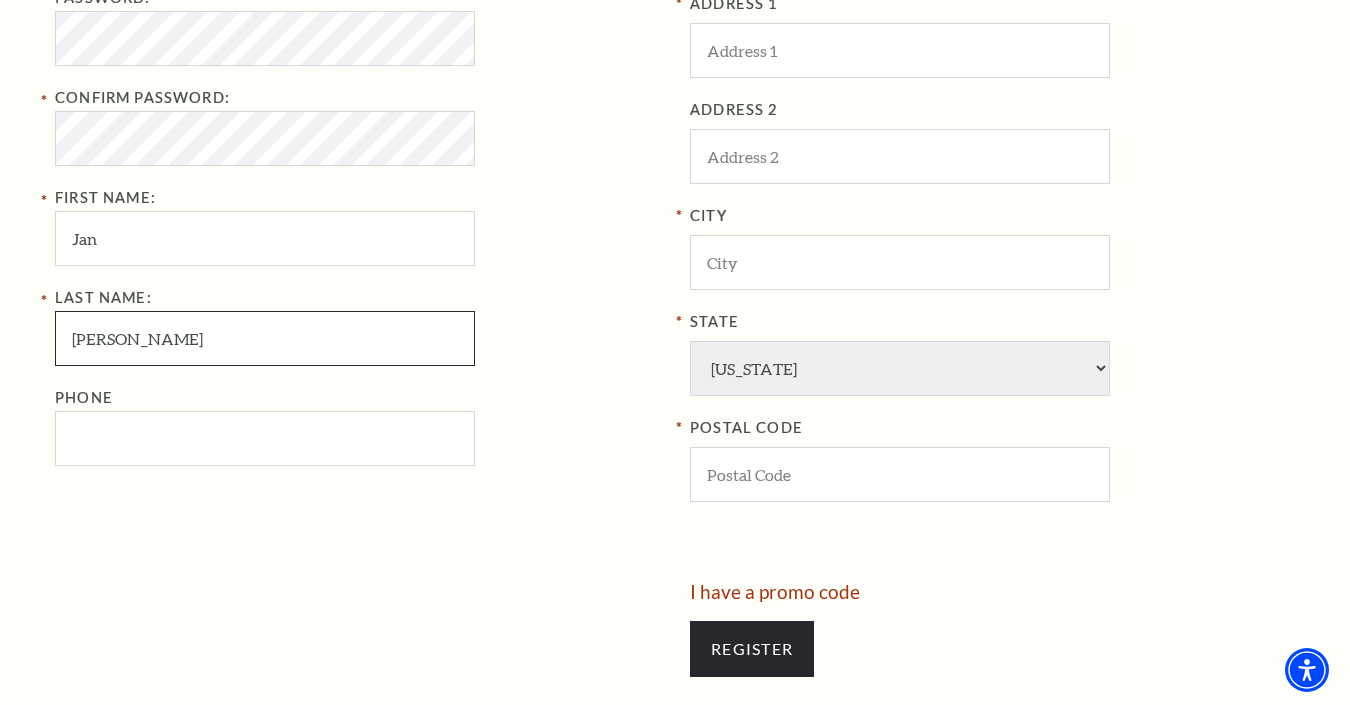 scroll, scrollTop: 823, scrollLeft: 0, axis: vertical 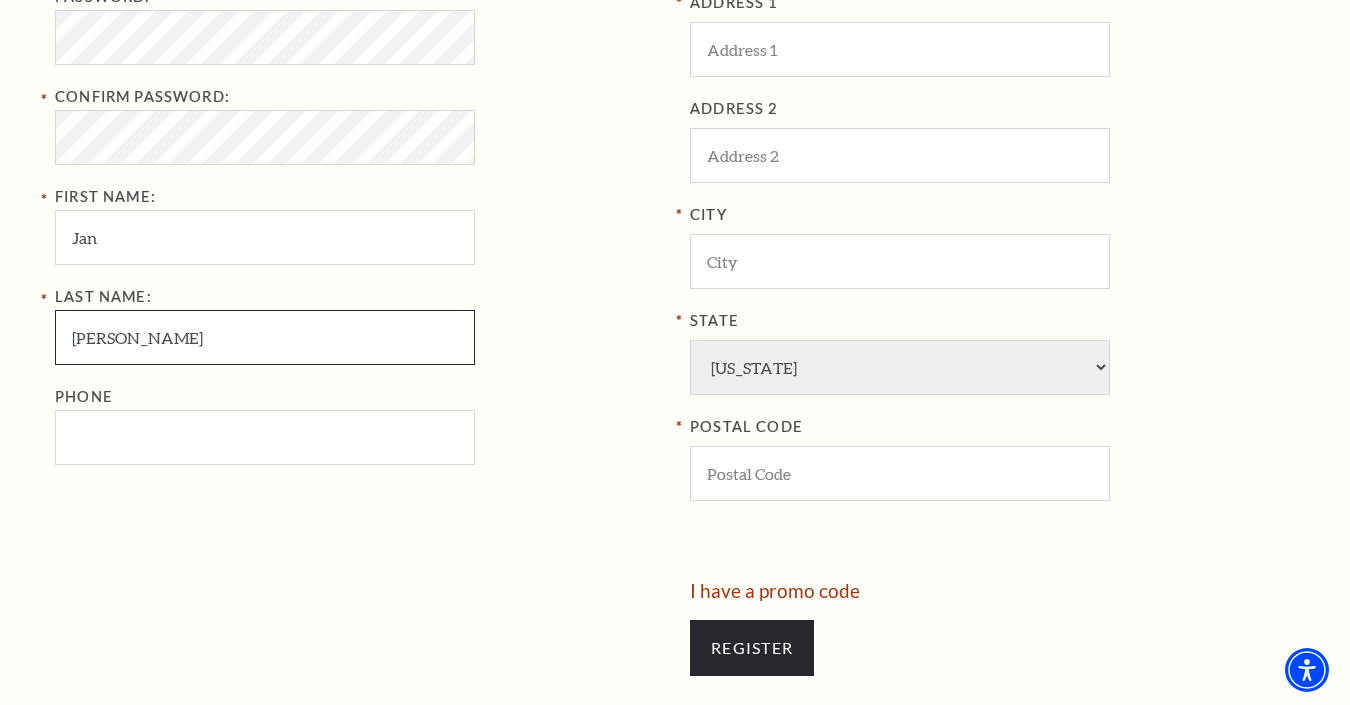 type on "[PERSON_NAME]" 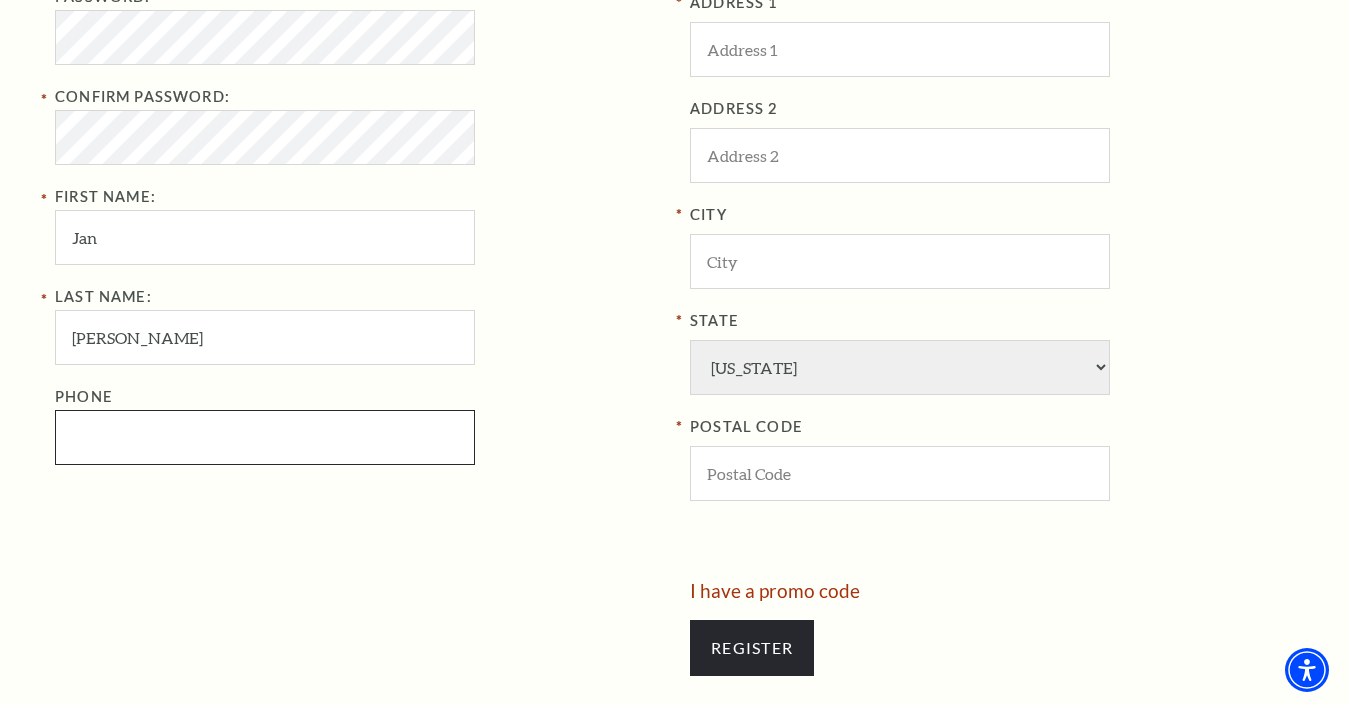 click on "Phone" at bounding box center [265, 437] 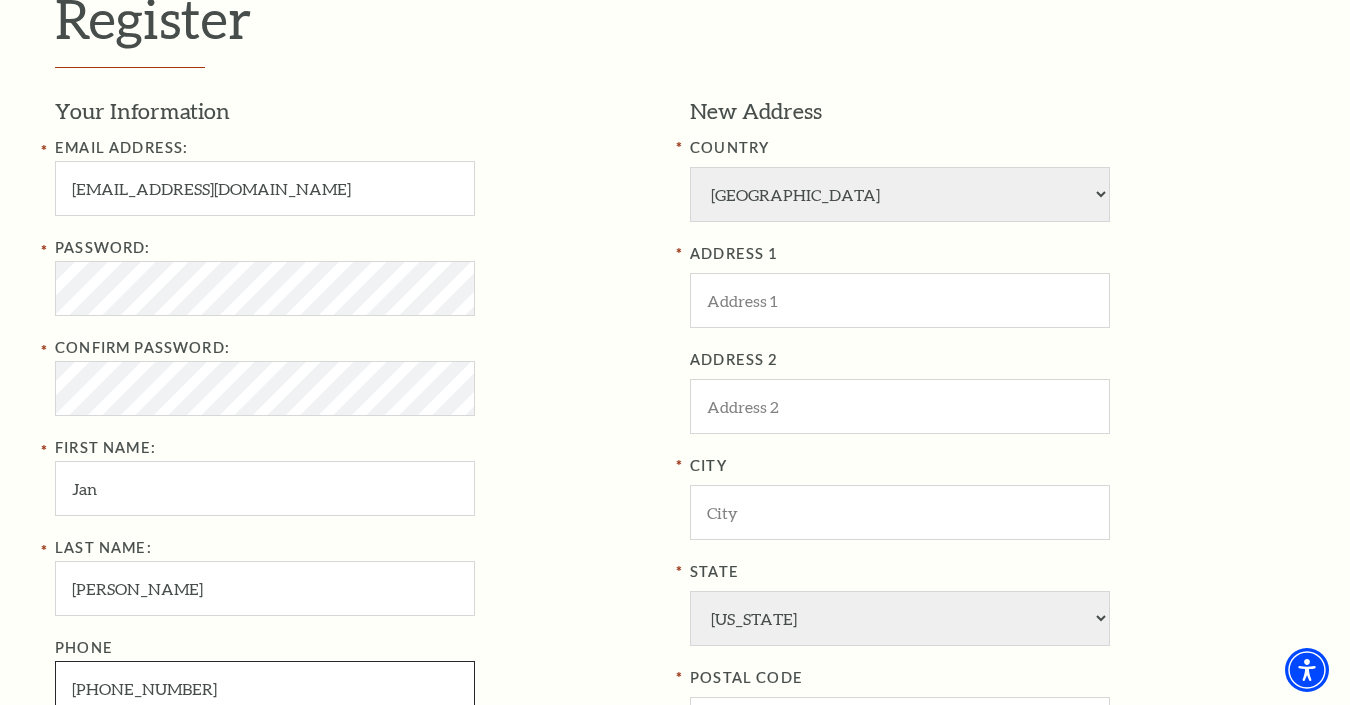 scroll, scrollTop: 569, scrollLeft: 0, axis: vertical 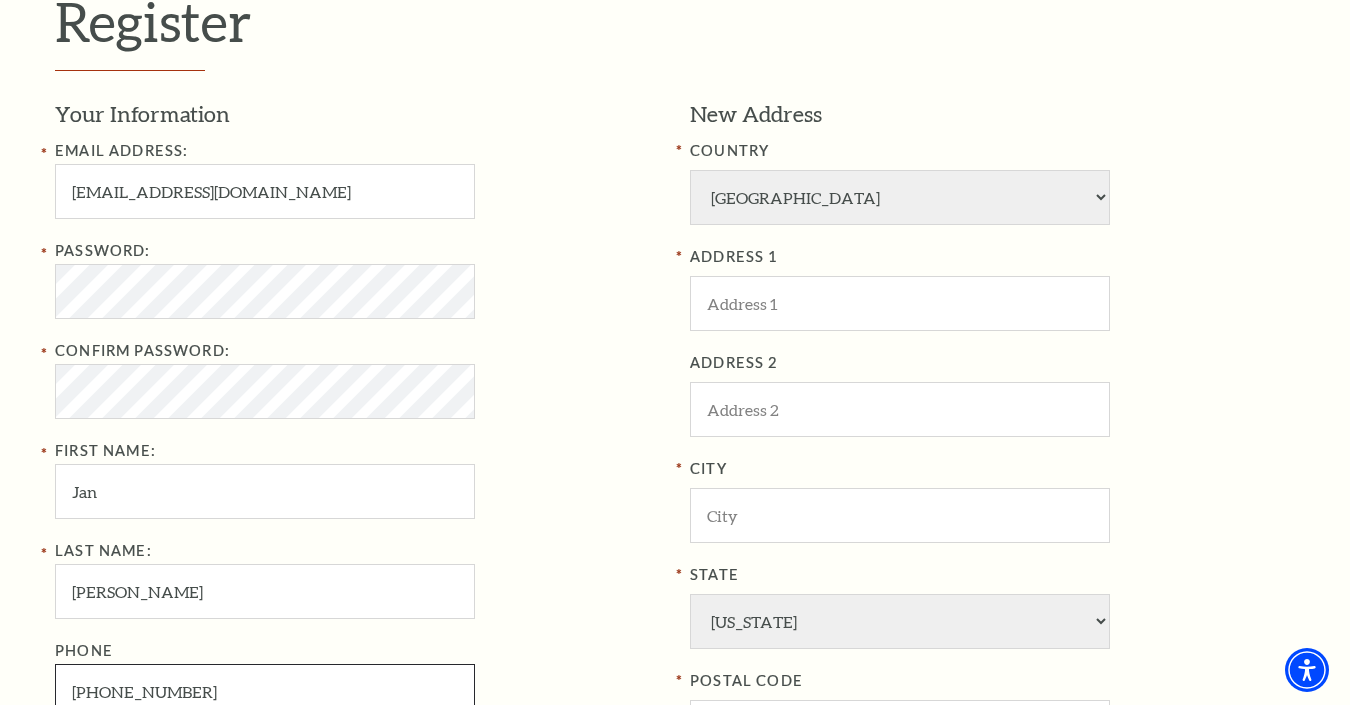 type on "[PHONE_NUMBER]" 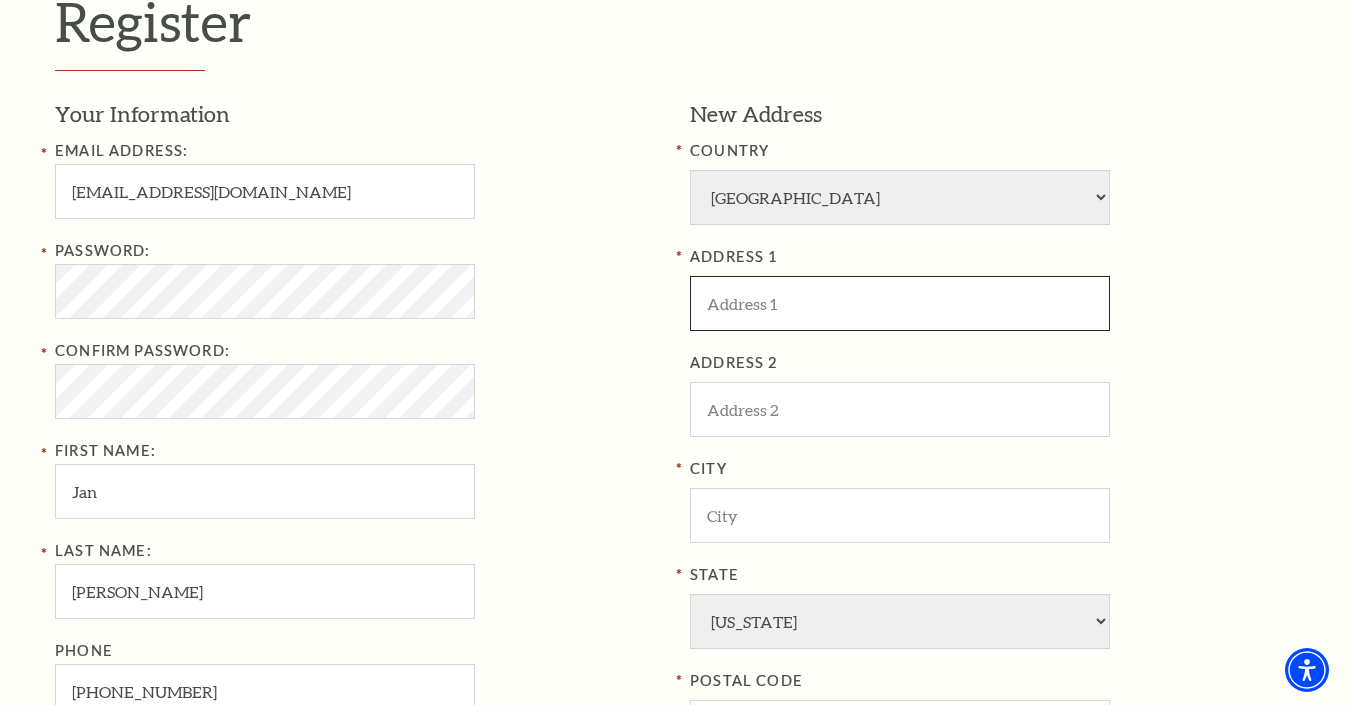 click at bounding box center (900, 303) 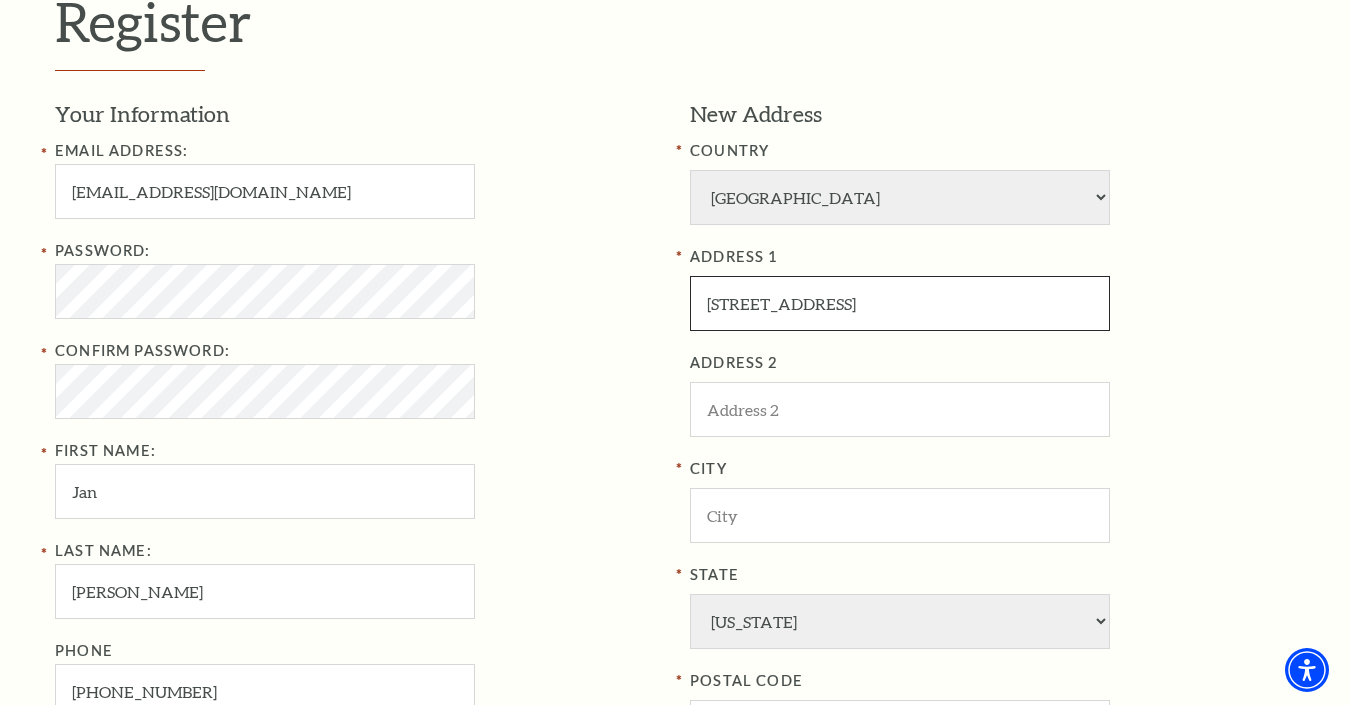 type on "6220 Lakeside Dr" 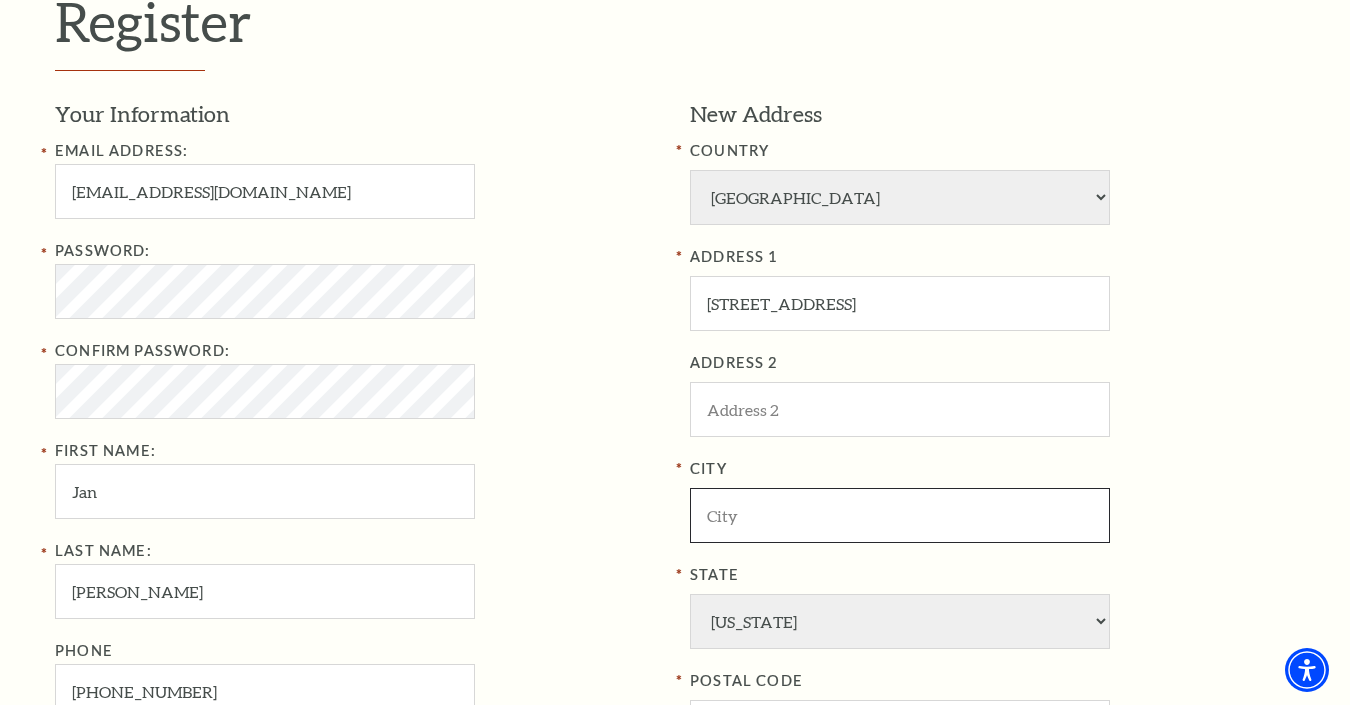 click at bounding box center [900, 515] 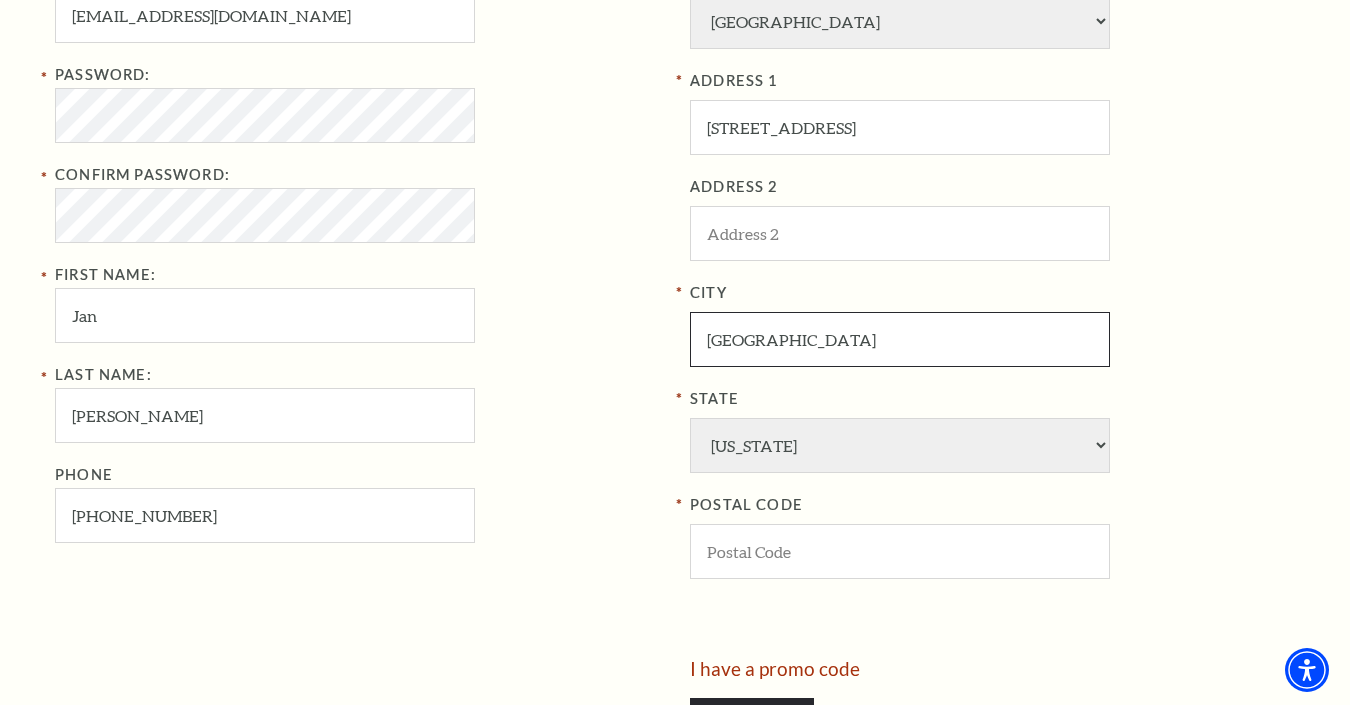 scroll, scrollTop: 750, scrollLeft: 0, axis: vertical 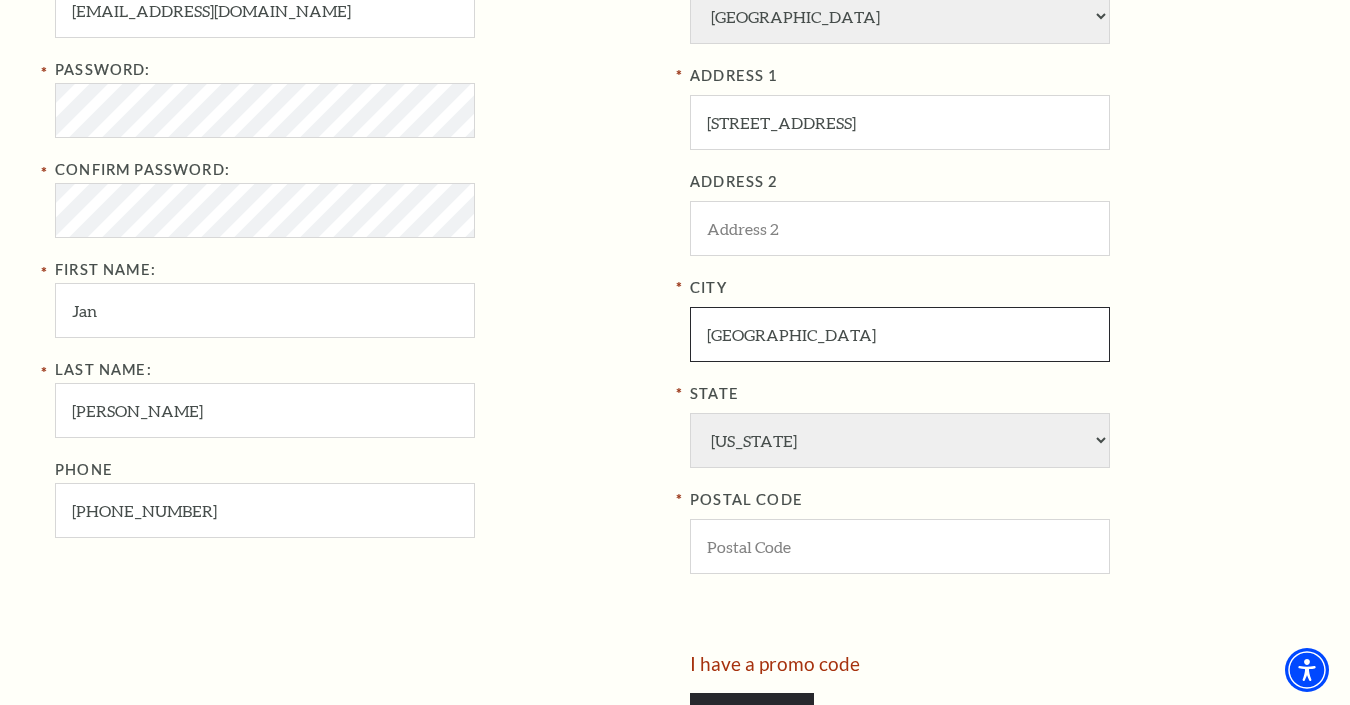 type on "Lake Worth" 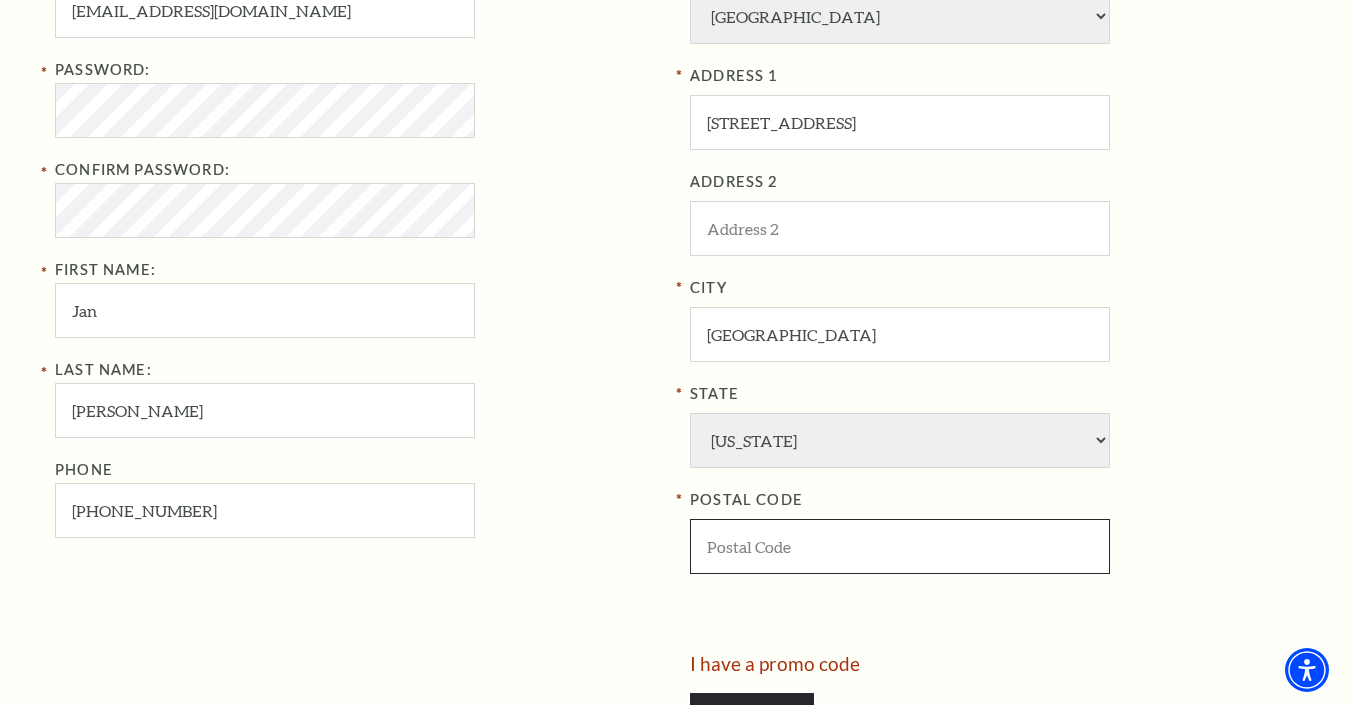 click at bounding box center [900, 546] 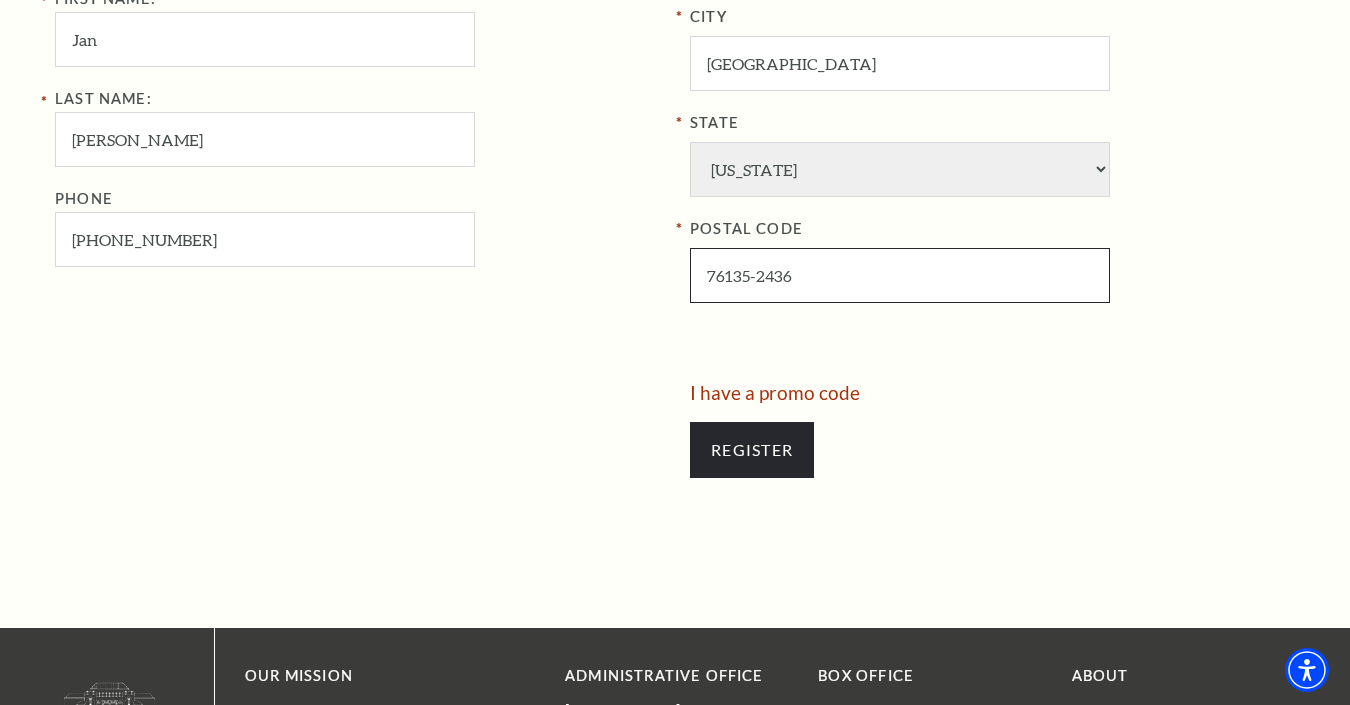scroll, scrollTop: 1053, scrollLeft: 0, axis: vertical 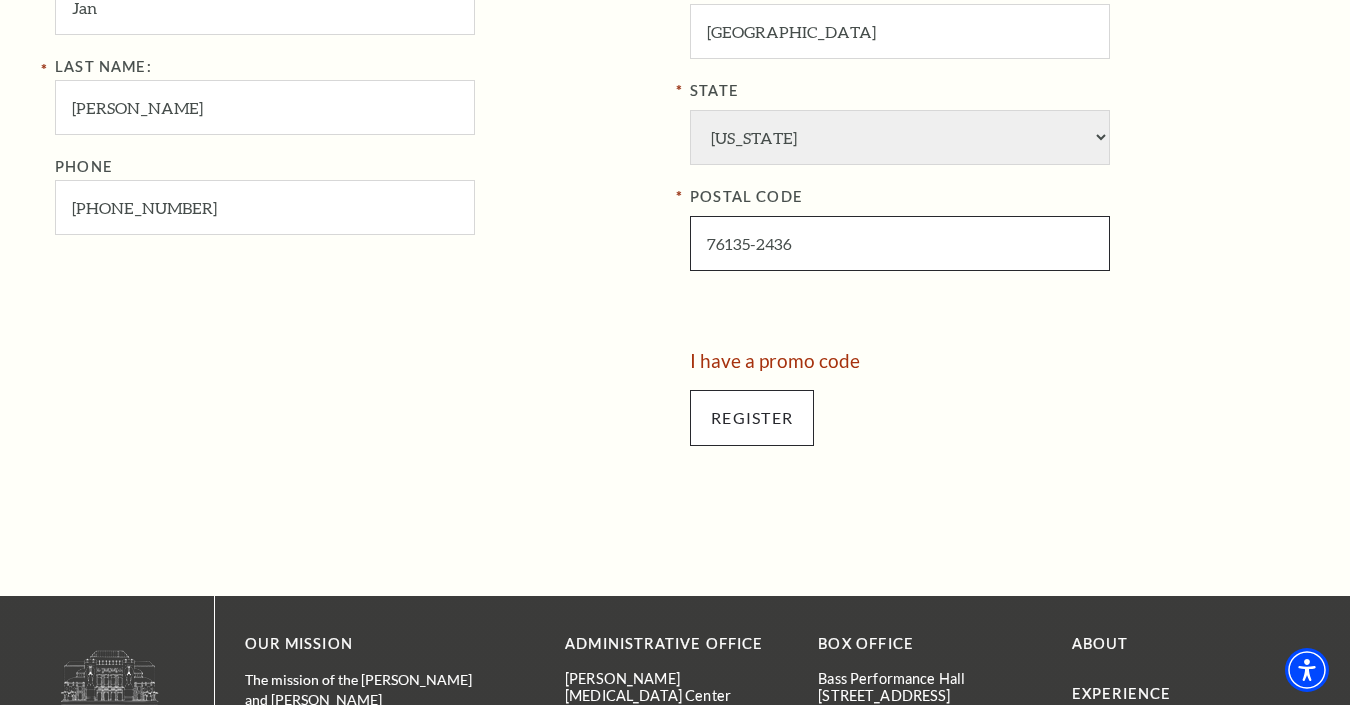 type on "76135-2436" 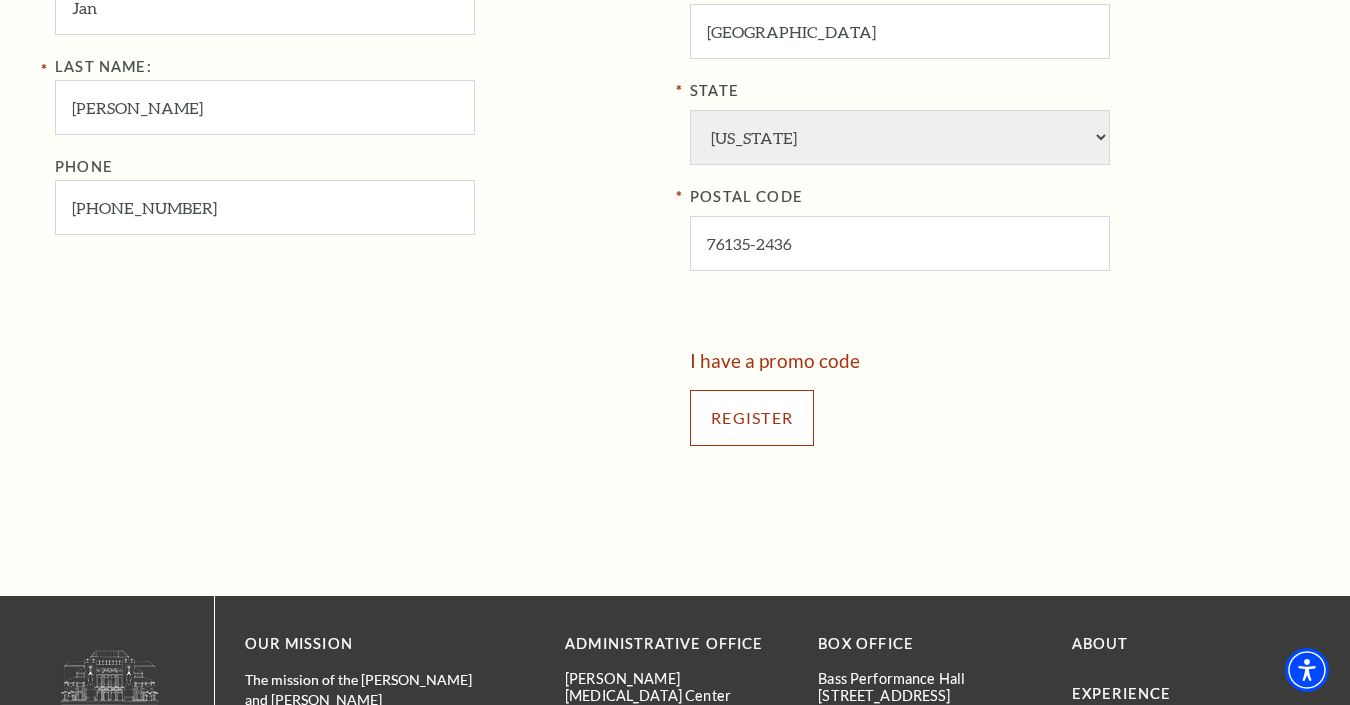 click on "Register" at bounding box center [752, 418] 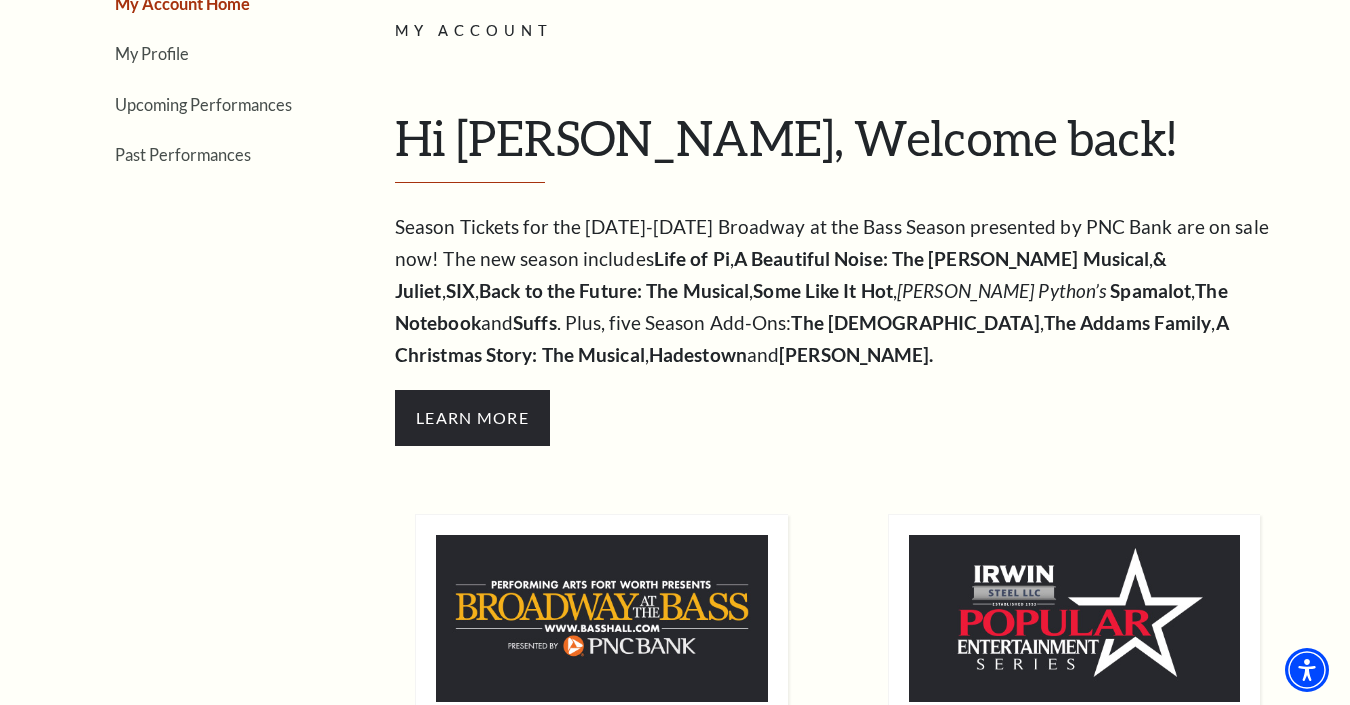 scroll, scrollTop: 0, scrollLeft: 0, axis: both 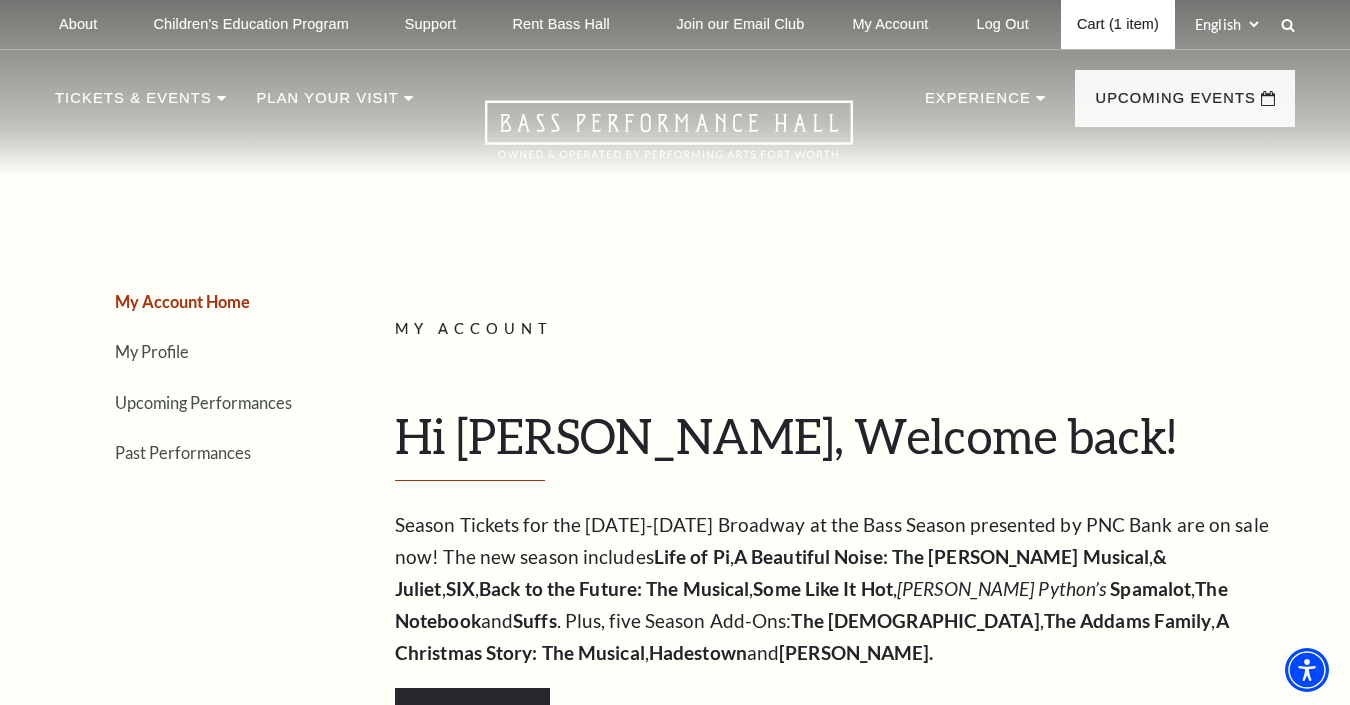 click on "Cart (1 item)" at bounding box center (1118, 24) 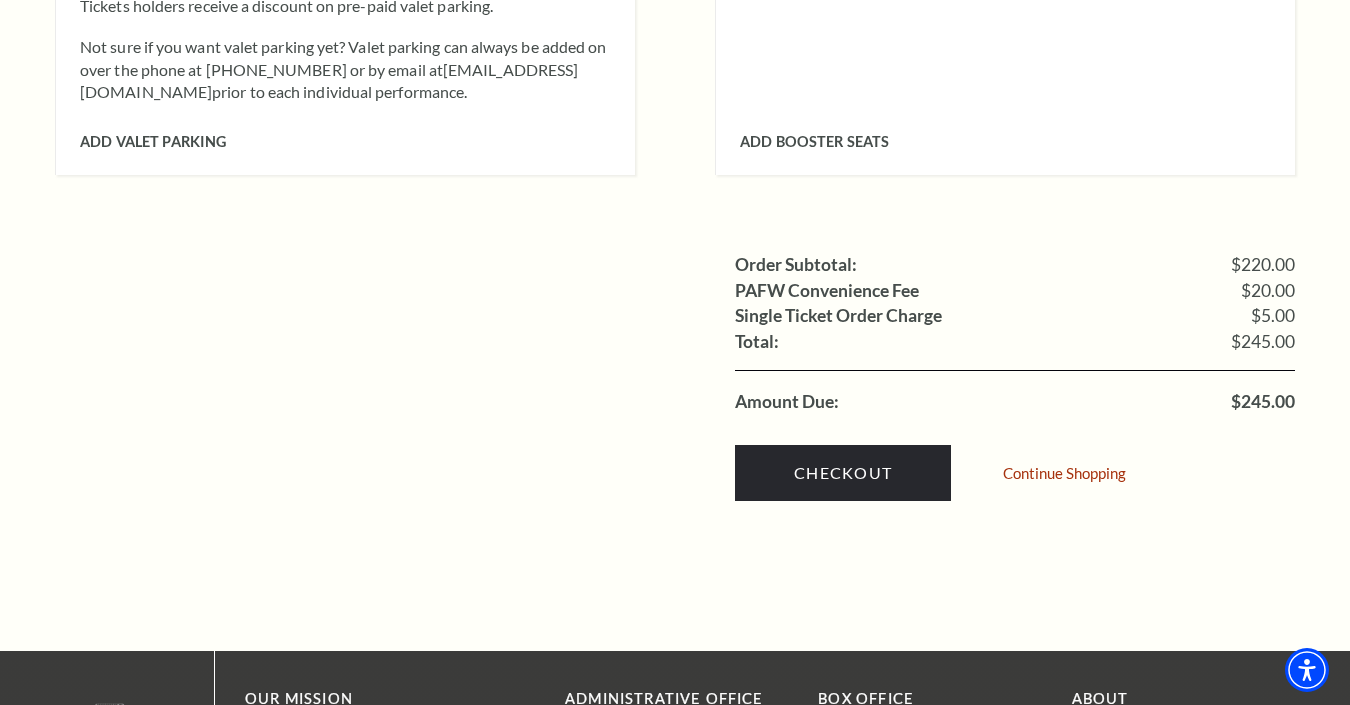 scroll, scrollTop: 1891, scrollLeft: 0, axis: vertical 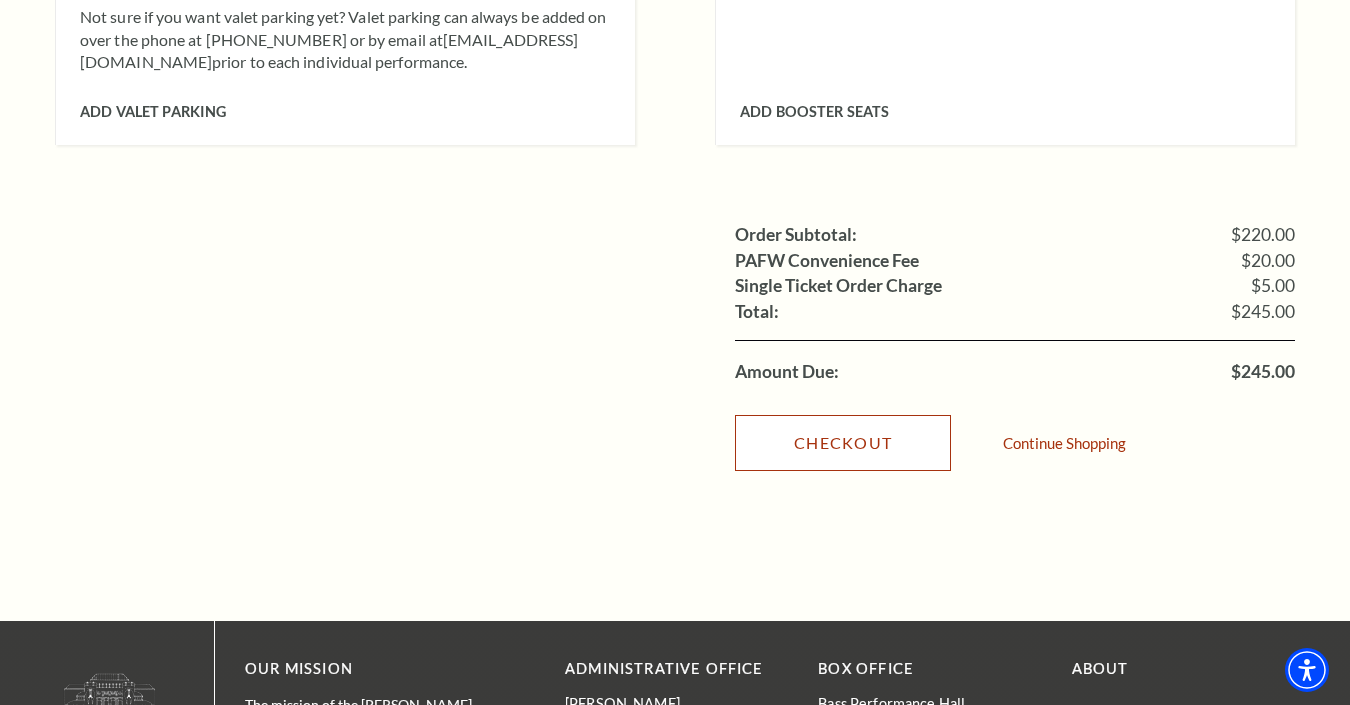 click on "Checkout" at bounding box center (843, 443) 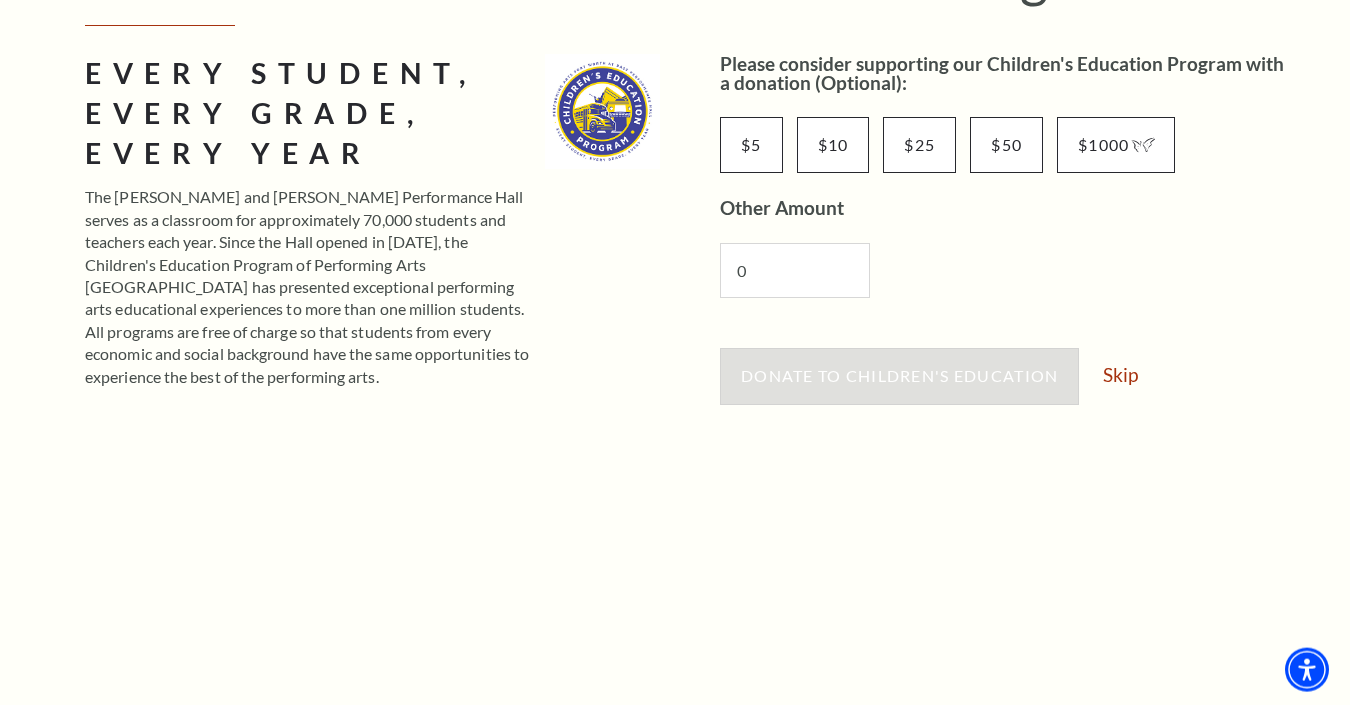 scroll, scrollTop: 297, scrollLeft: 0, axis: vertical 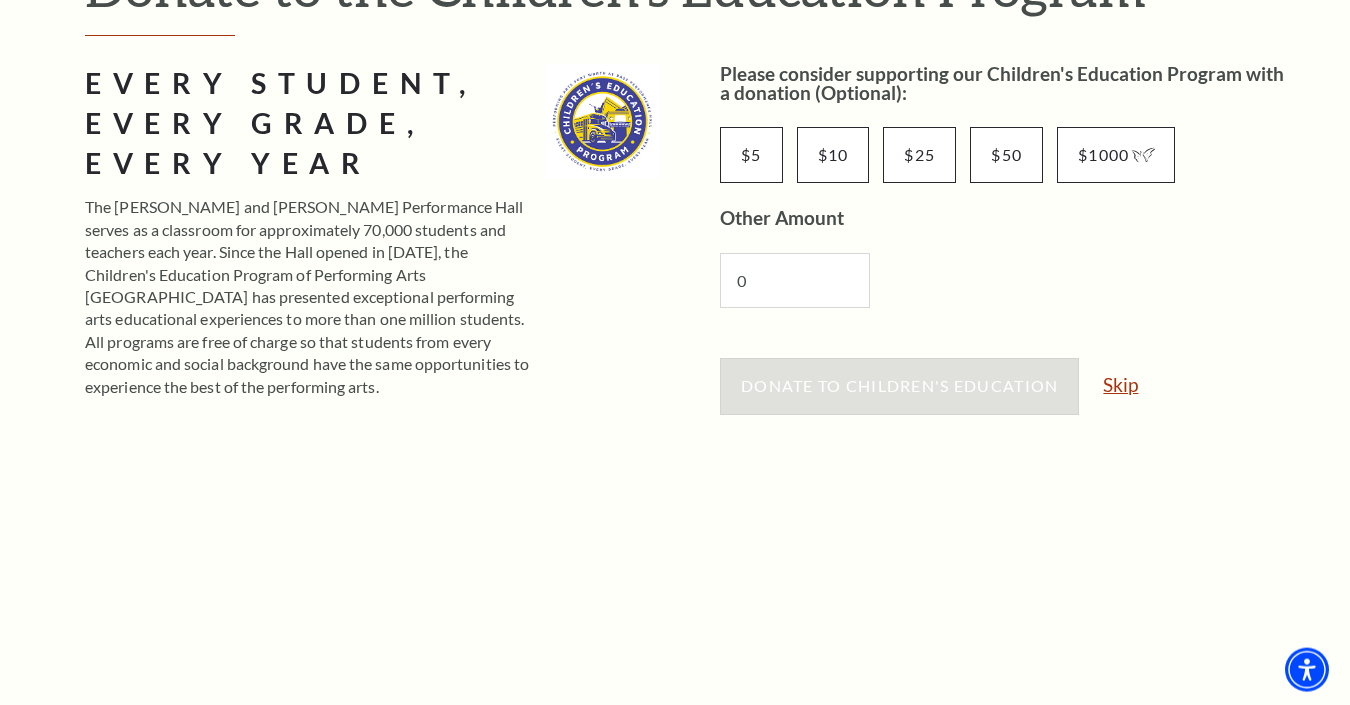 click on "Skip" at bounding box center [1120, 384] 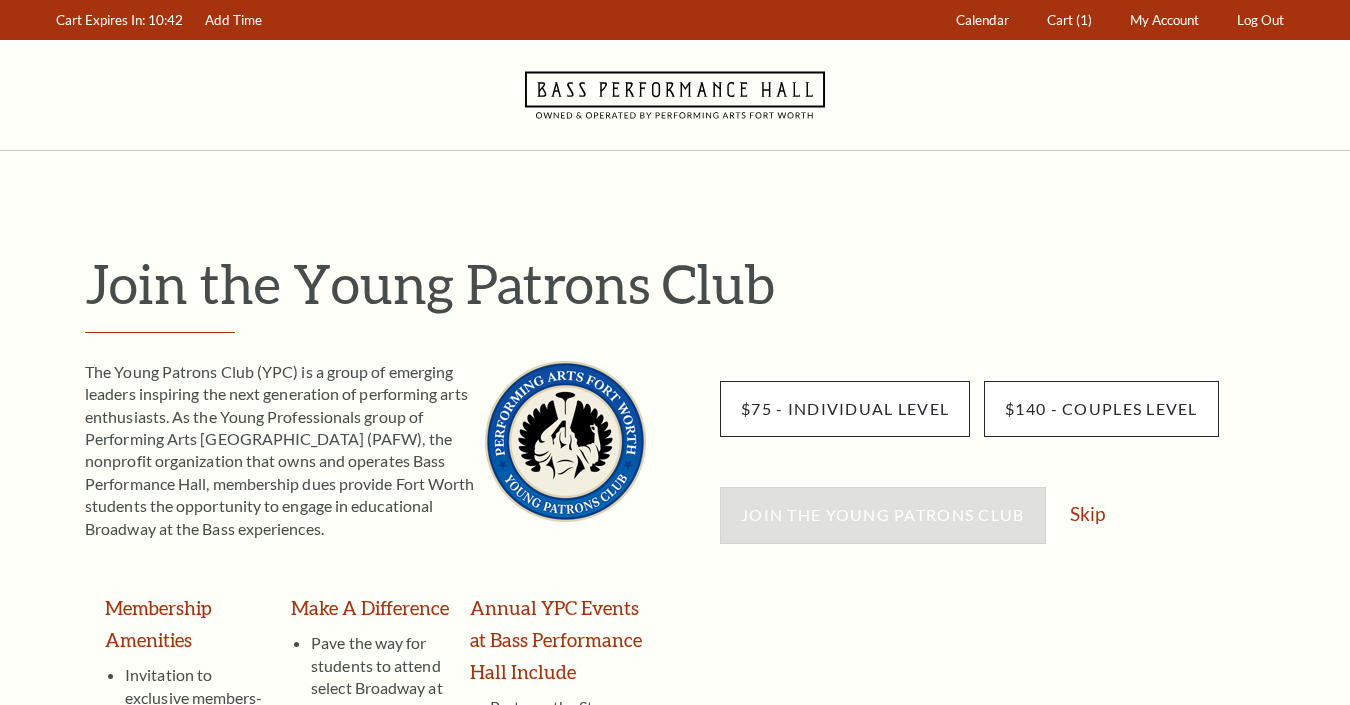 scroll, scrollTop: 0, scrollLeft: 0, axis: both 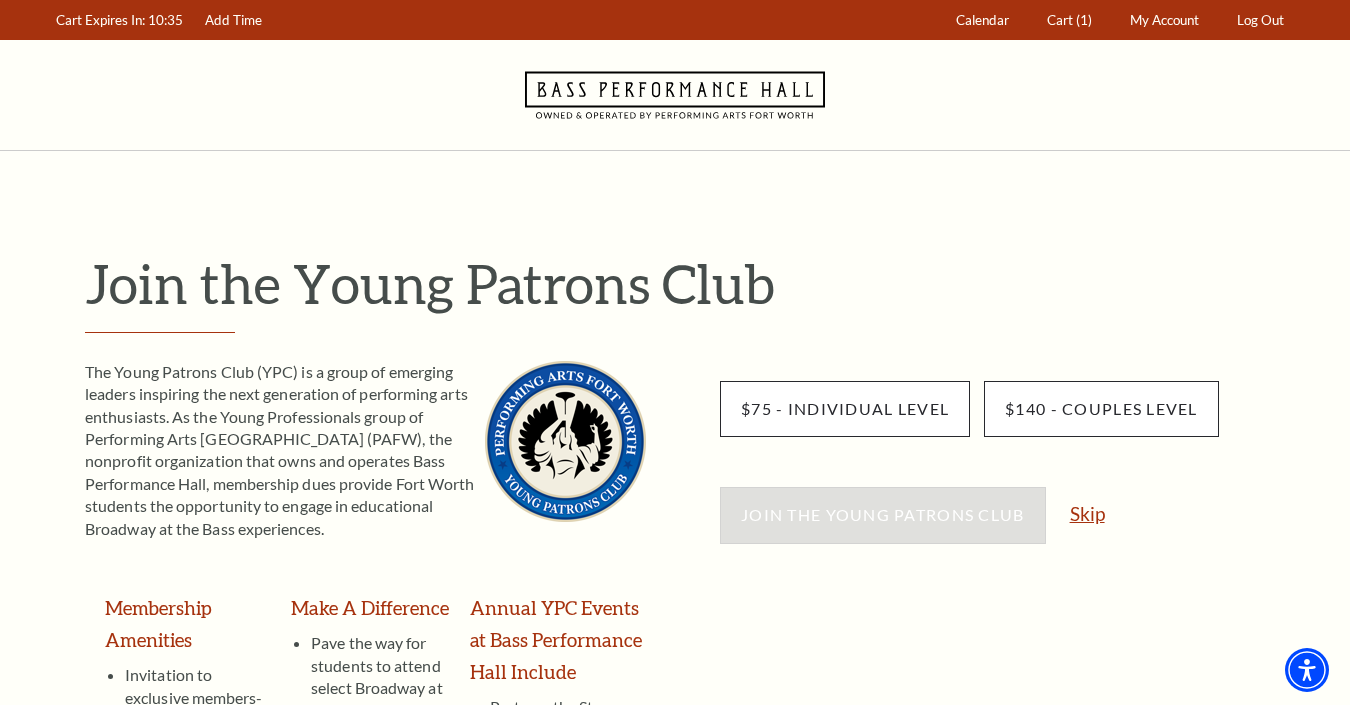 click on "Skip" at bounding box center [1087, 513] 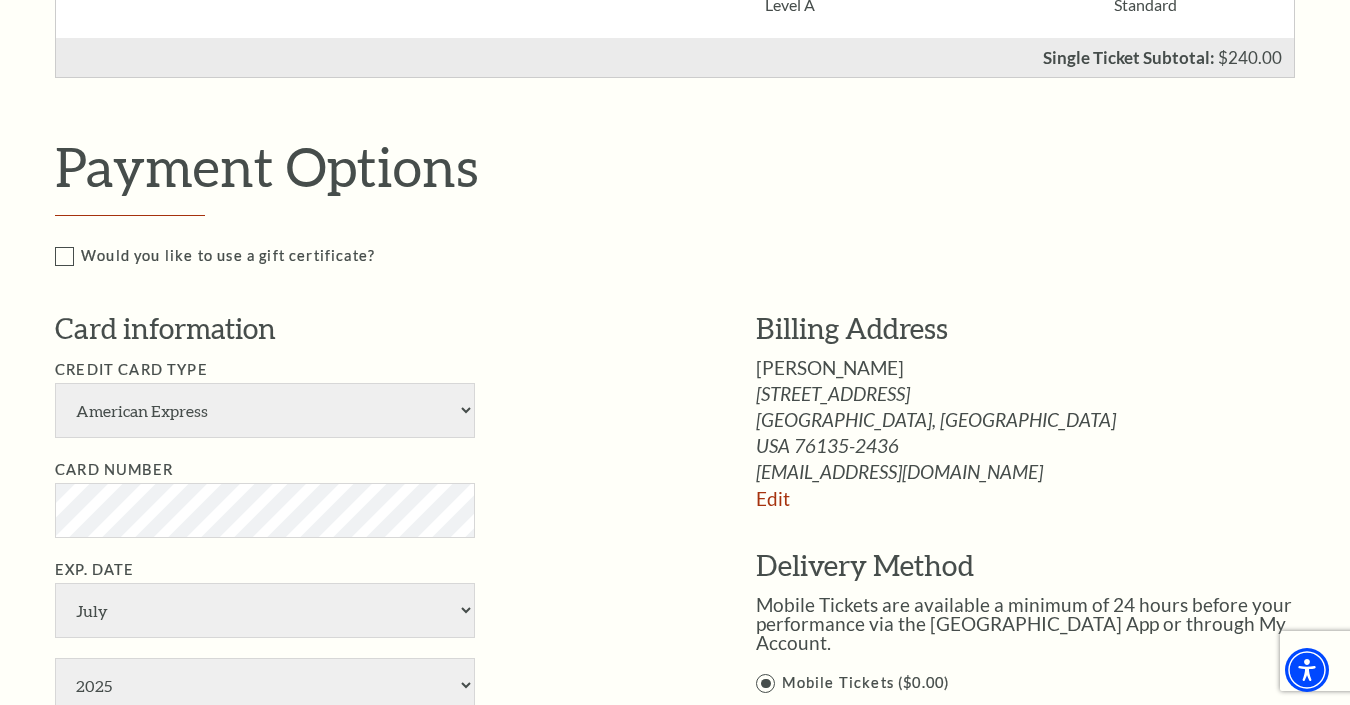 scroll, scrollTop: 812, scrollLeft: 0, axis: vertical 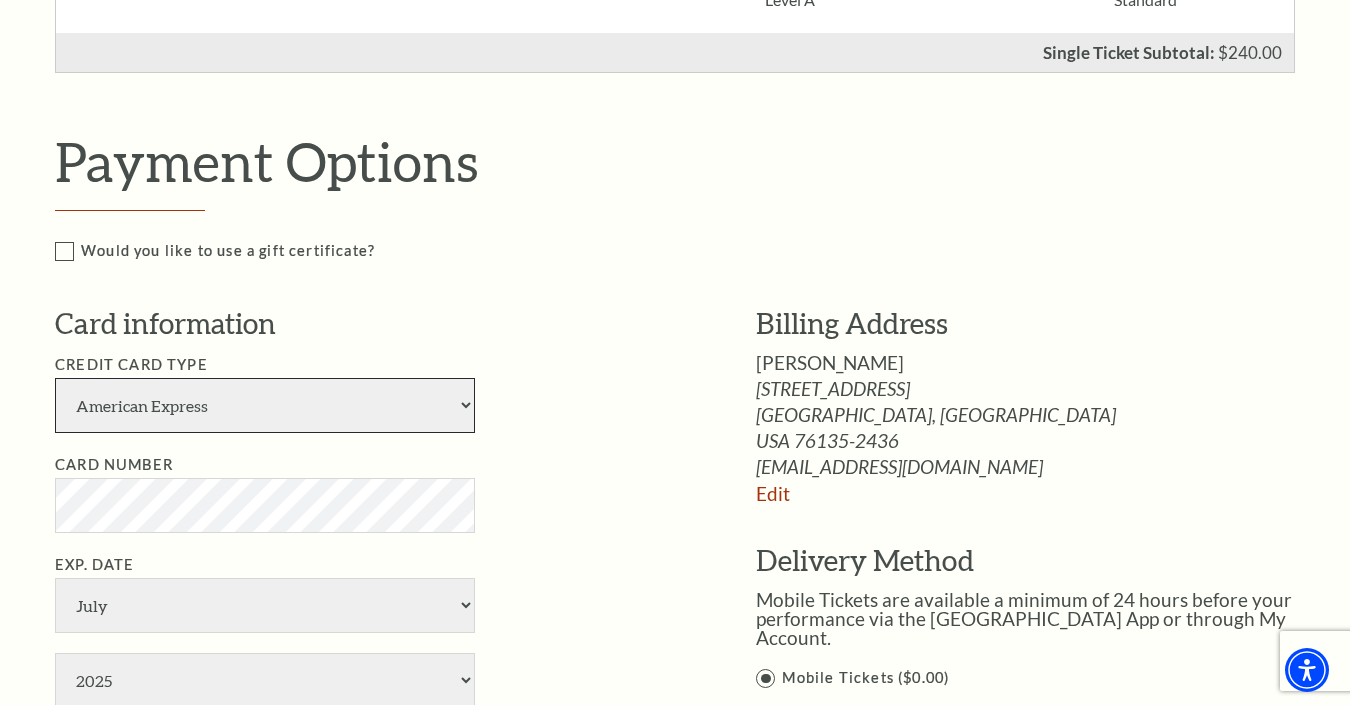select on "25" 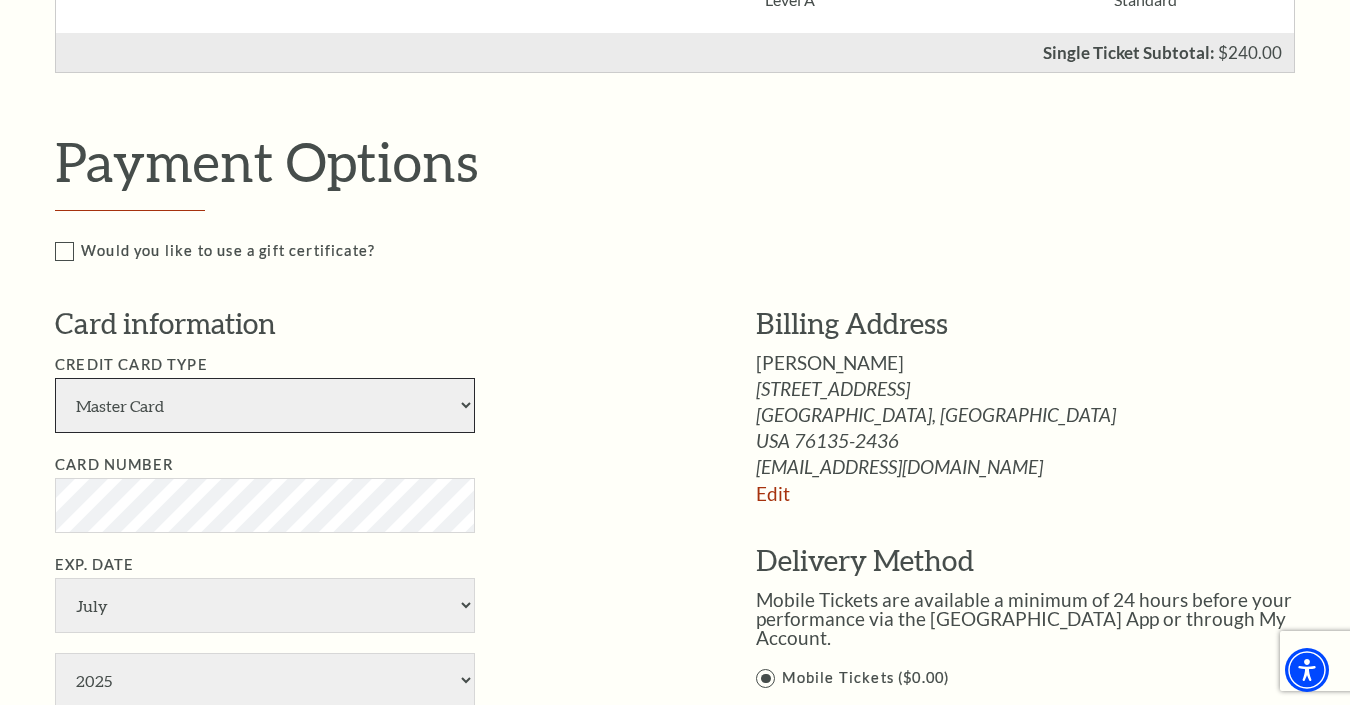 click on "Master Card" at bounding box center (0, 0) 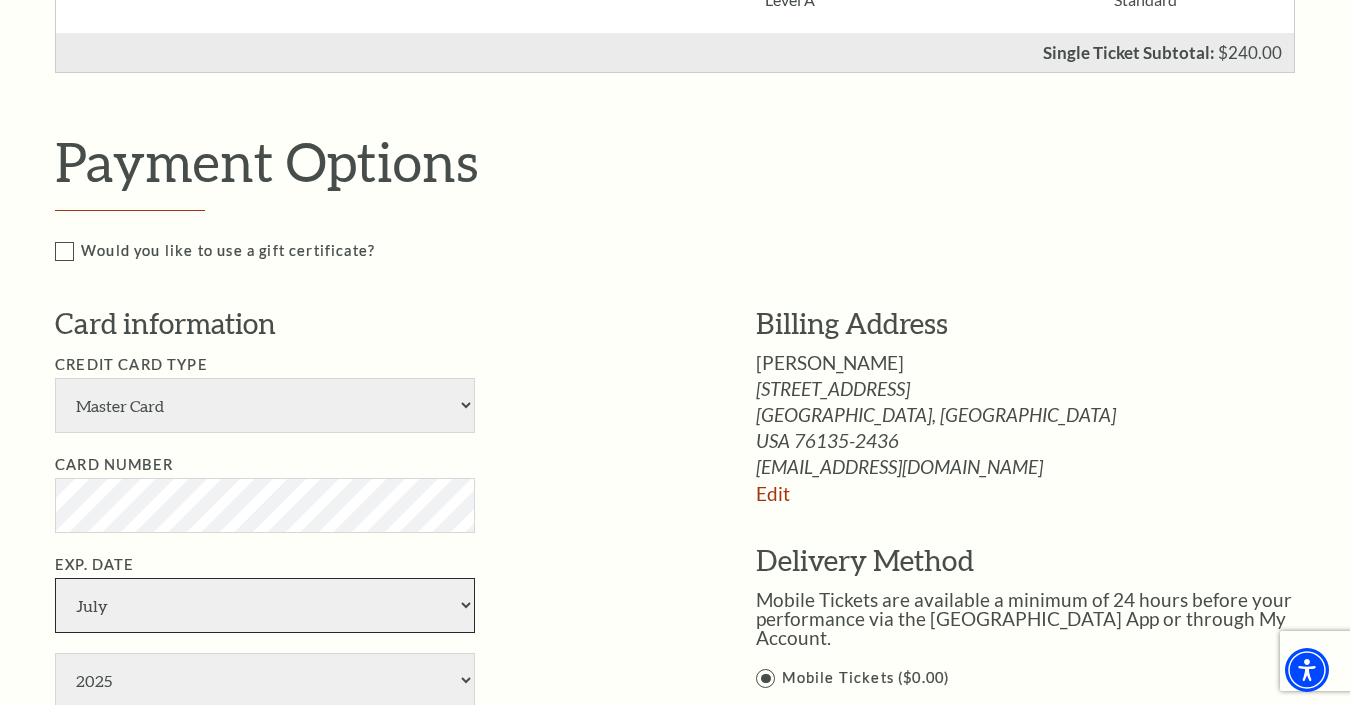 click on "January
February
March
April
May
June
July
August
September
October
November
December" at bounding box center (265, 605) 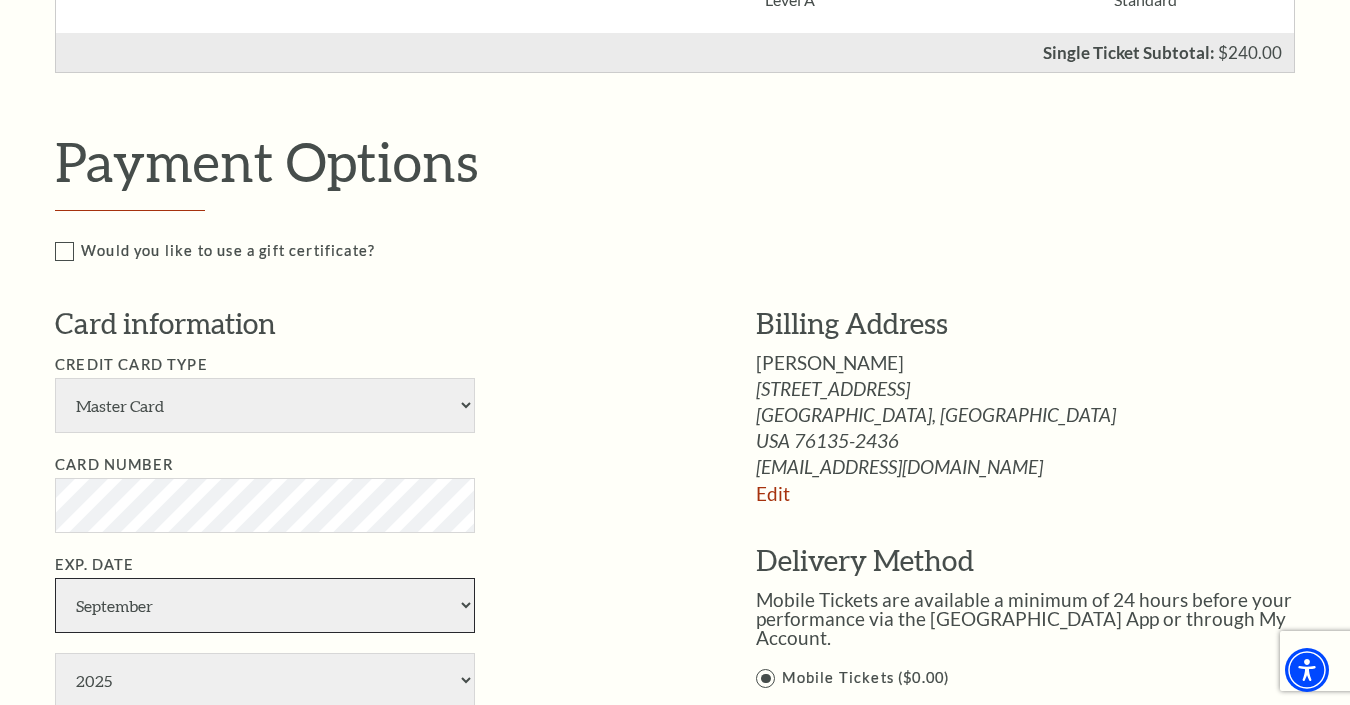 click on "September" at bounding box center [0, 0] 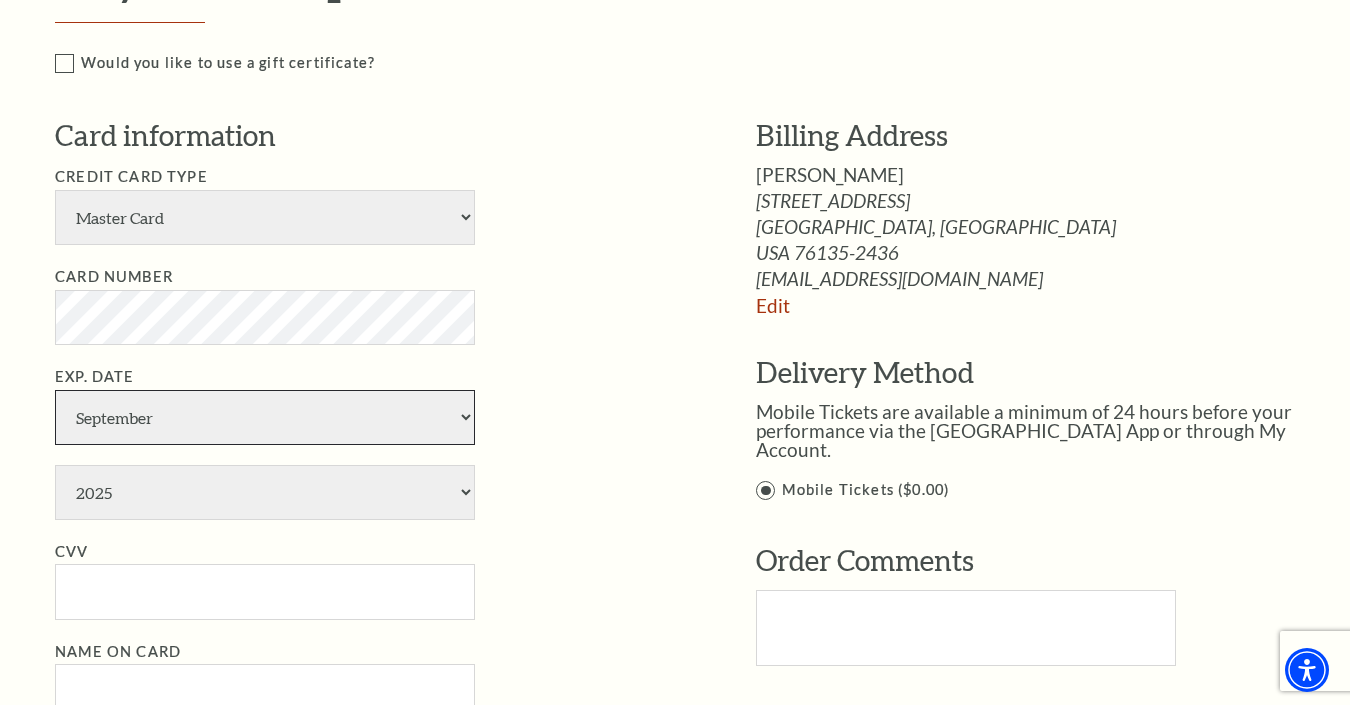 scroll, scrollTop: 1003, scrollLeft: 0, axis: vertical 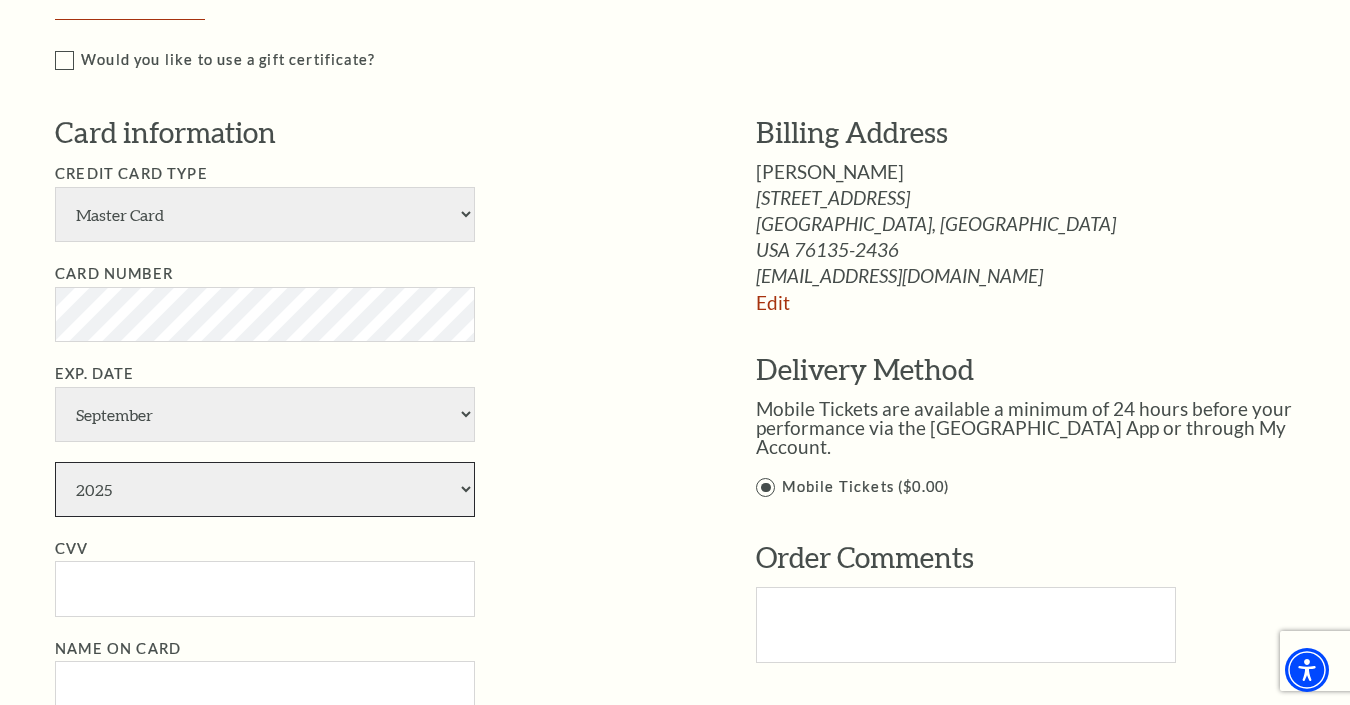 click on "2025
2026
2027
2028
2029
2030
2031
2032
2033
2034" at bounding box center (265, 489) 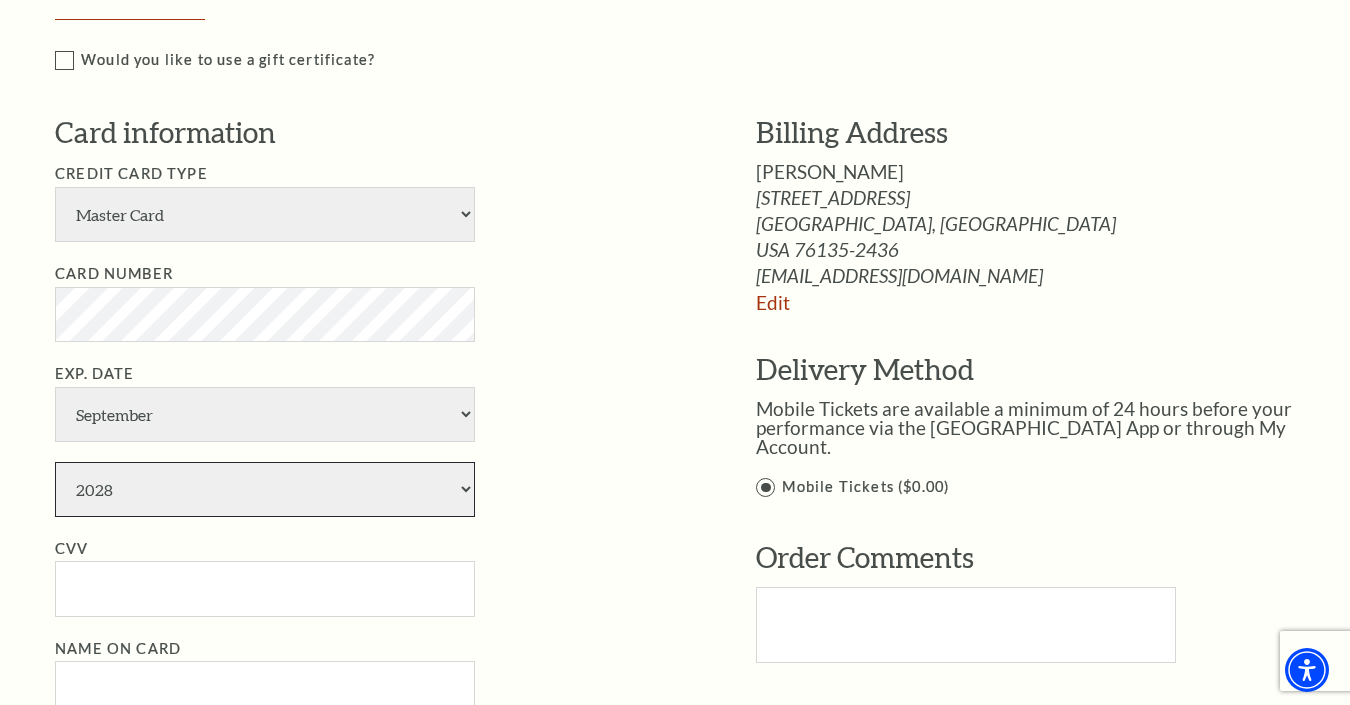 click on "2028" at bounding box center (0, 0) 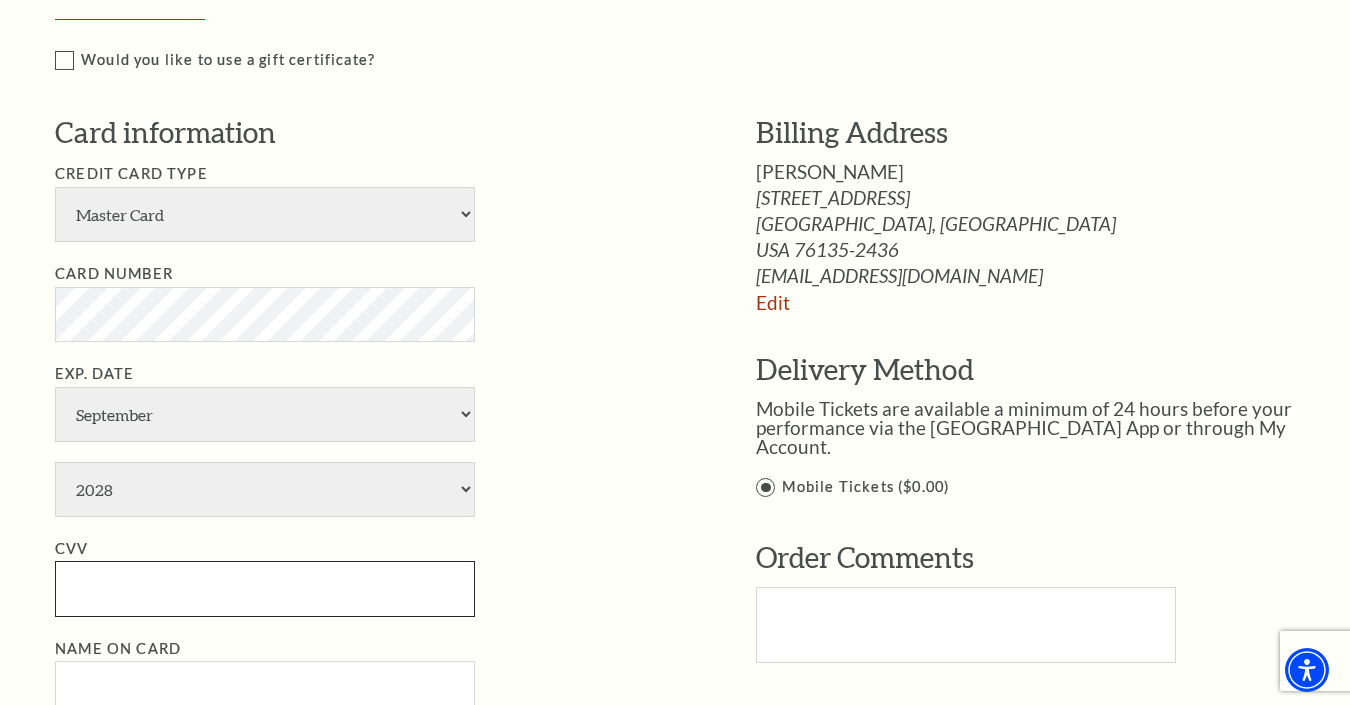 click on "CVV" at bounding box center [265, 588] 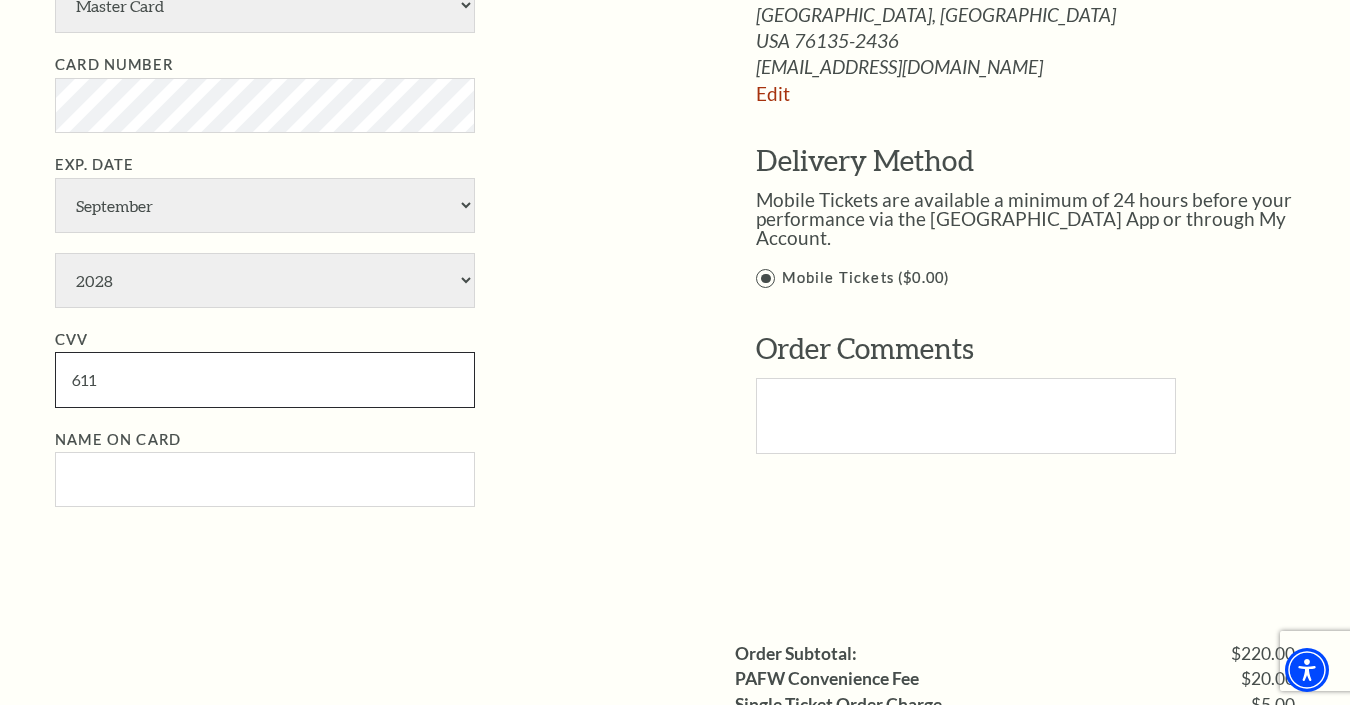 scroll, scrollTop: 1217, scrollLeft: 0, axis: vertical 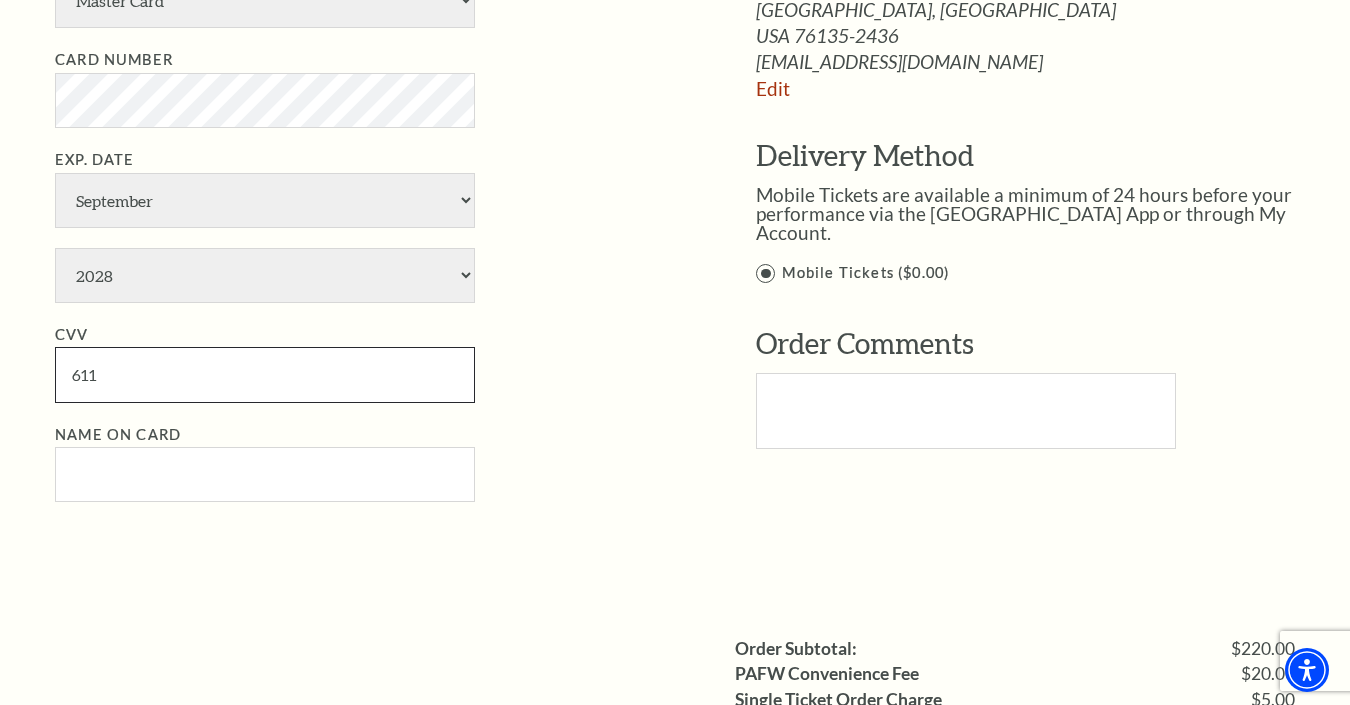 type on "611" 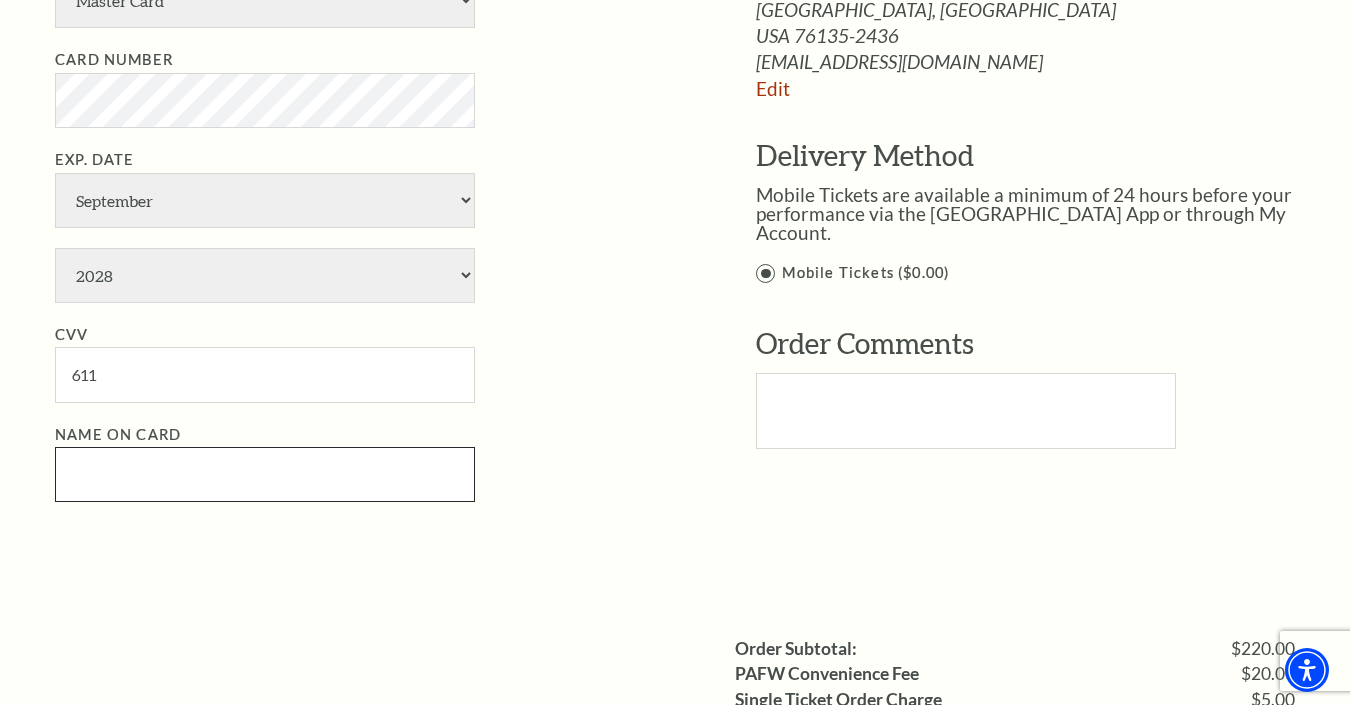 click on "Name on Card" at bounding box center [265, 474] 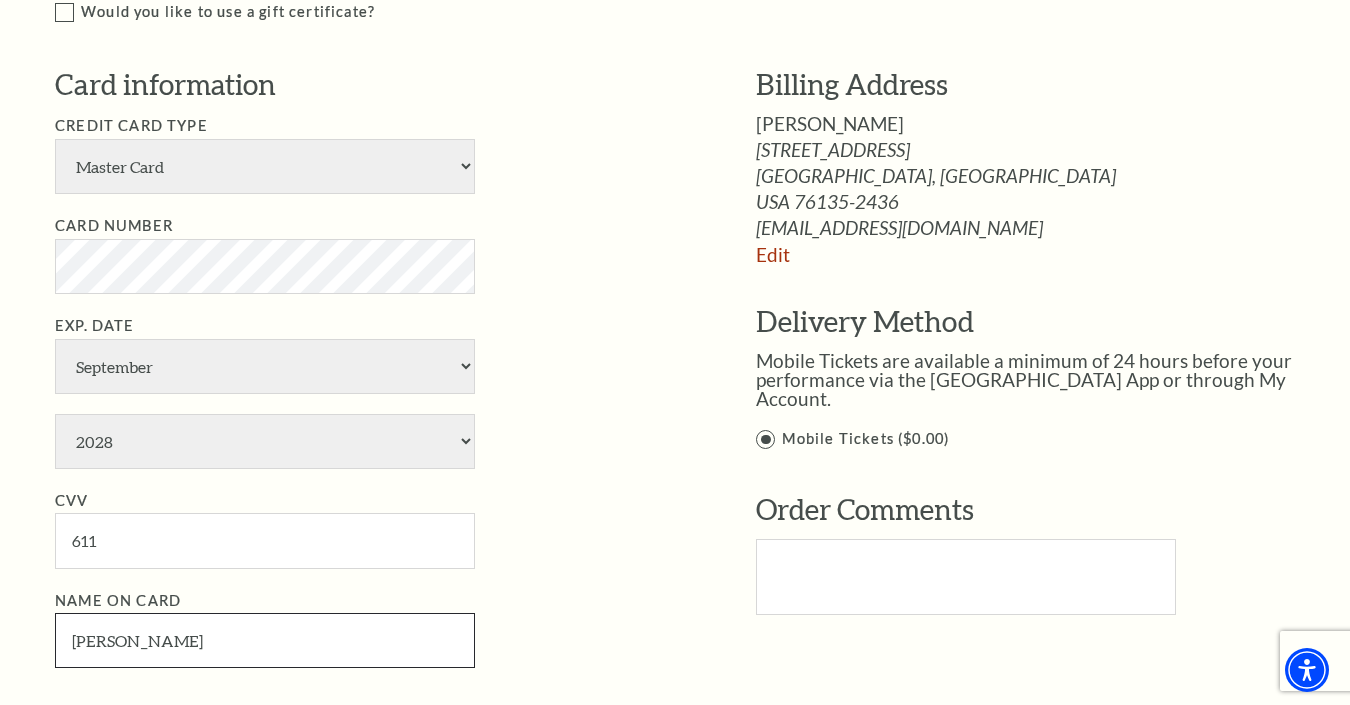 scroll, scrollTop: 1121, scrollLeft: 0, axis: vertical 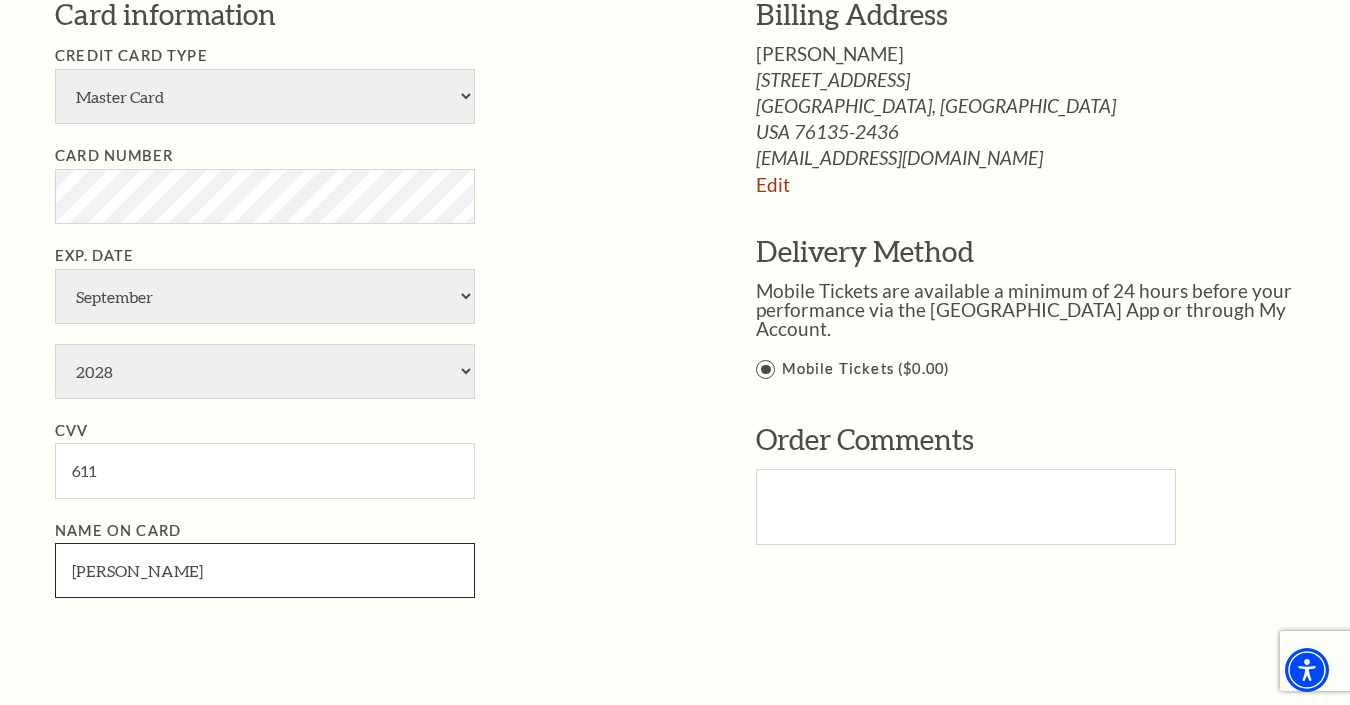 type on "Jan E Kirby" 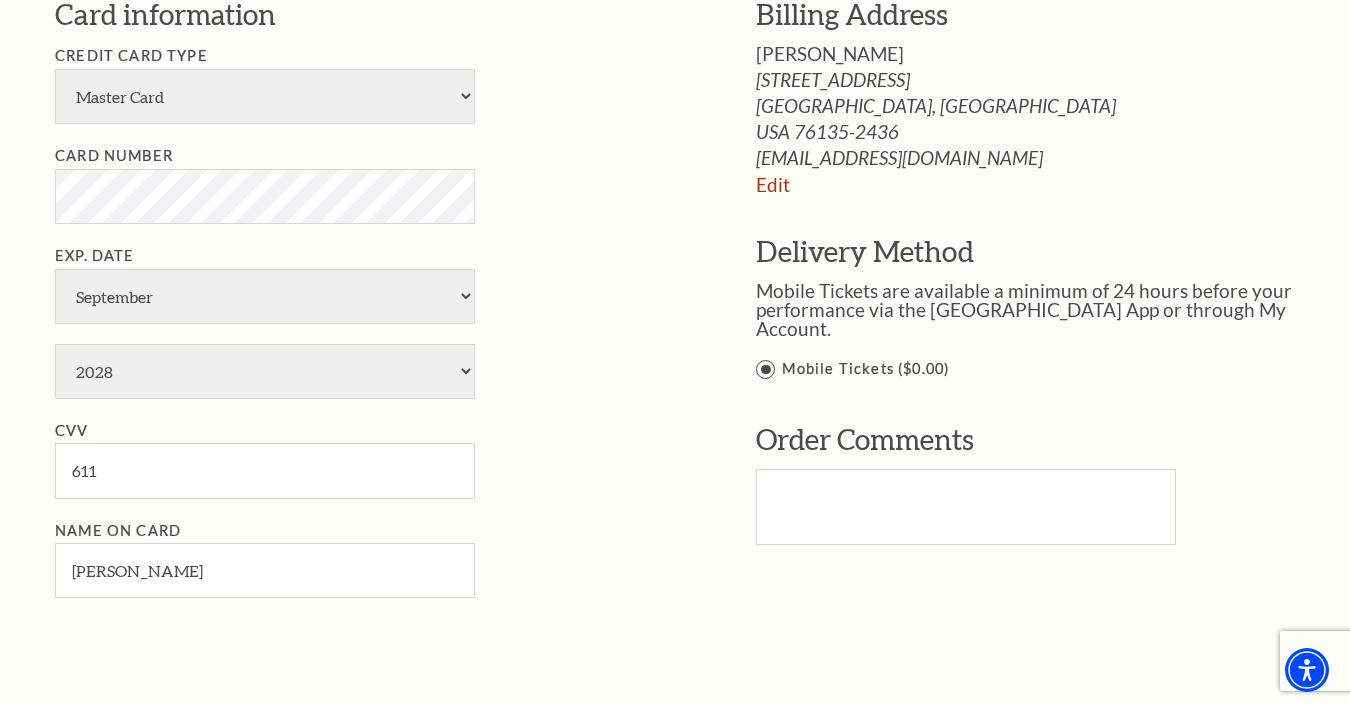 click on "Mobile Tickets ($0.00)" at bounding box center [1046, 369] 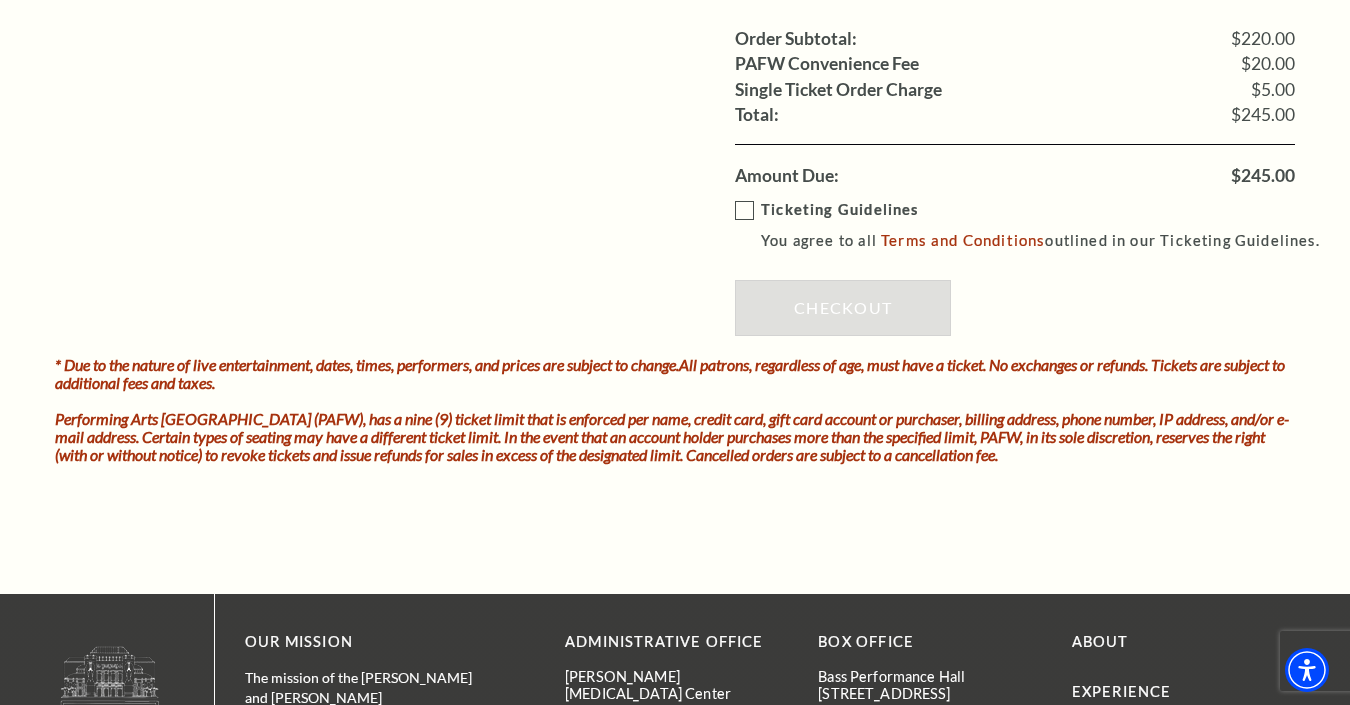scroll, scrollTop: 1829, scrollLeft: 0, axis: vertical 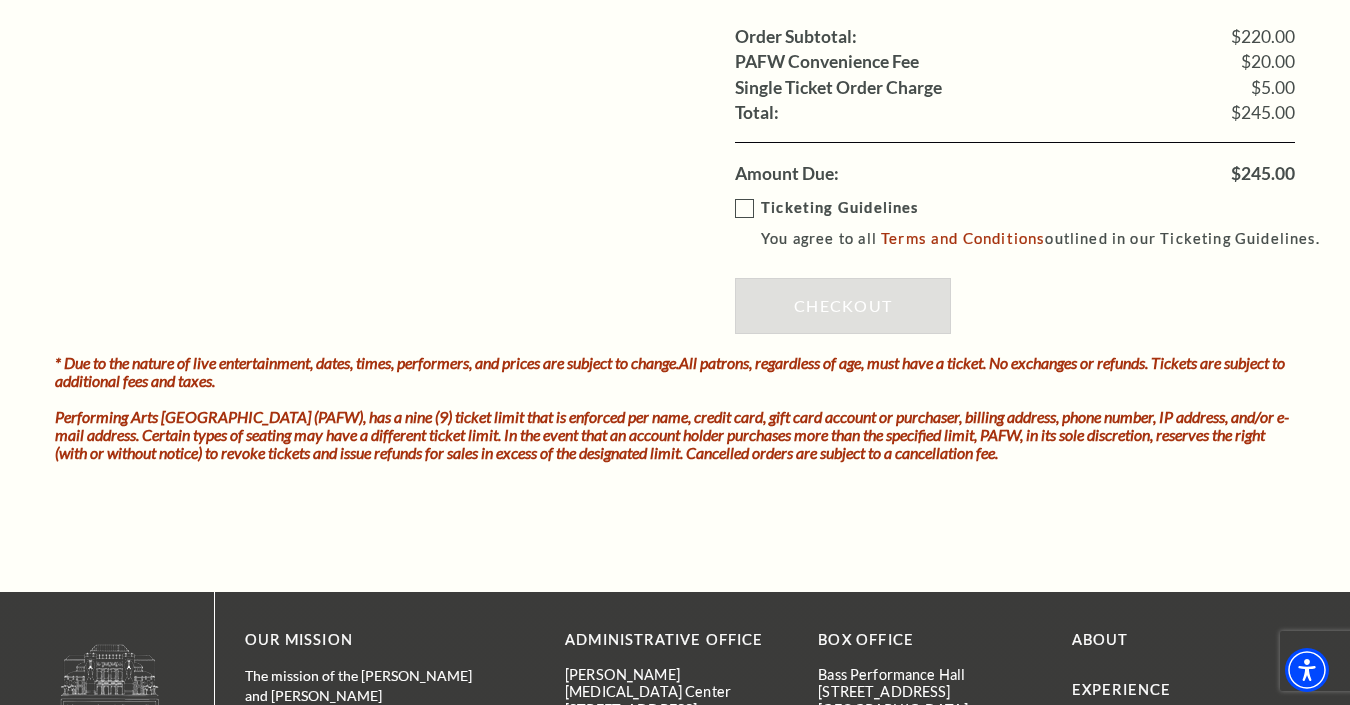 click on "Ticketing Guidelines
You agree to all   Terms and Conditions  outlined in our Ticketing Guidelines." at bounding box center (1036, 223) 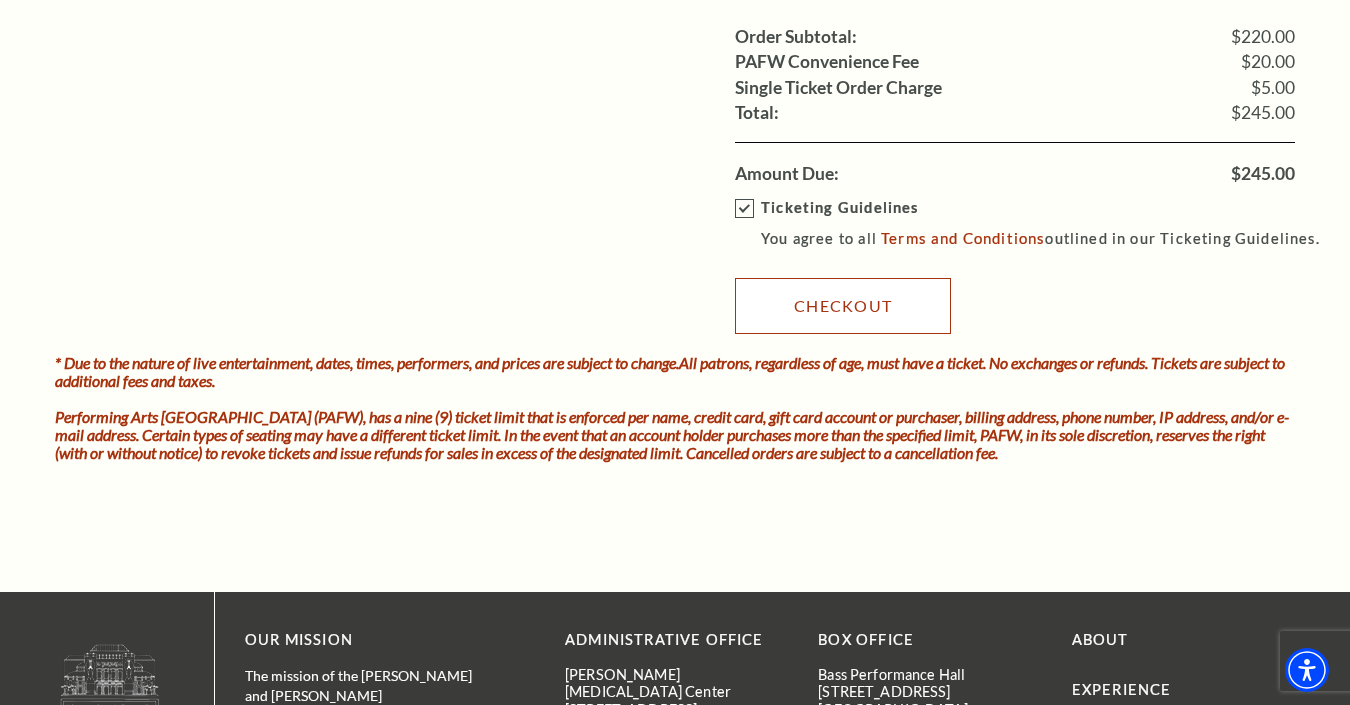click on "Checkout" at bounding box center (843, 306) 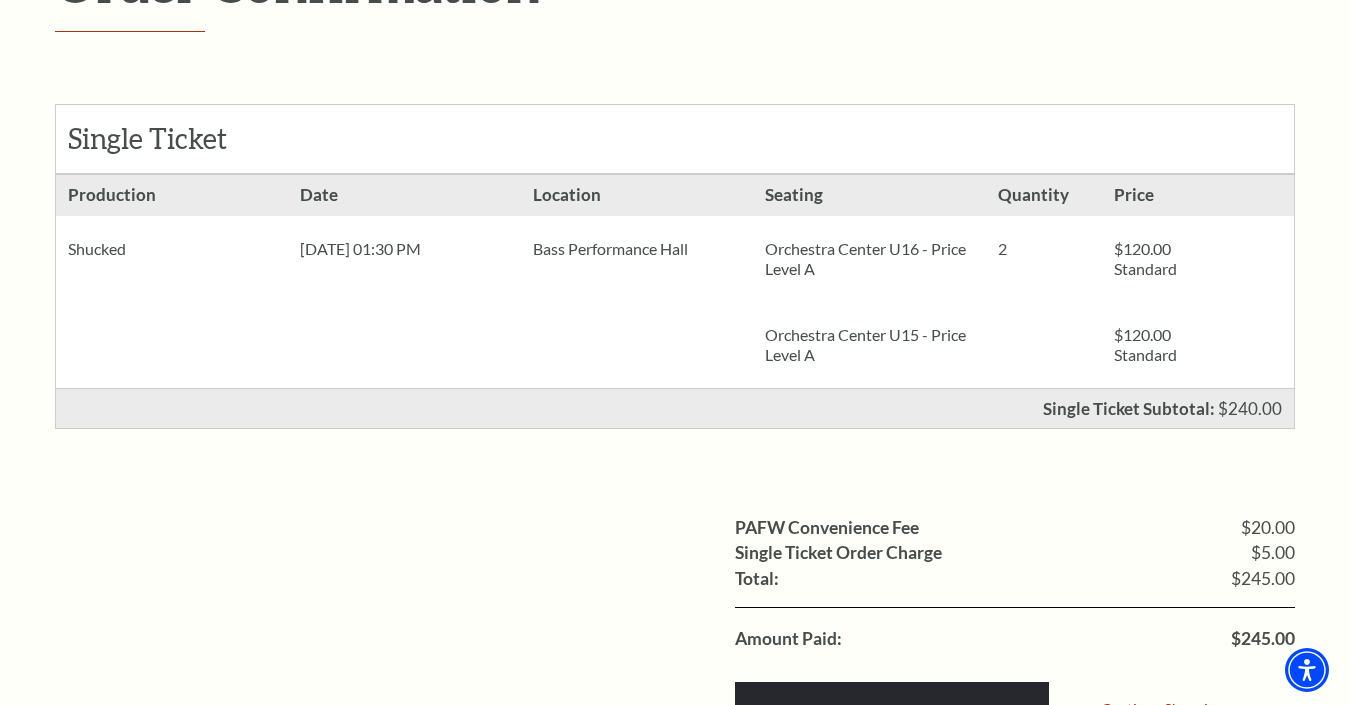 scroll, scrollTop: 376, scrollLeft: 0, axis: vertical 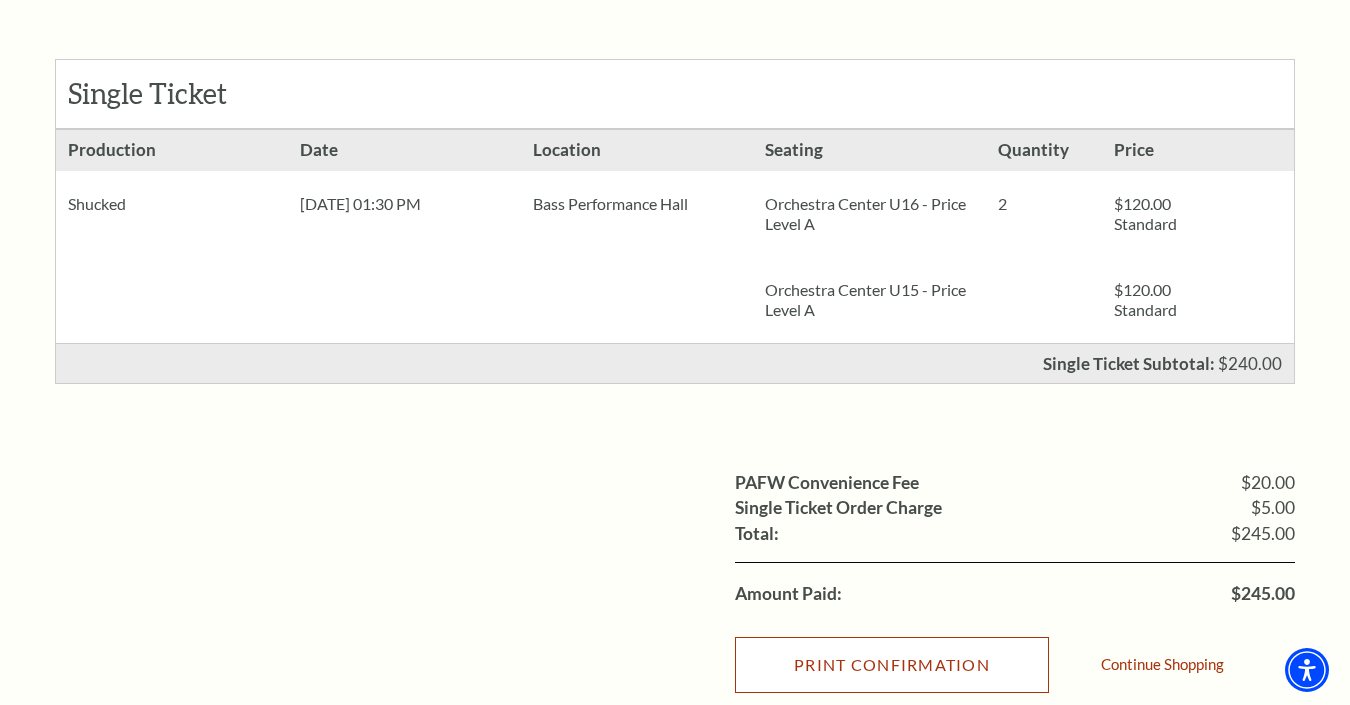 click on "Print Confirmation" at bounding box center (892, 665) 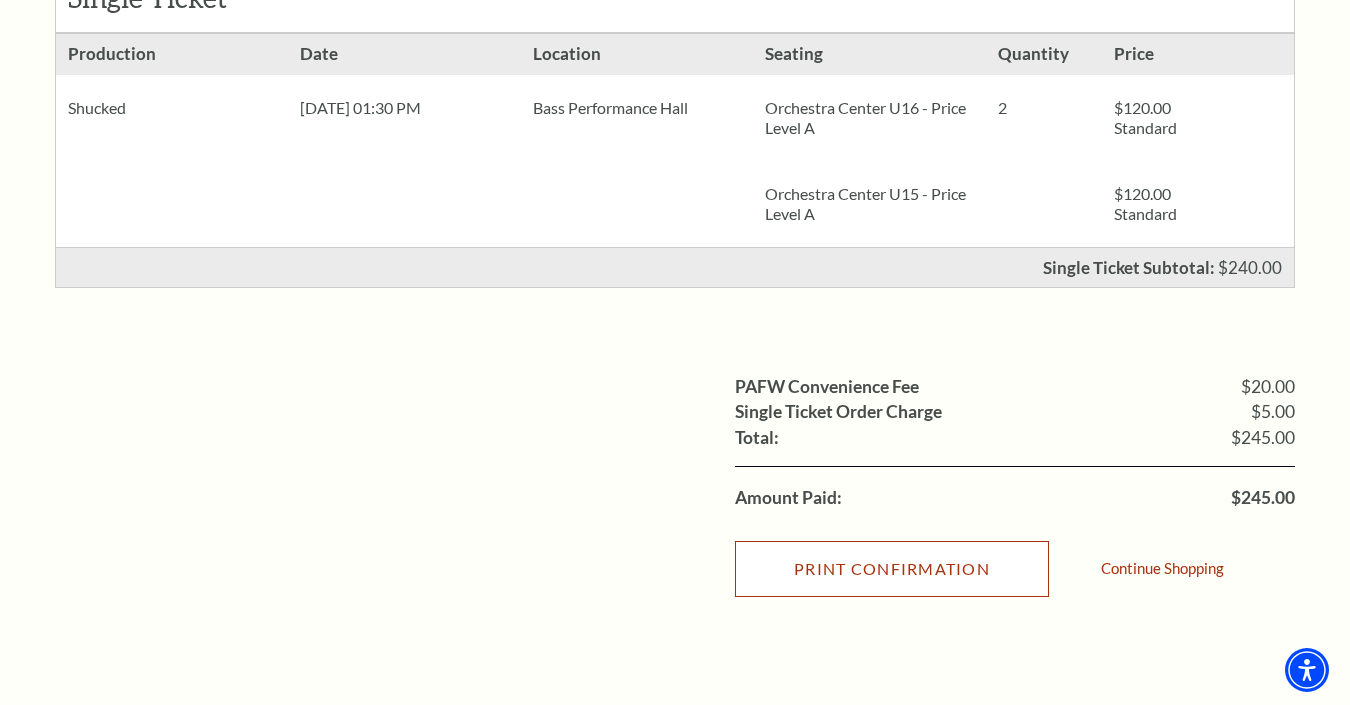scroll, scrollTop: 487, scrollLeft: 0, axis: vertical 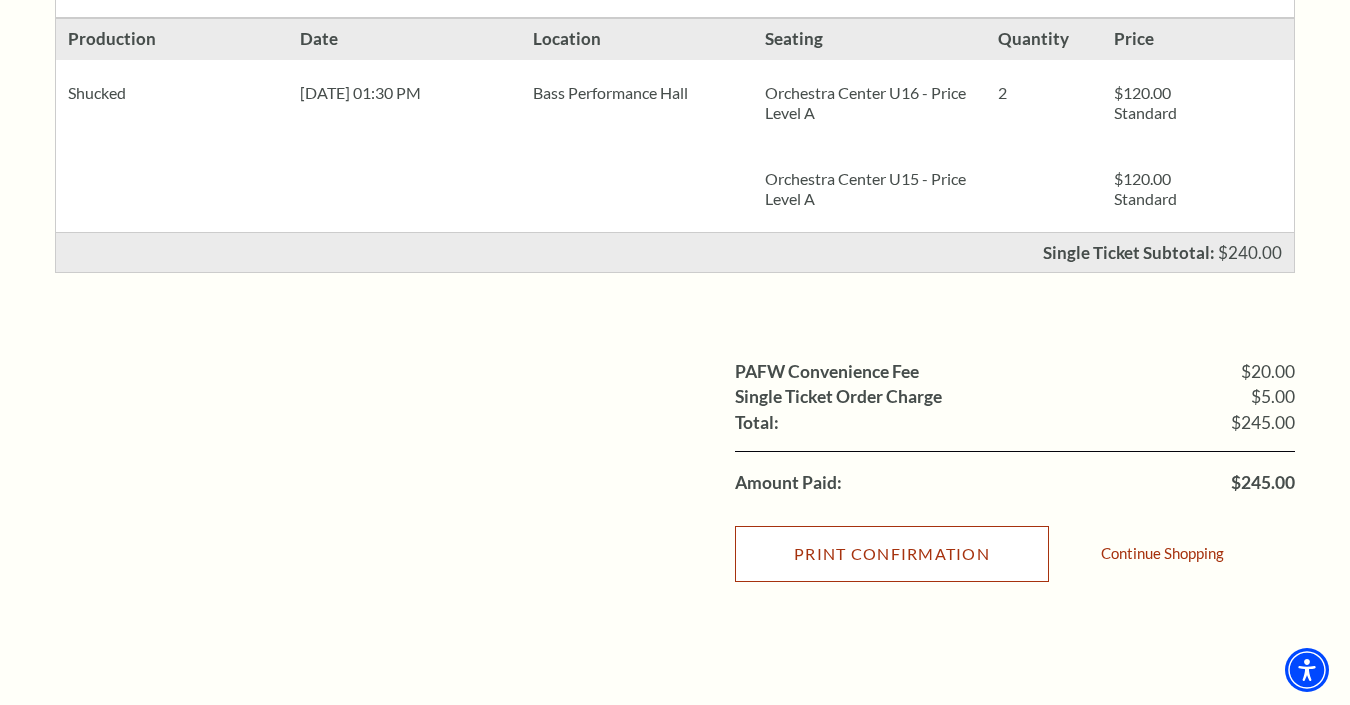 click on "Print Confirmation" at bounding box center [892, 554] 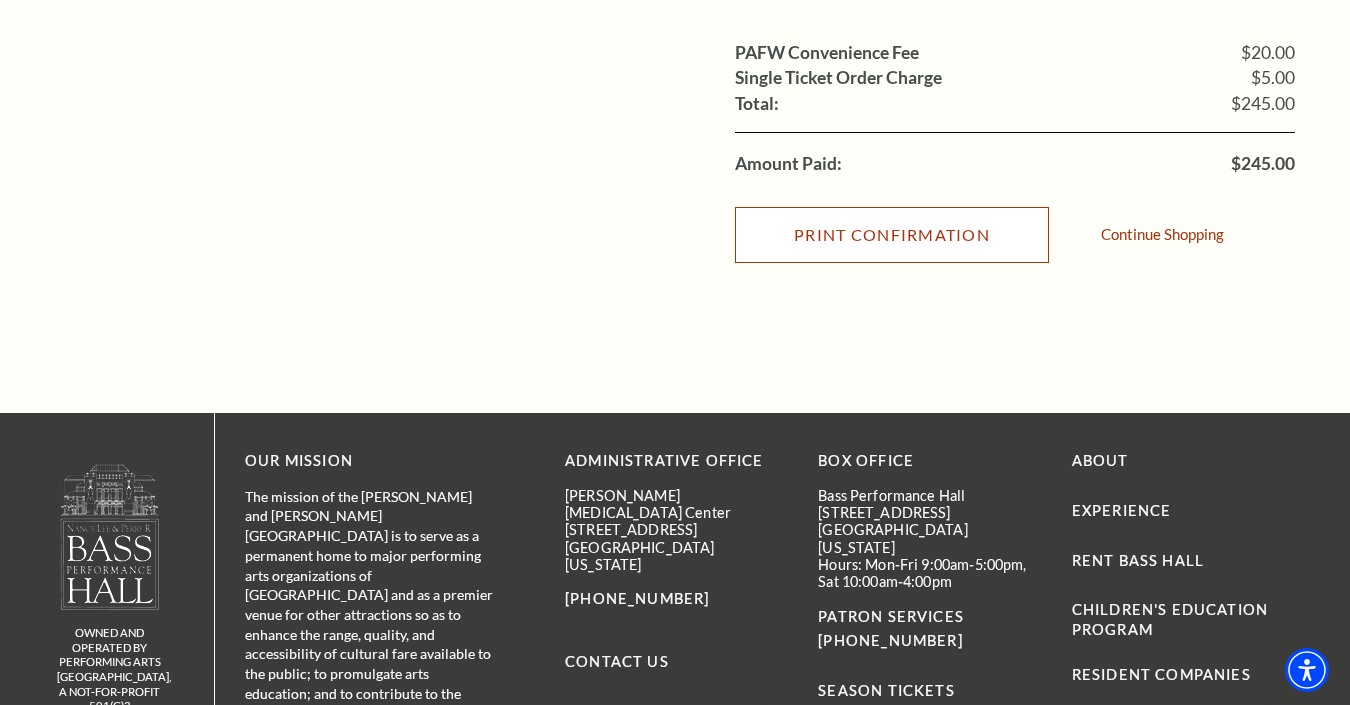 scroll, scrollTop: 803, scrollLeft: 0, axis: vertical 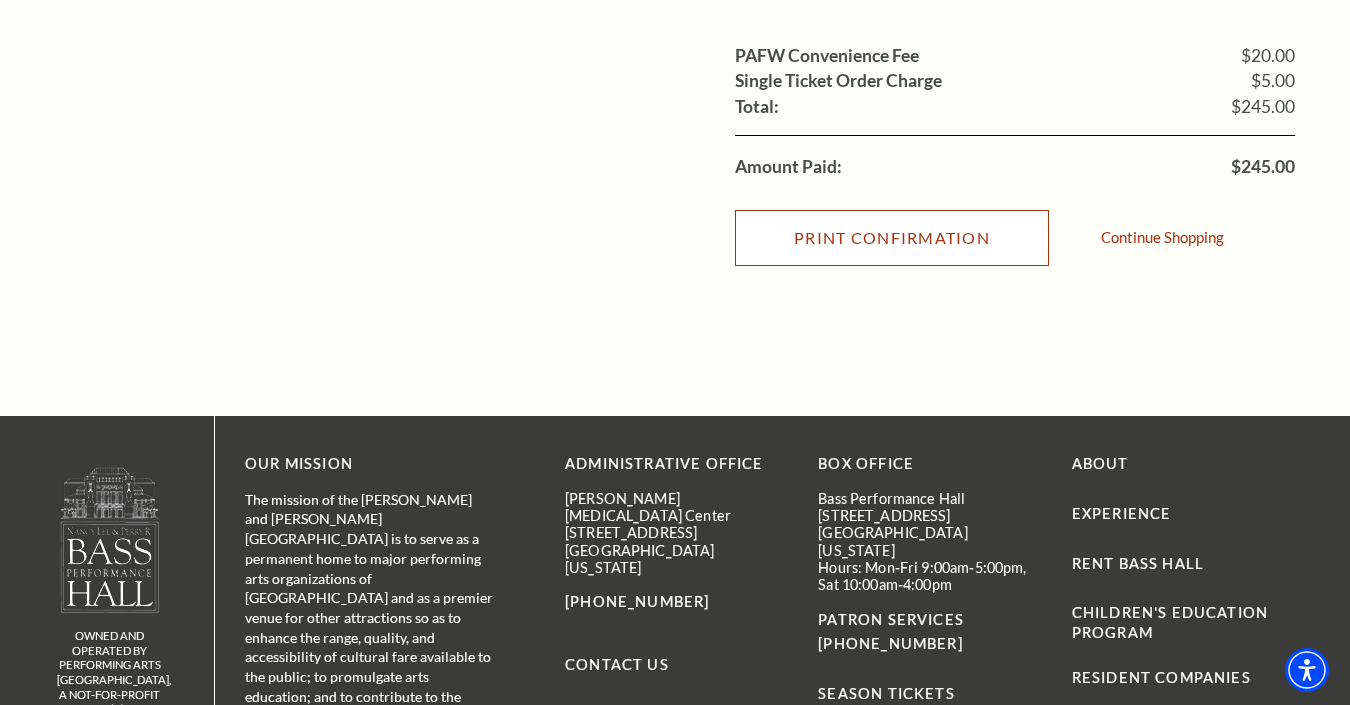 click on "Print Confirmation" at bounding box center (892, 238) 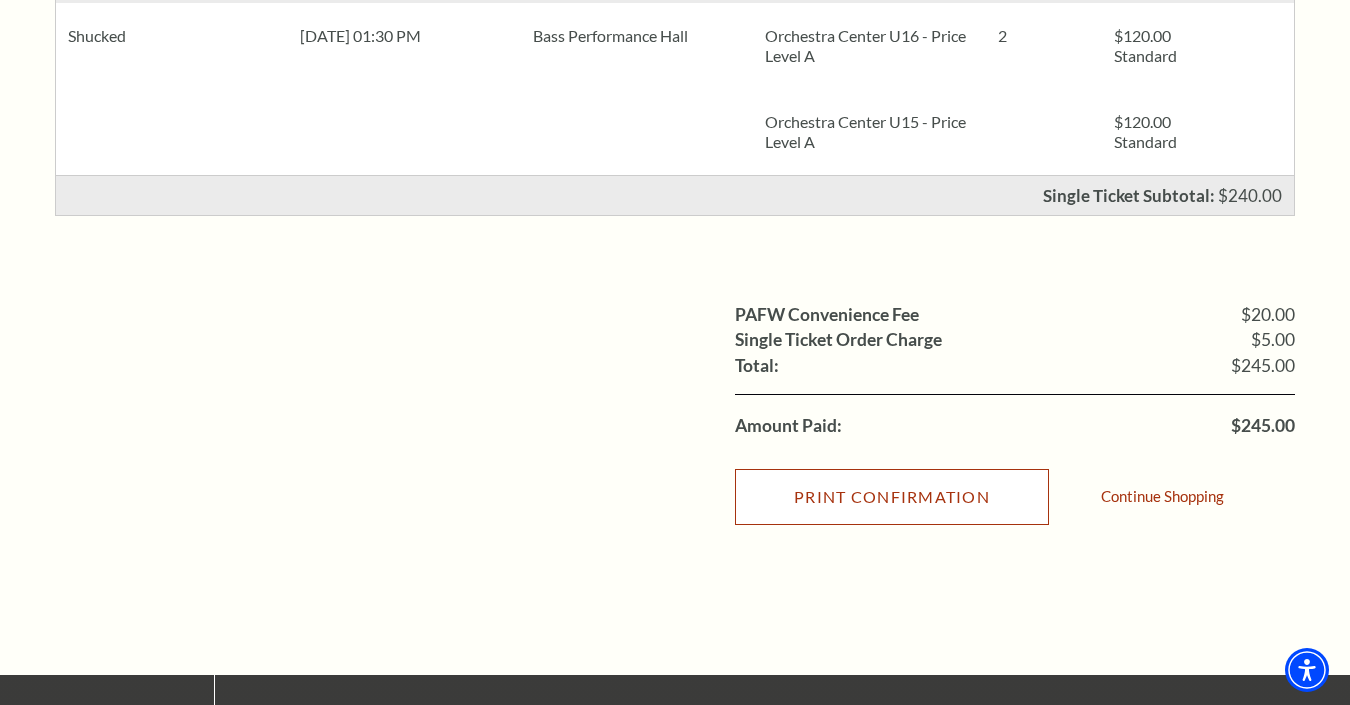 scroll, scrollTop: 571, scrollLeft: 0, axis: vertical 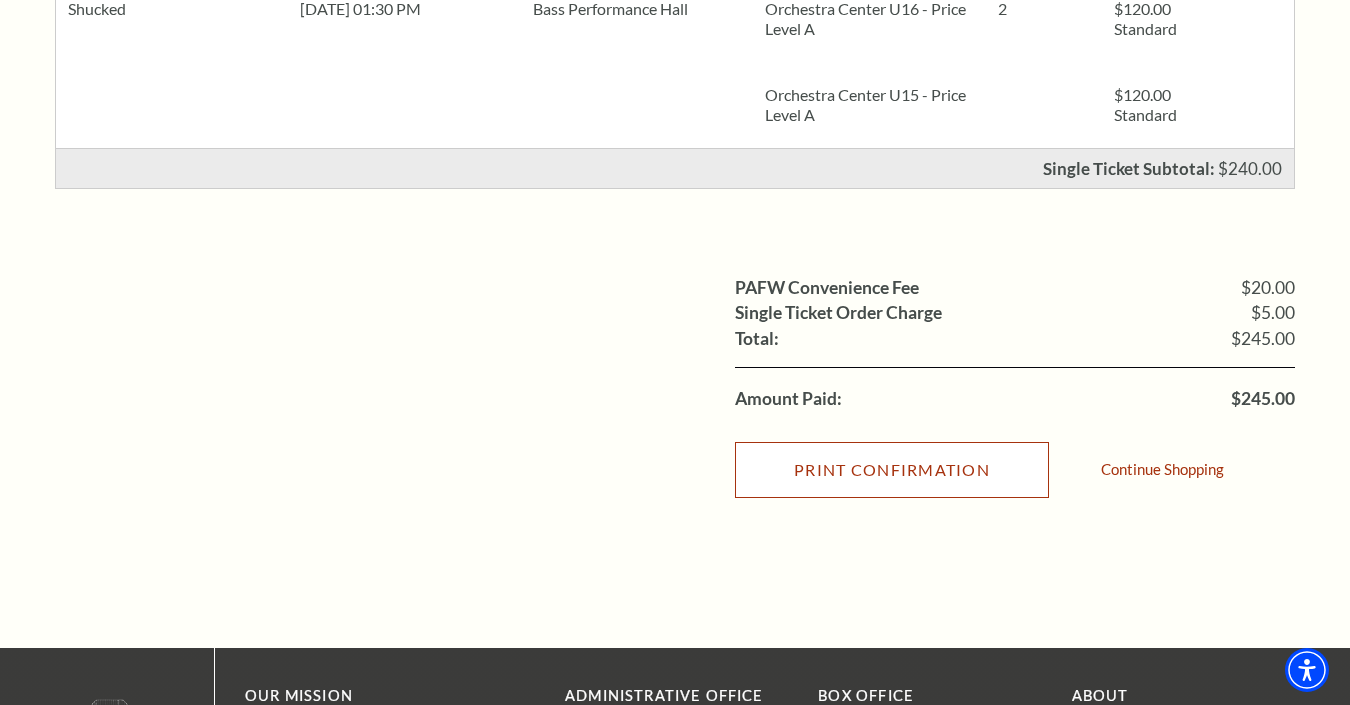 click on "Print Confirmation" at bounding box center [892, 470] 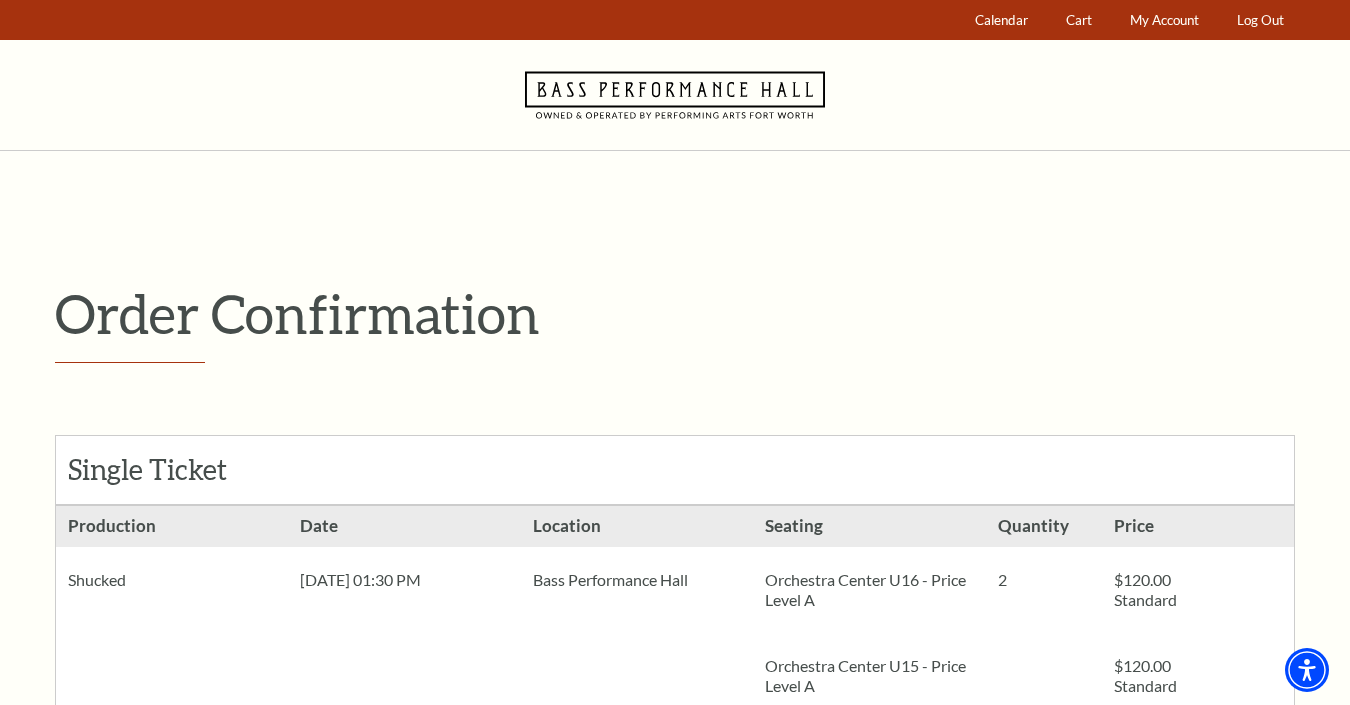 scroll, scrollTop: 8, scrollLeft: 0, axis: vertical 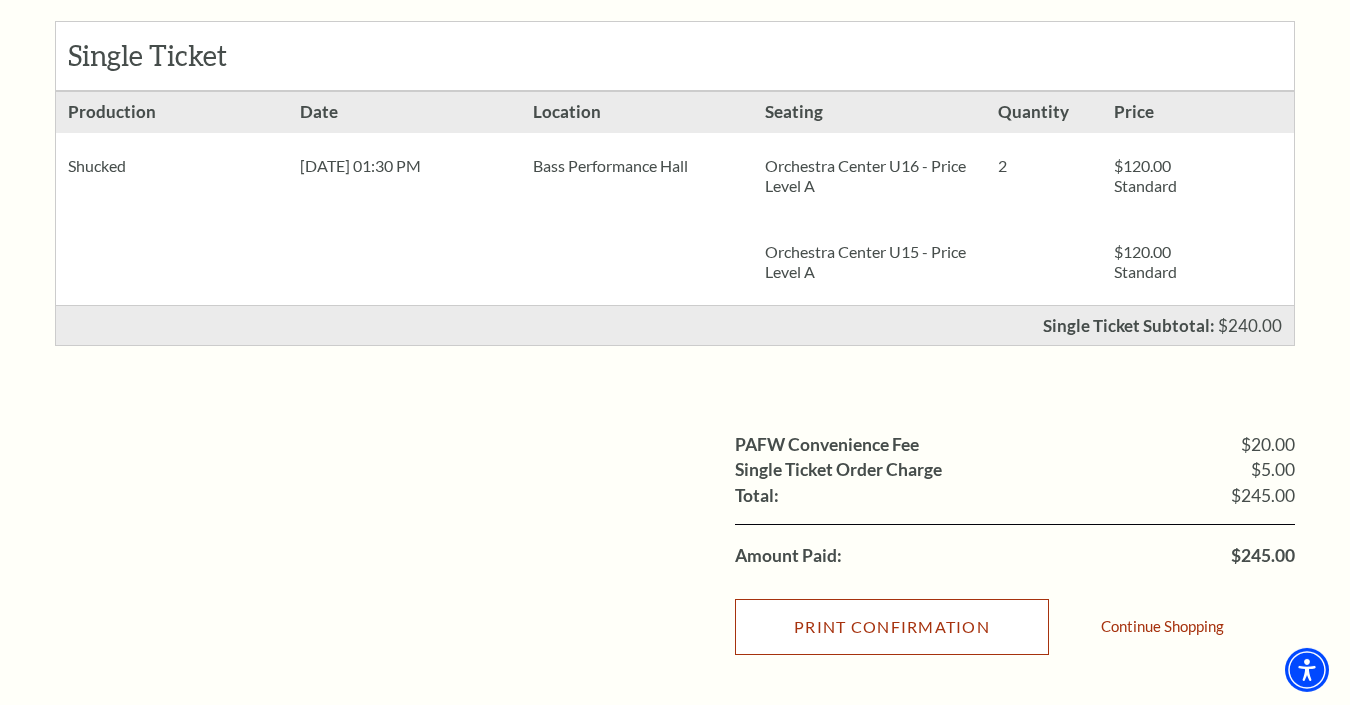 click on "Print Confirmation" at bounding box center [892, 627] 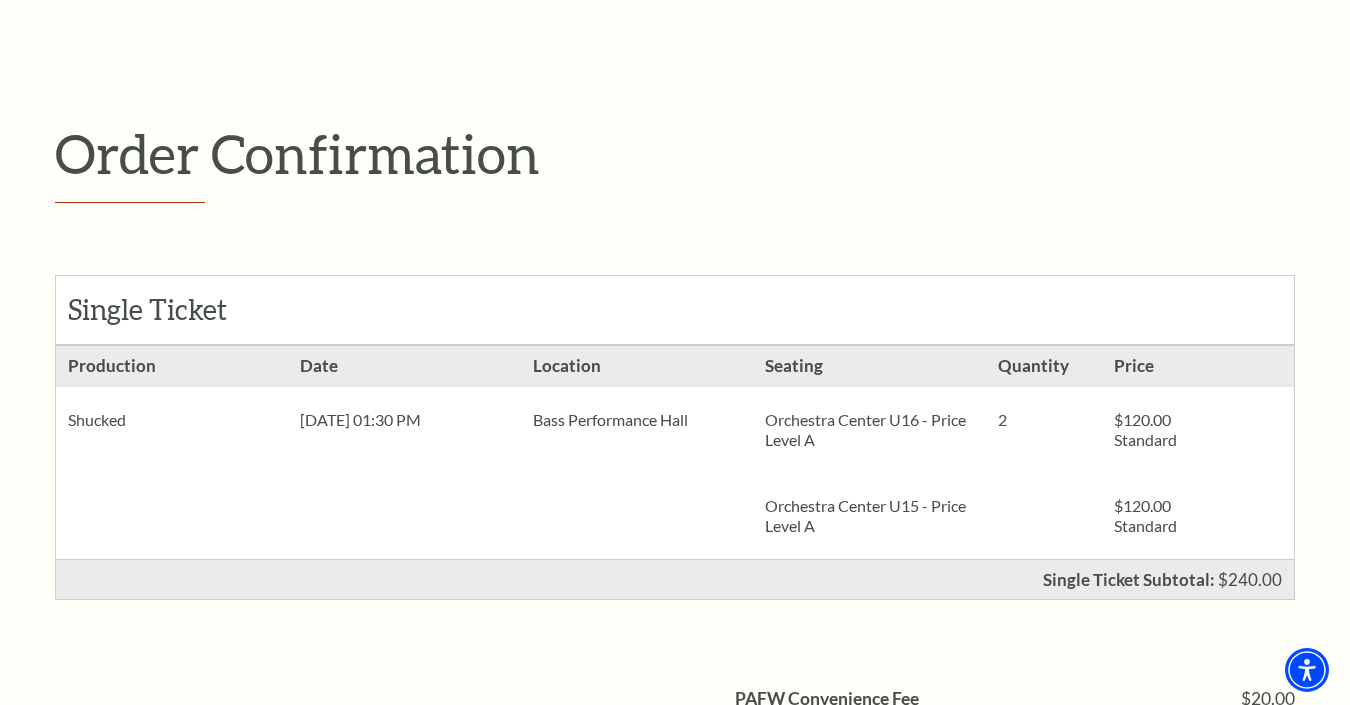 scroll, scrollTop: 0, scrollLeft: 0, axis: both 